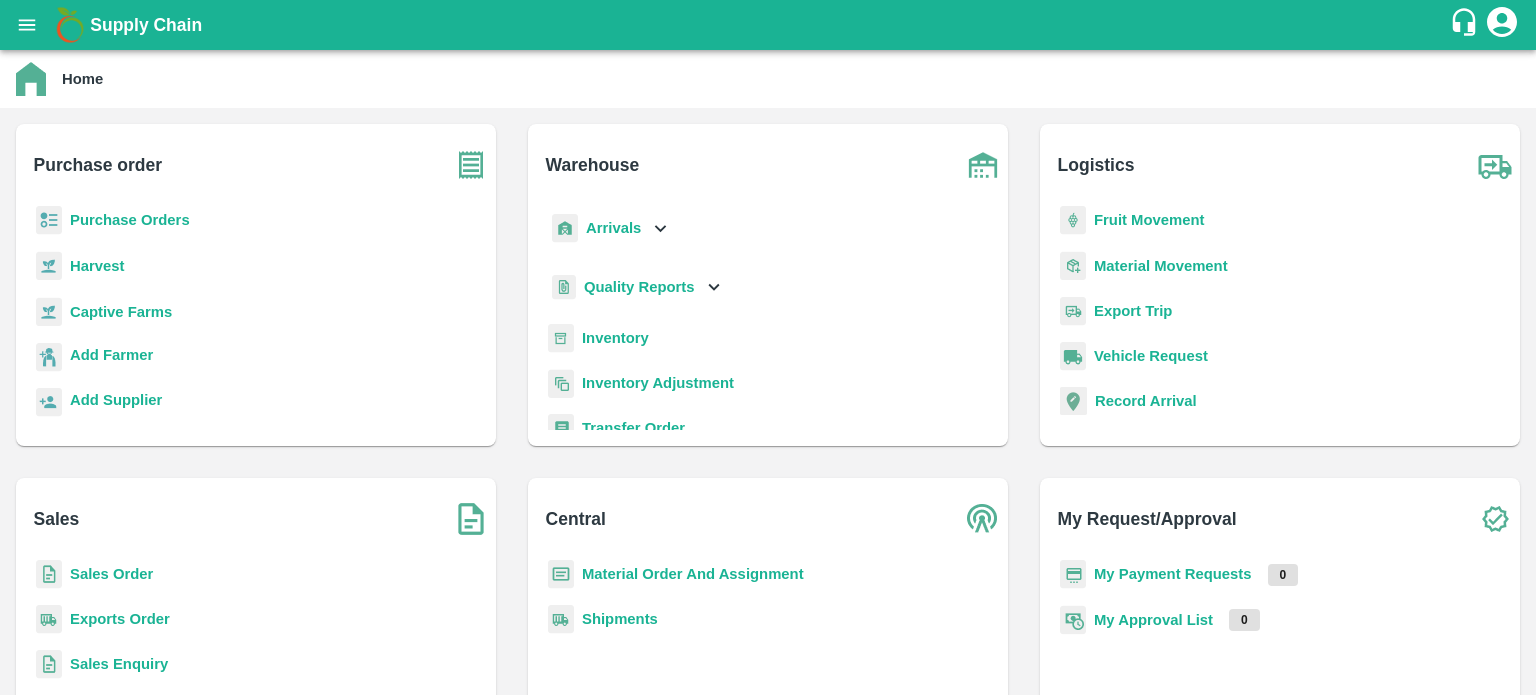 scroll, scrollTop: 0, scrollLeft: 0, axis: both 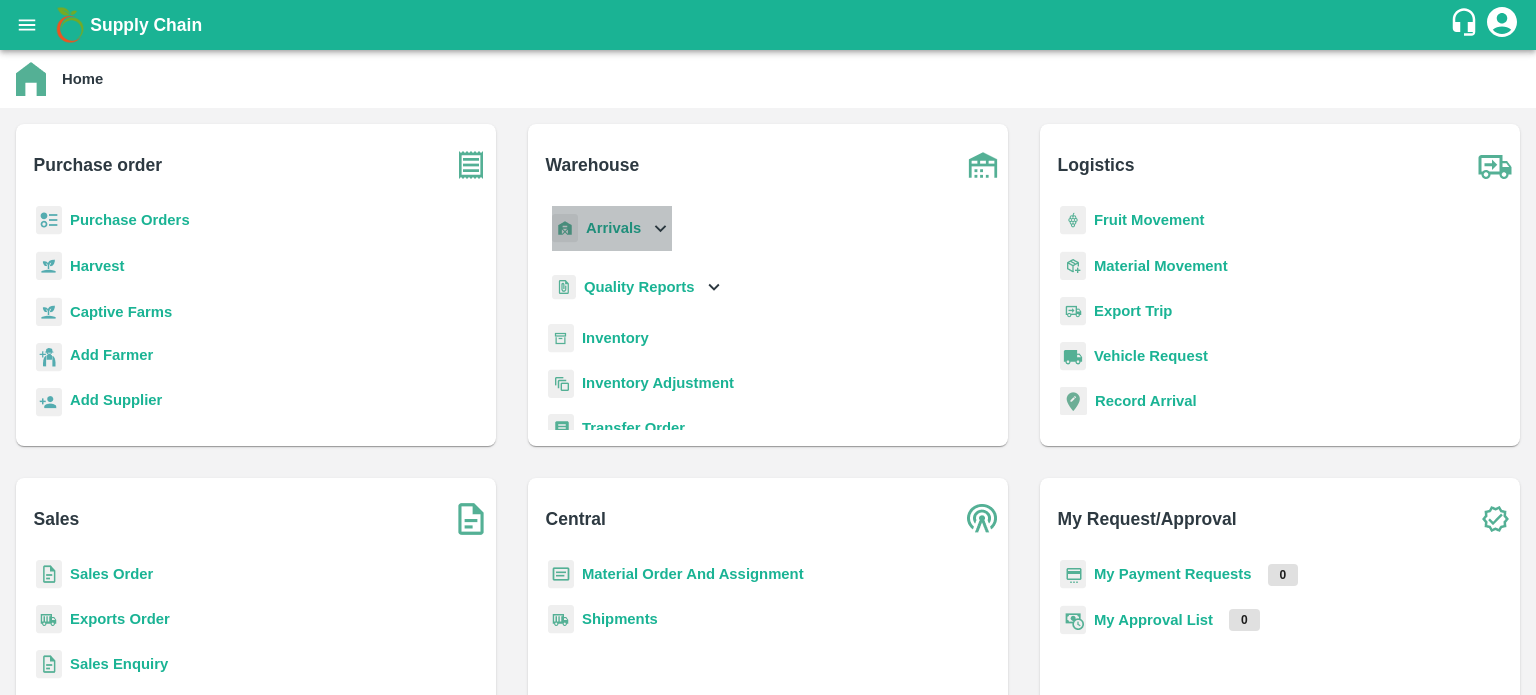 click 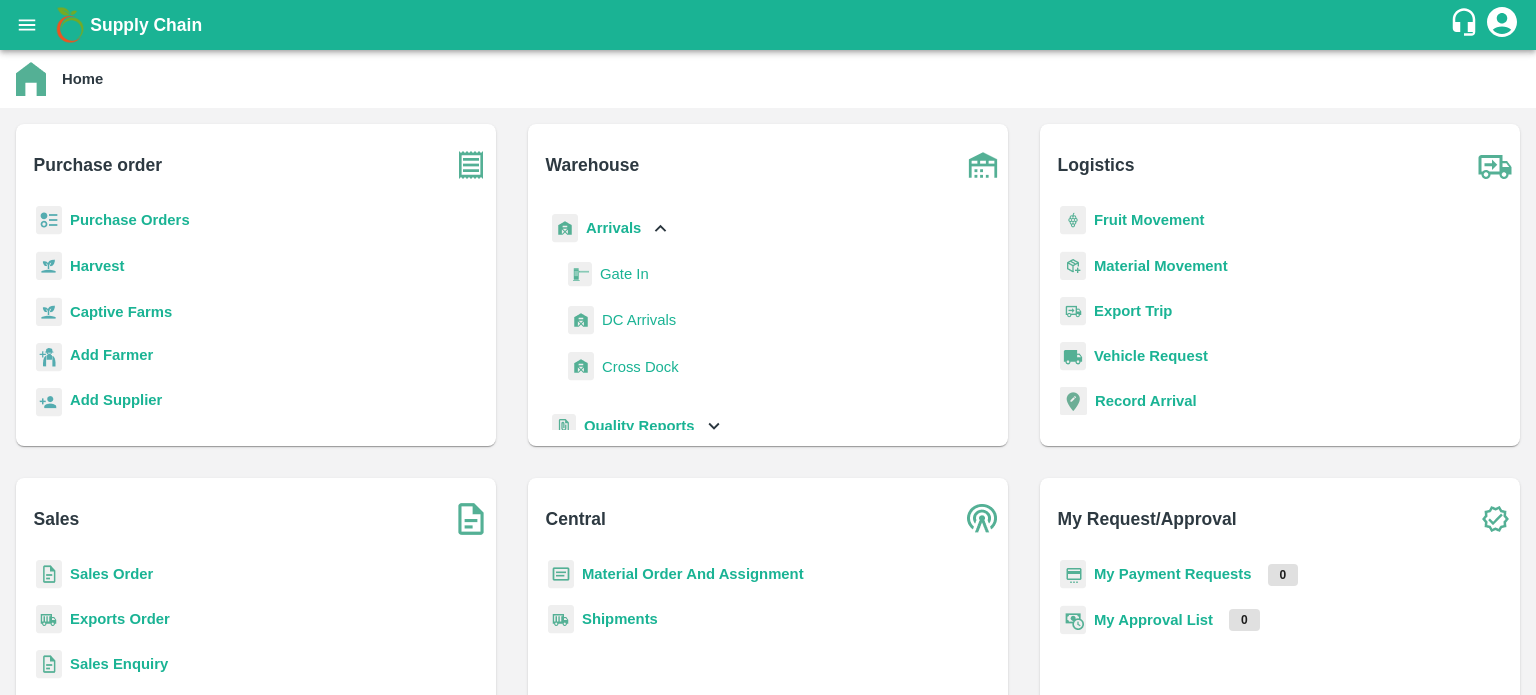 click on "DC Arrivals" at bounding box center (639, 320) 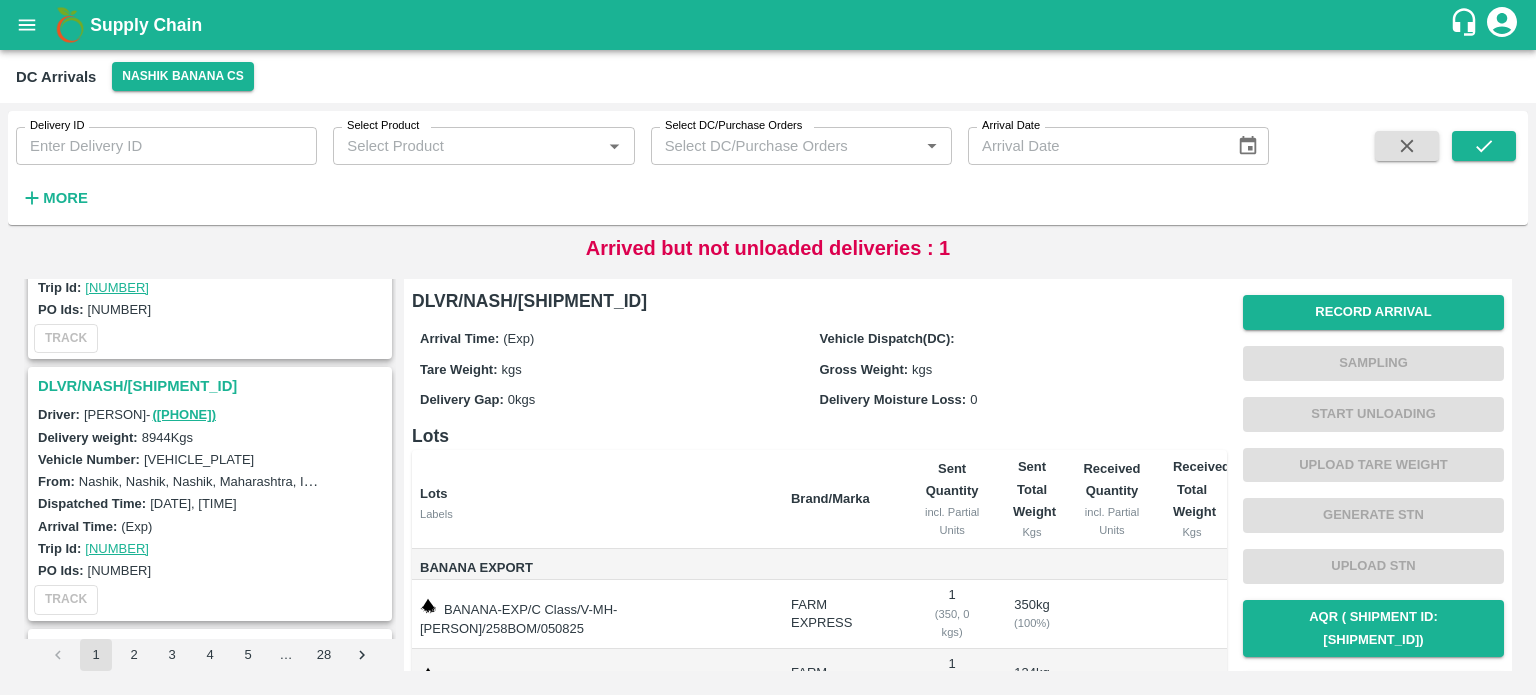 scroll, scrollTop: 444, scrollLeft: 0, axis: vertical 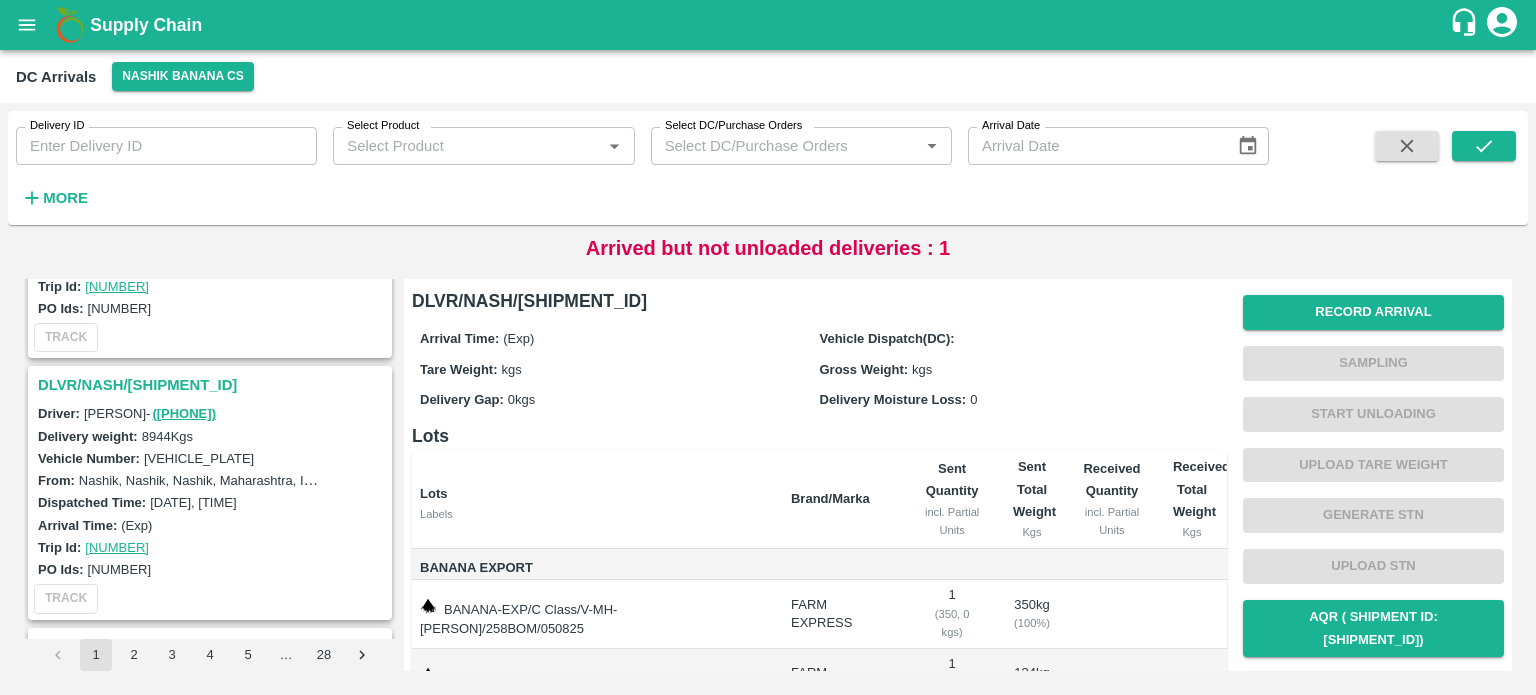 click on "Driver: [PERSON] - ( [PHONE] )" at bounding box center (213, 413) 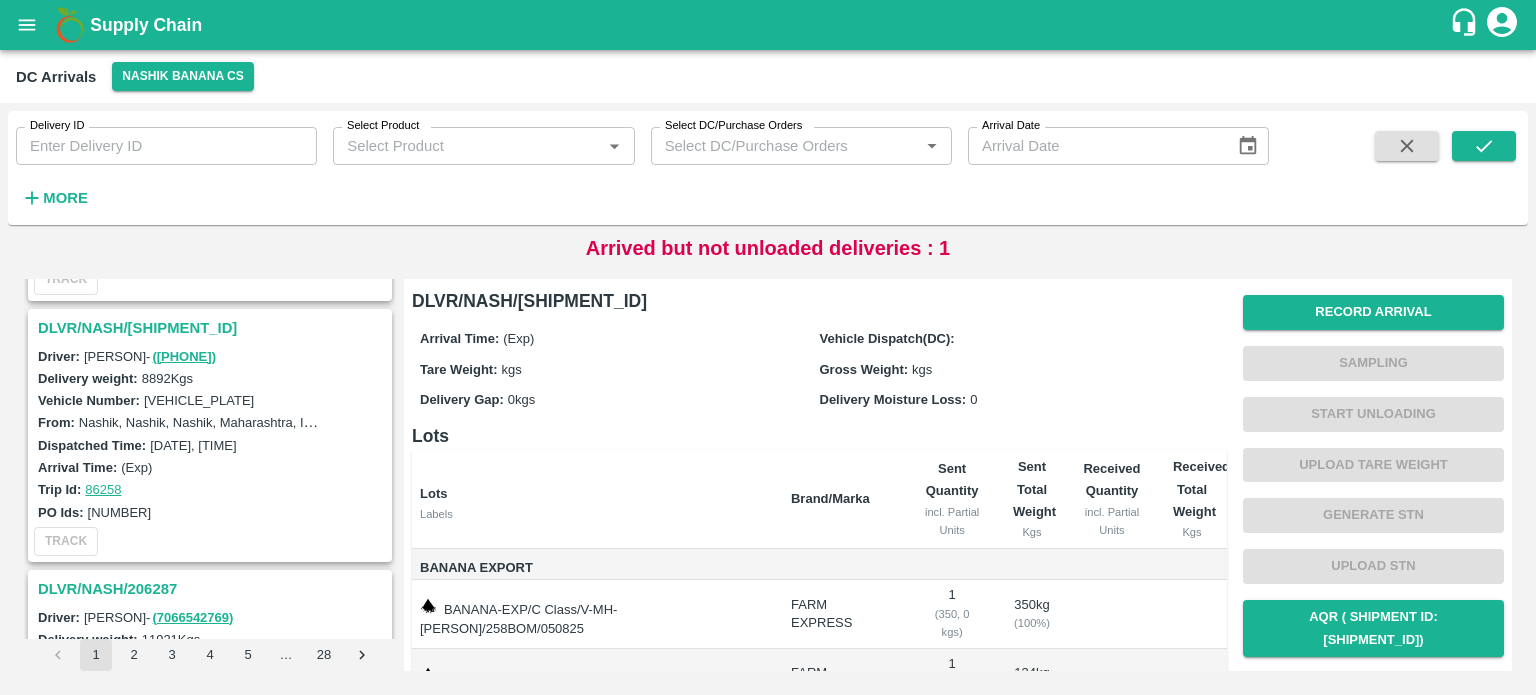 scroll, scrollTop: 760, scrollLeft: 0, axis: vertical 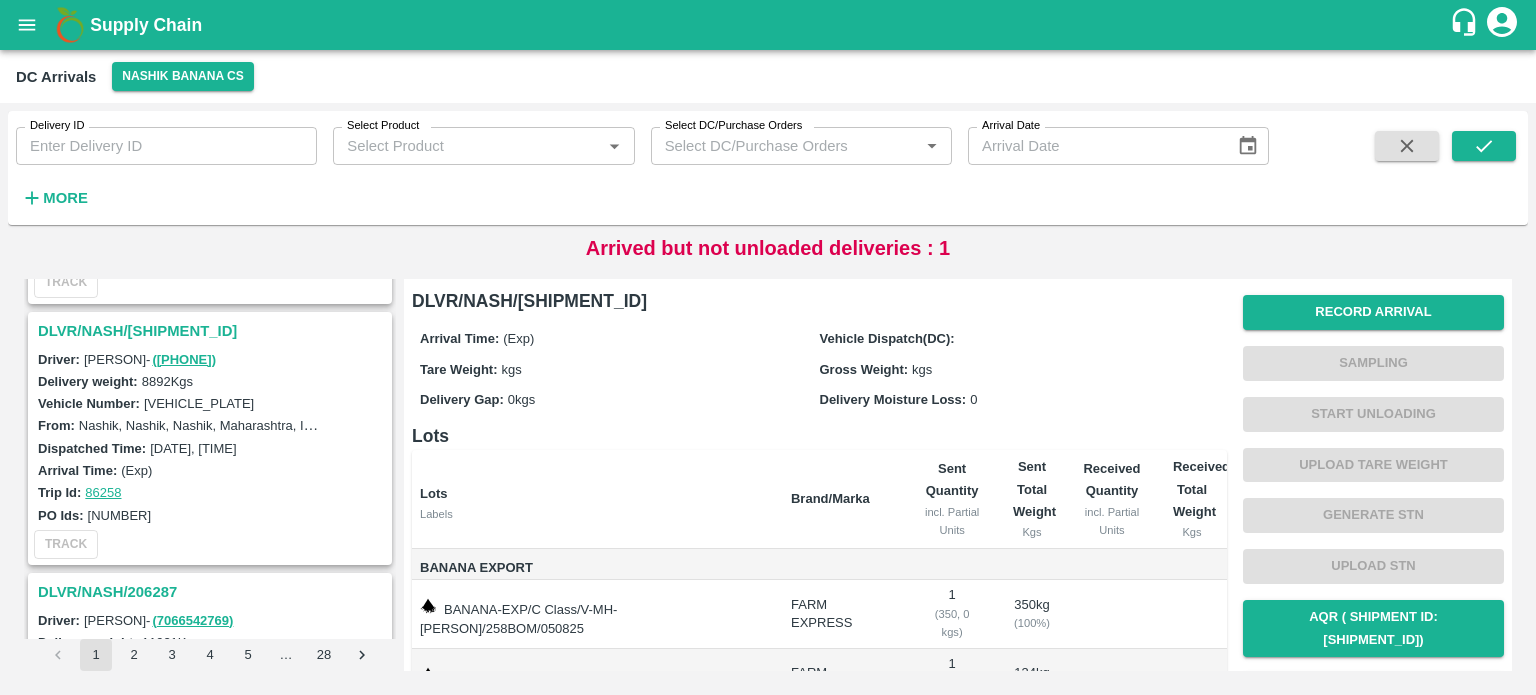 click on "DLVR/NASH/[SHIPMENT_ID]" at bounding box center (213, 331) 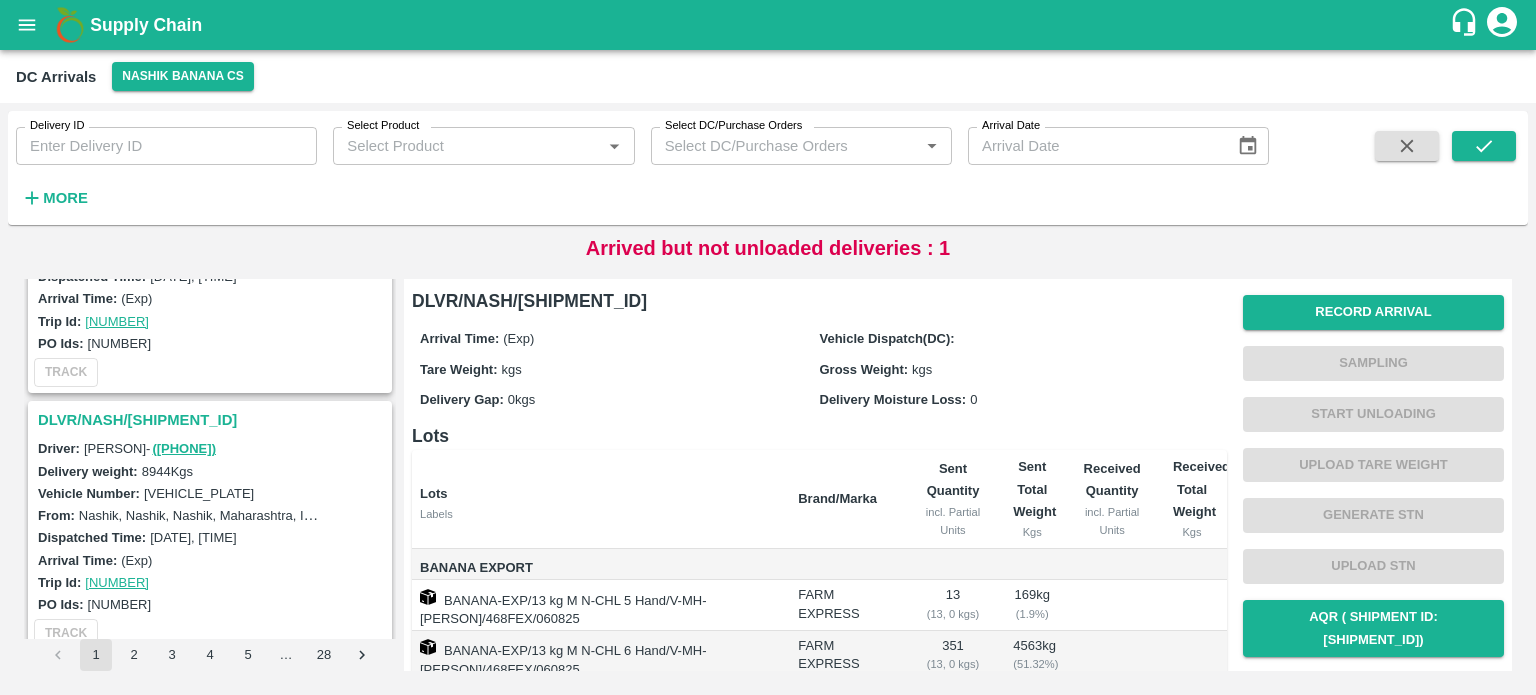 scroll, scrollTop: 408, scrollLeft: 0, axis: vertical 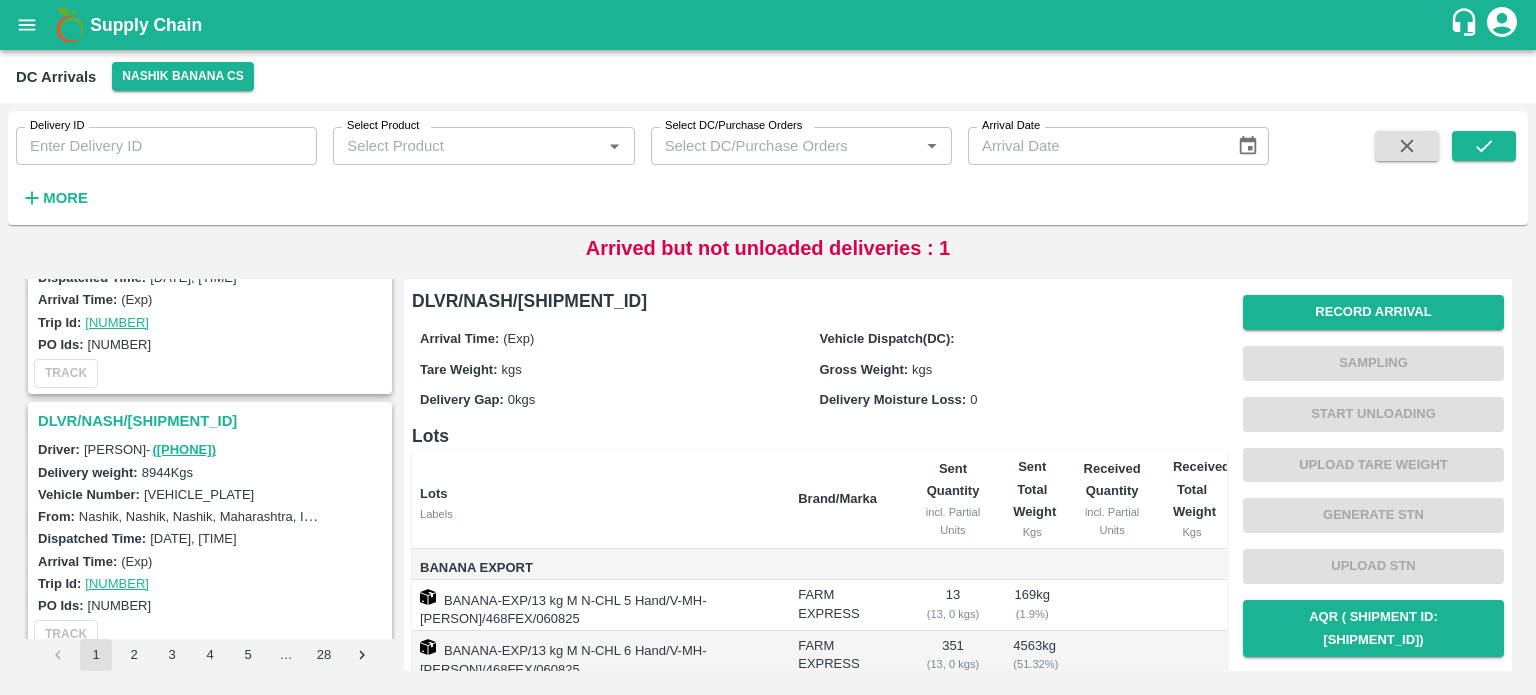 click on "DLVR/NASH/[SHIPMENT_ID]" at bounding box center (213, 421) 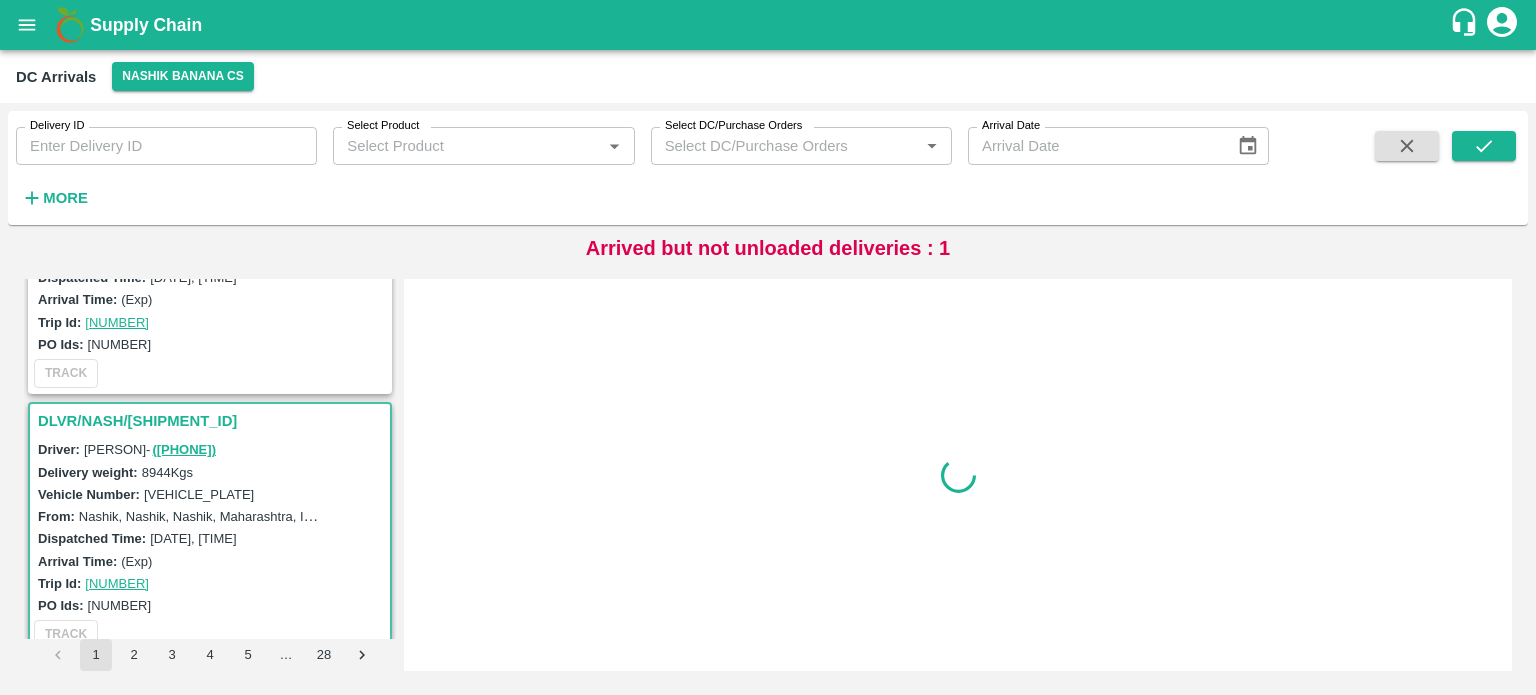 scroll, scrollTop: 528, scrollLeft: 0, axis: vertical 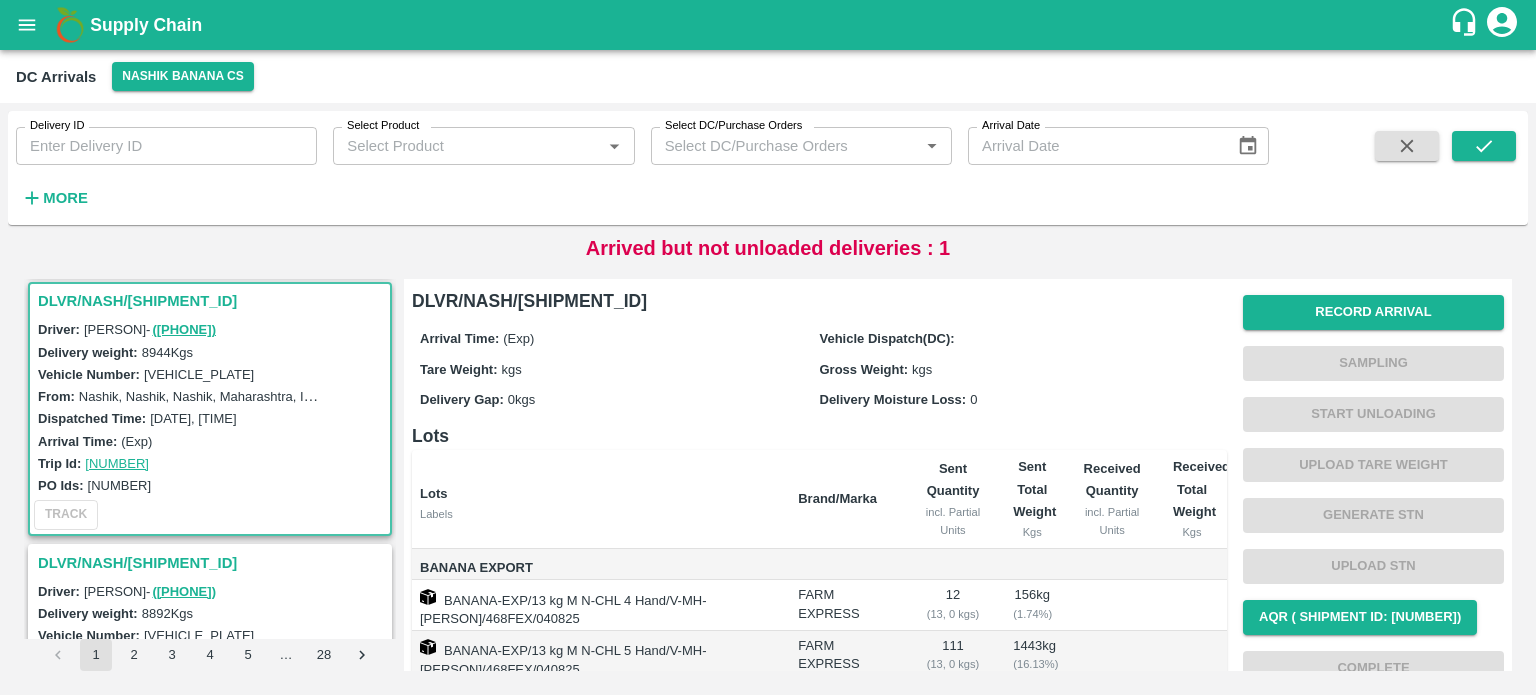 click on "[VEHICLE_PLATE]" at bounding box center [199, 374] 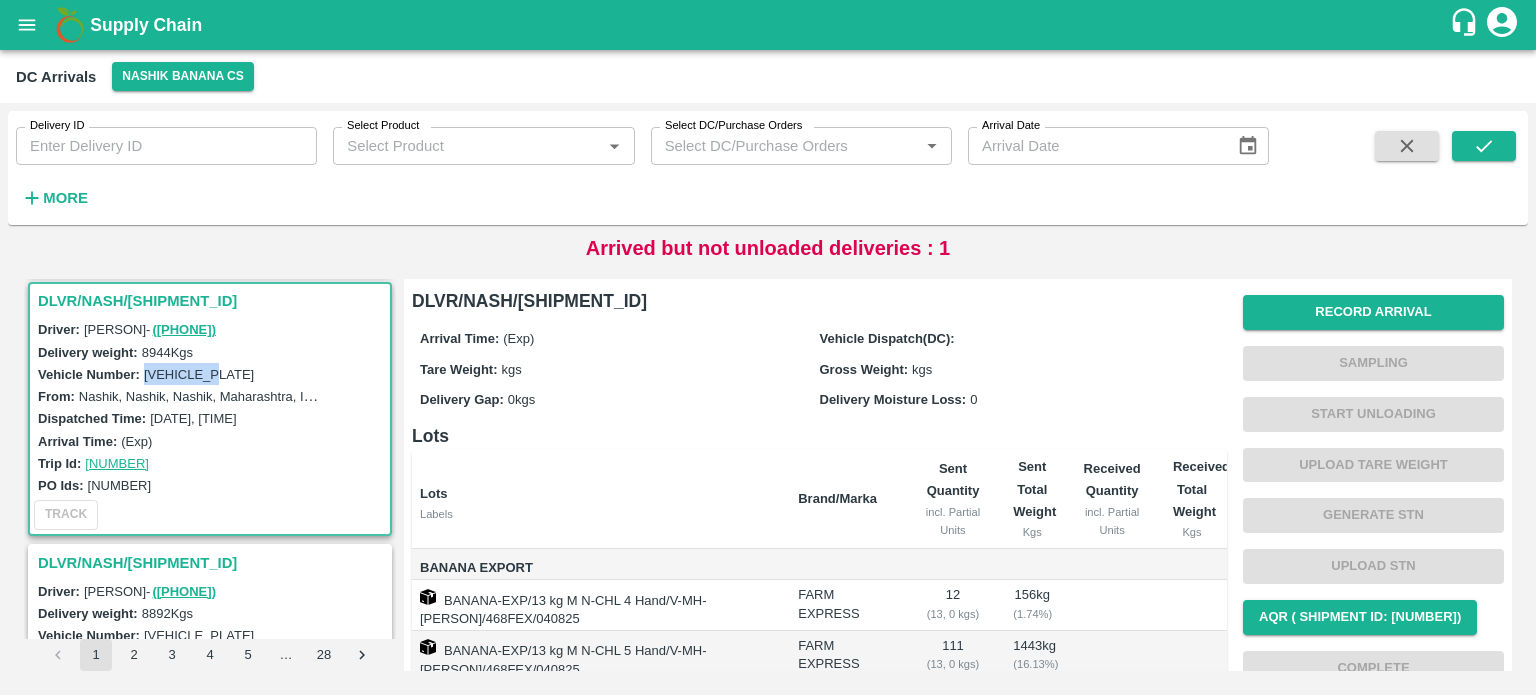 click on "[VEHICLE_PLATE]" at bounding box center [199, 374] 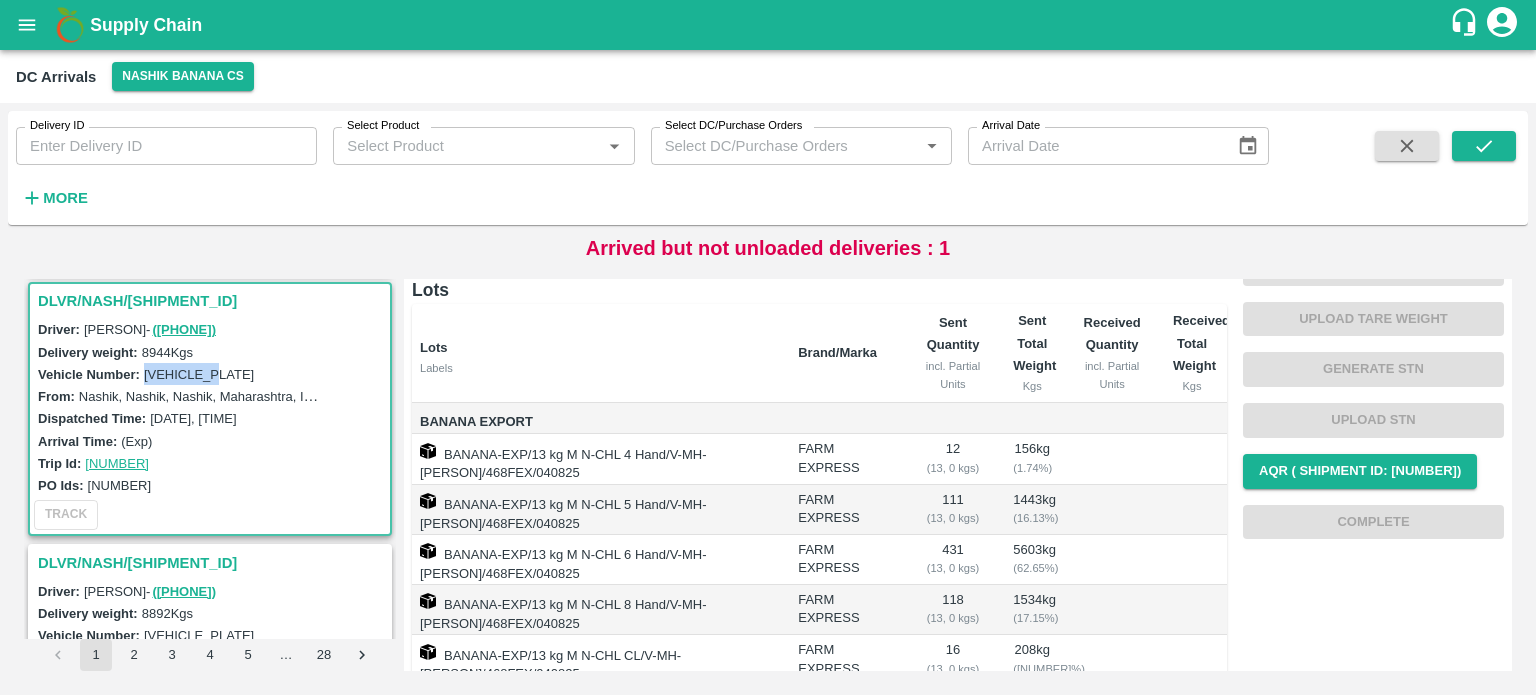 scroll, scrollTop: 0, scrollLeft: 0, axis: both 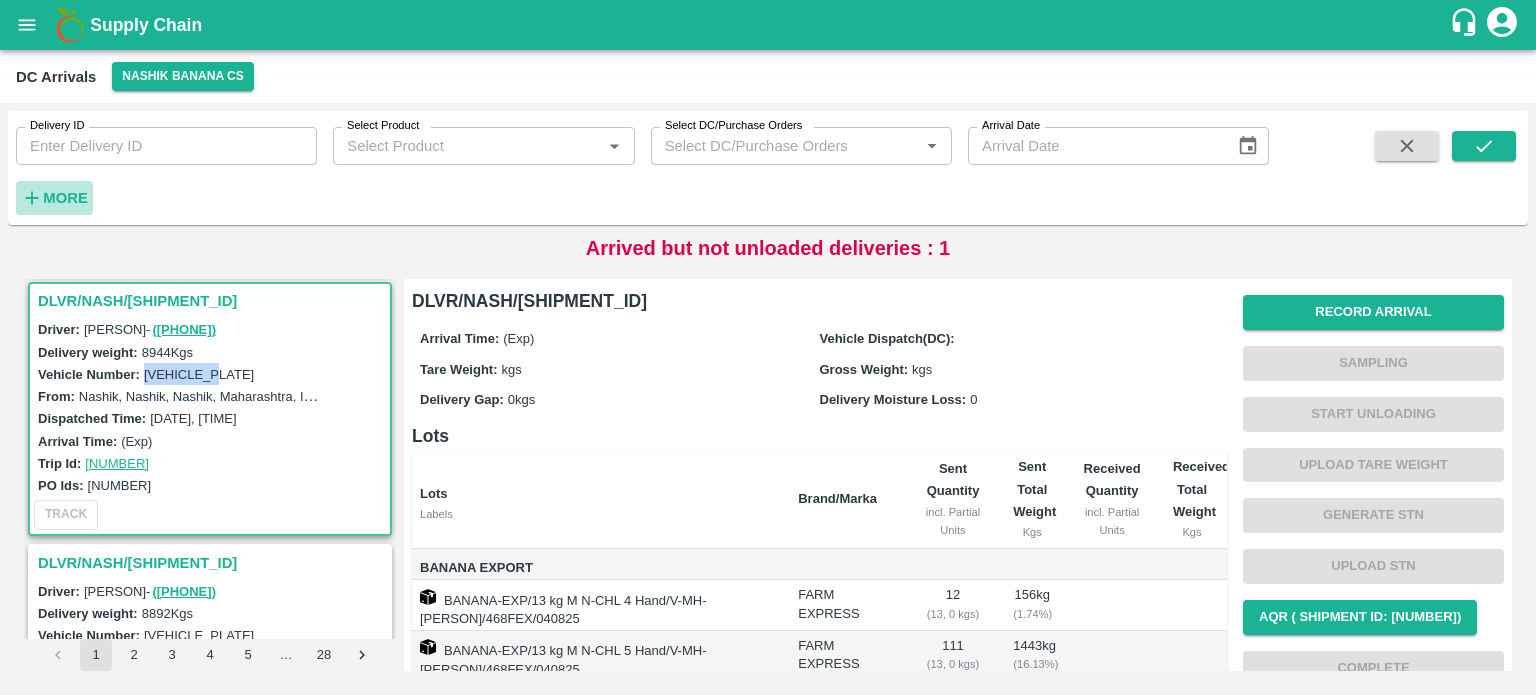 click on "More" at bounding box center [65, 198] 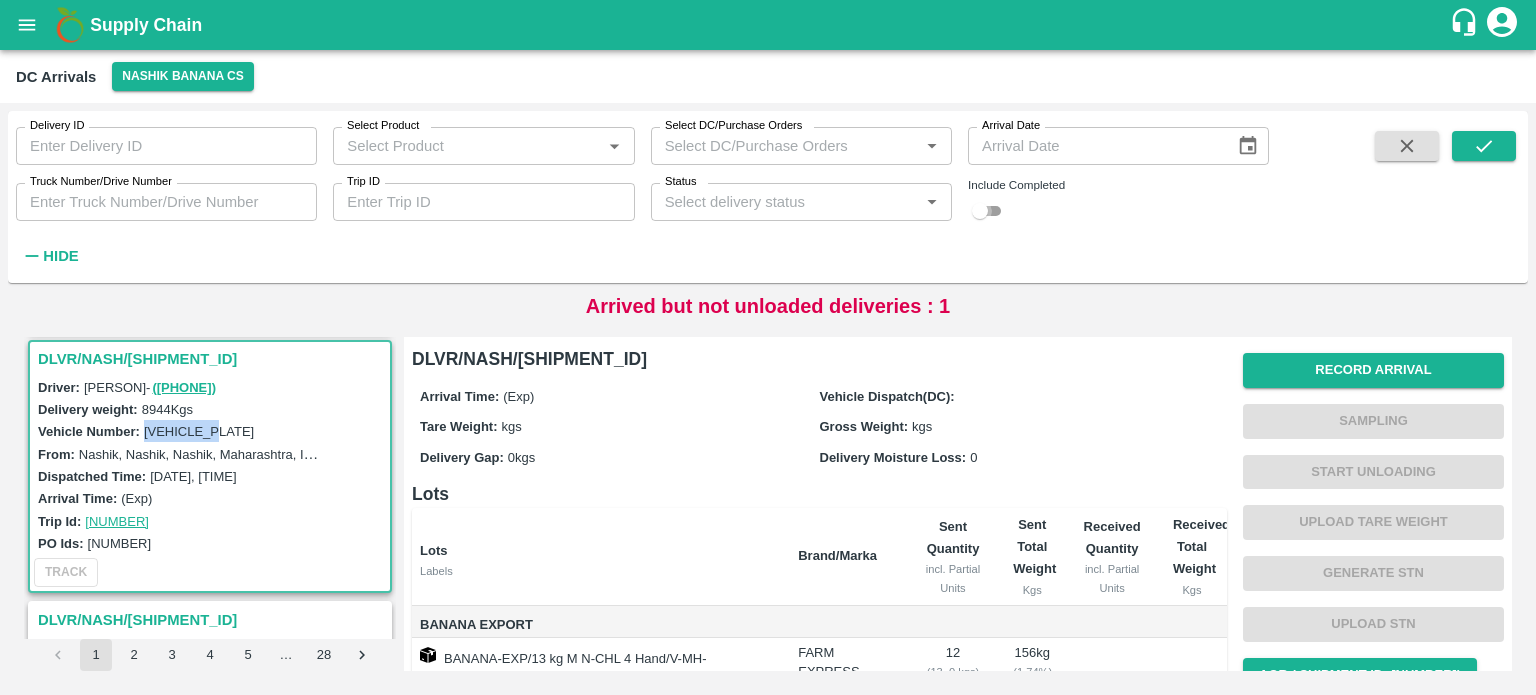 click at bounding box center [980, 211] 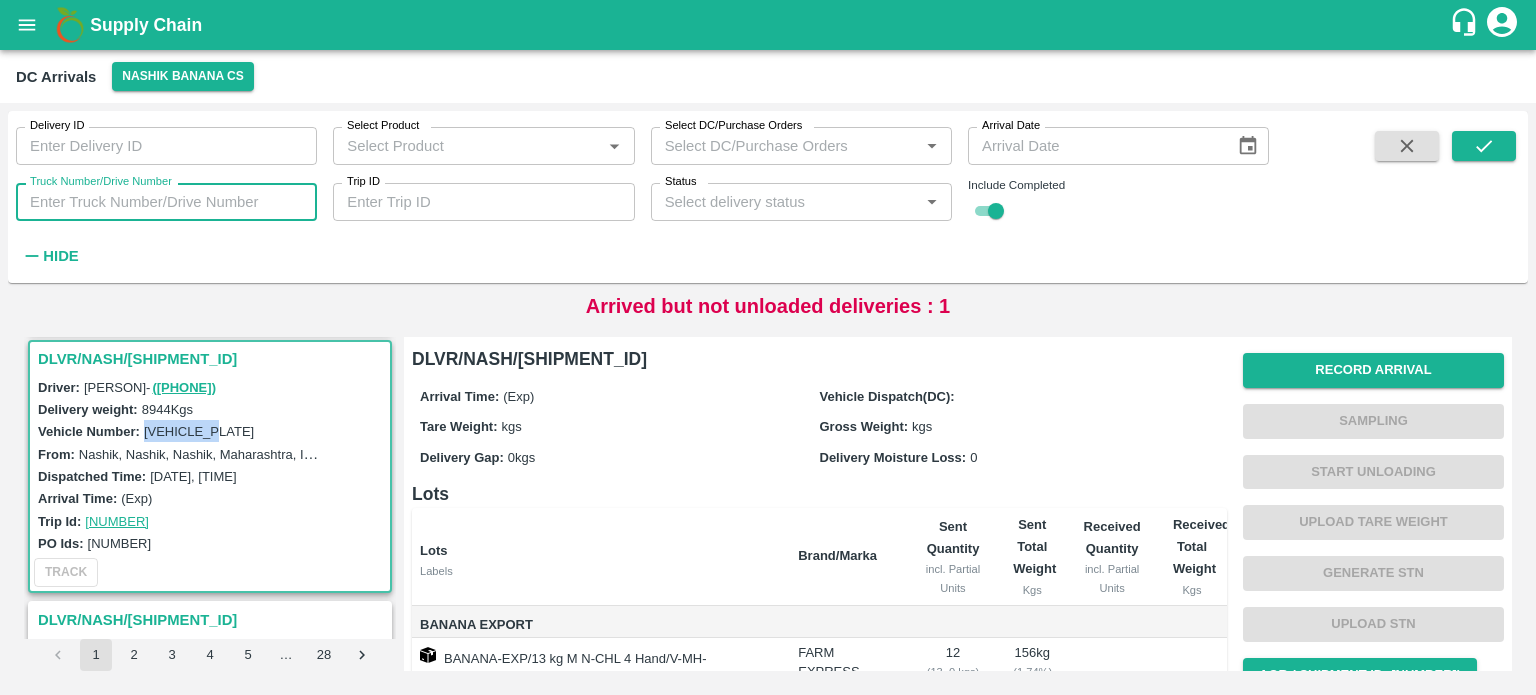 click on "Truck Number/Drive Number" at bounding box center (166, 202) 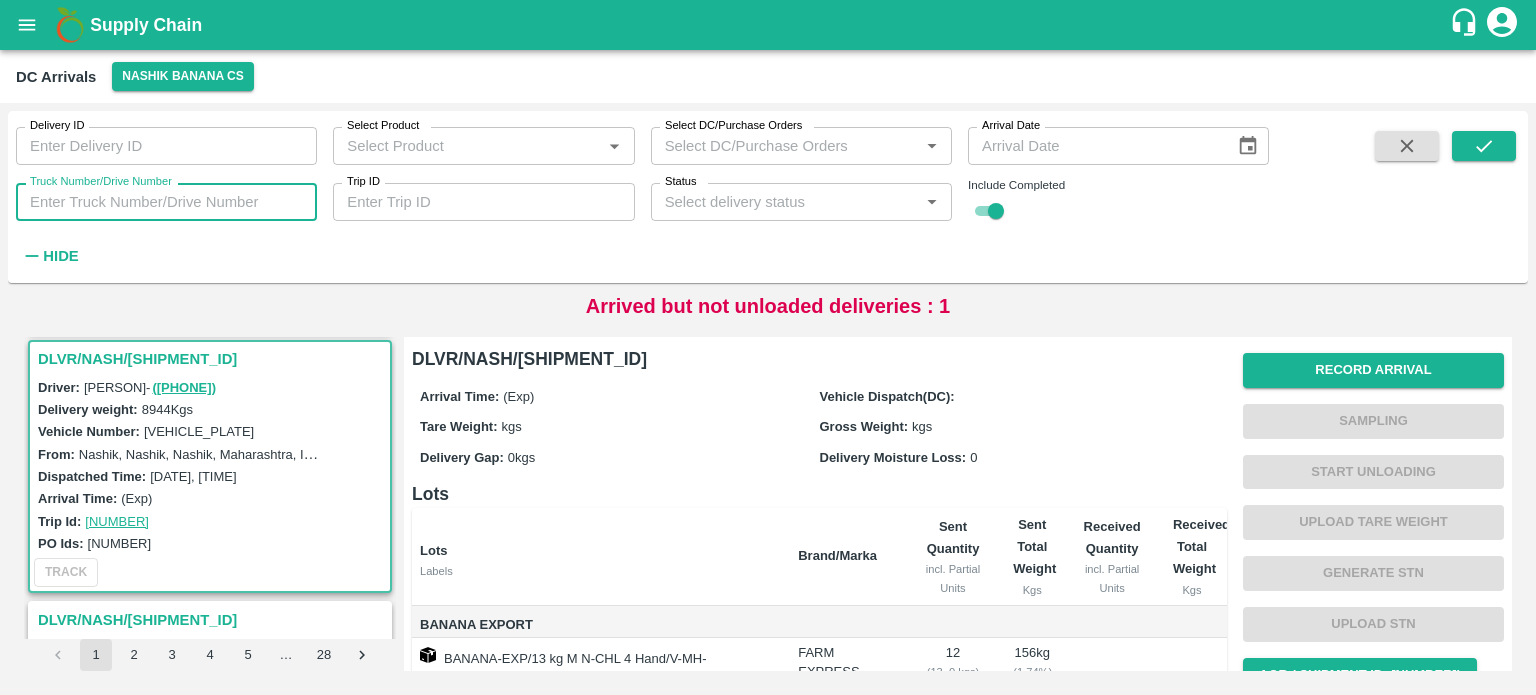 paste on "[VEHICLE_PLATE]" 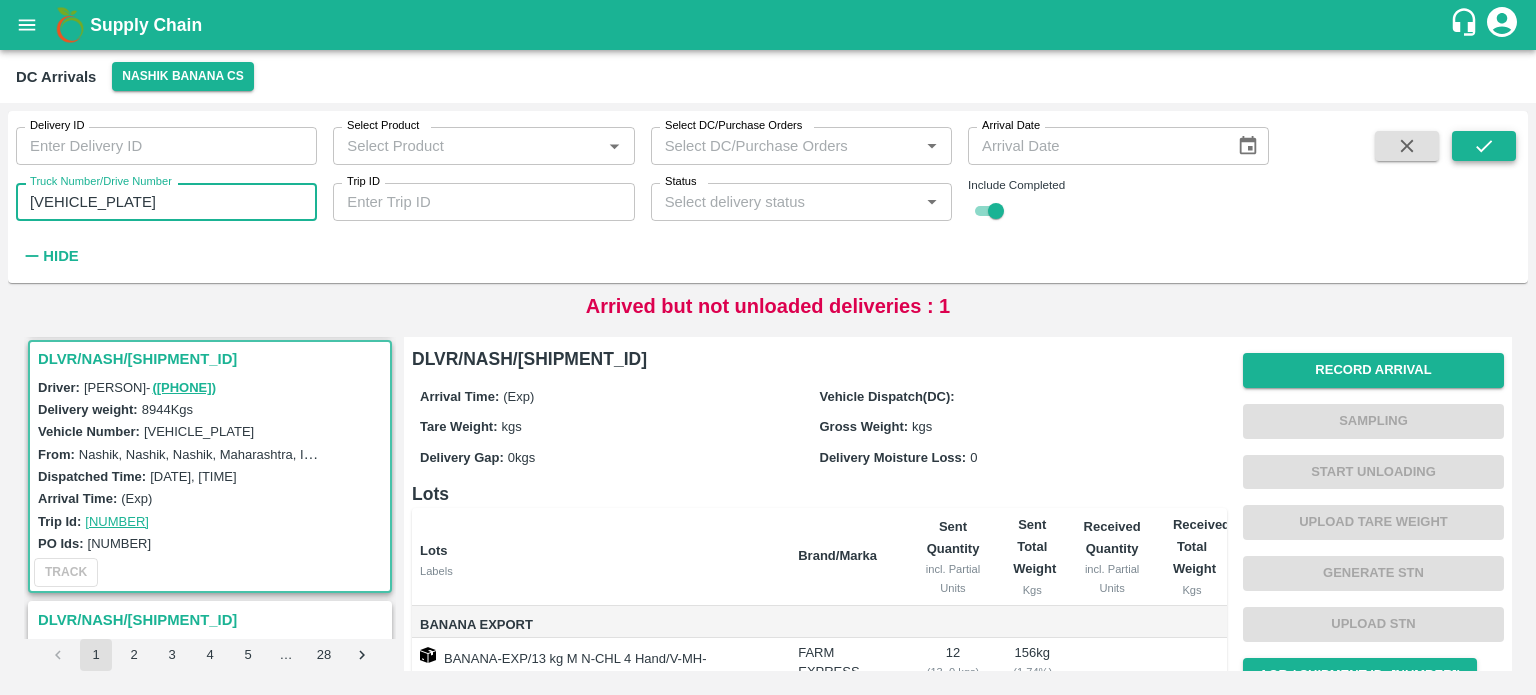 type on "[VEHICLE_PLATE]" 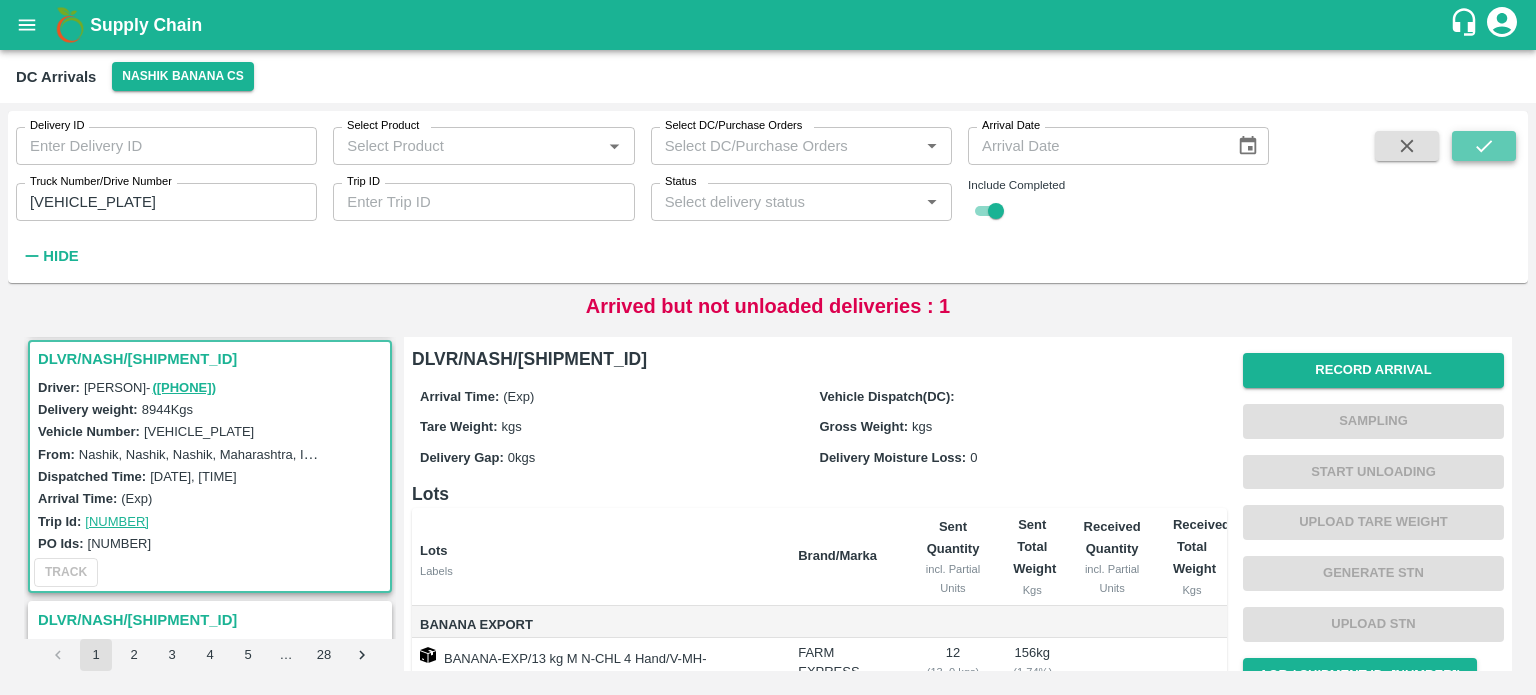 click 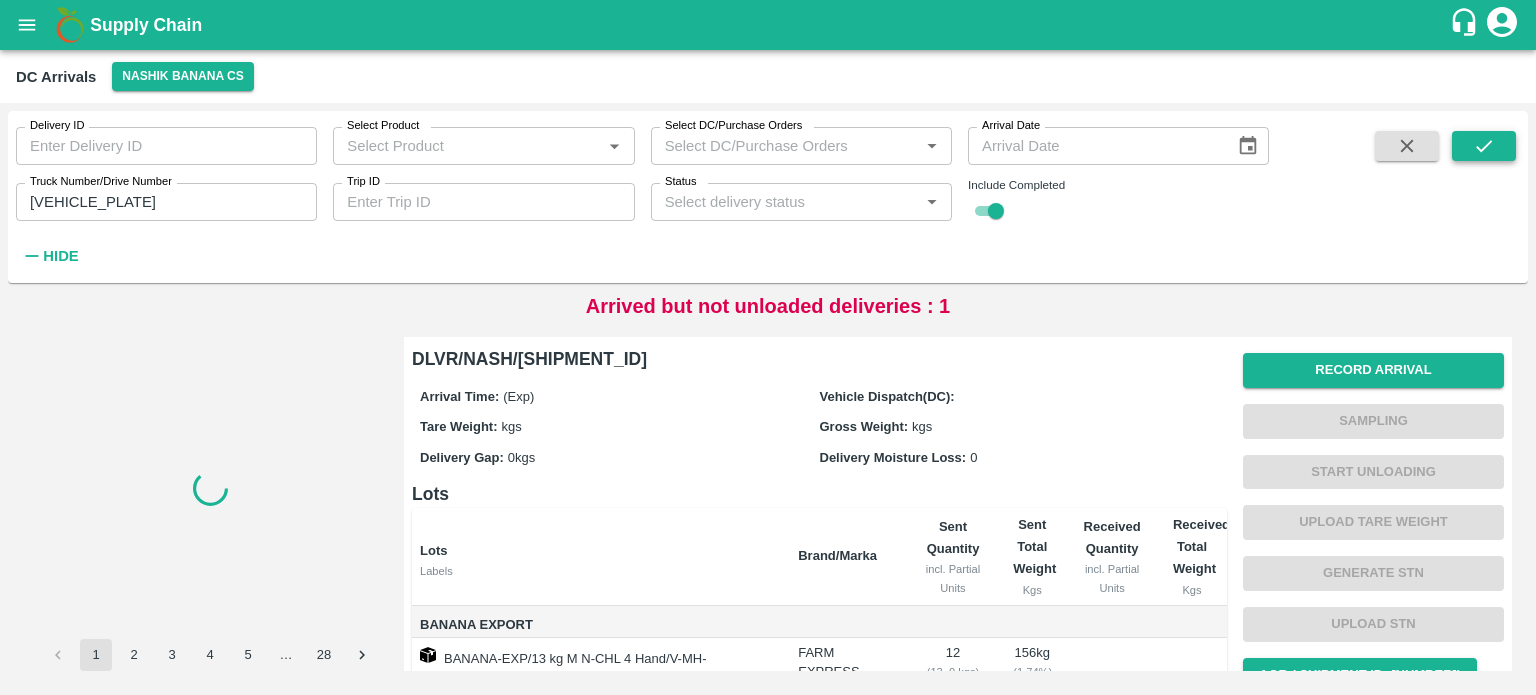 scroll, scrollTop: 0, scrollLeft: 0, axis: both 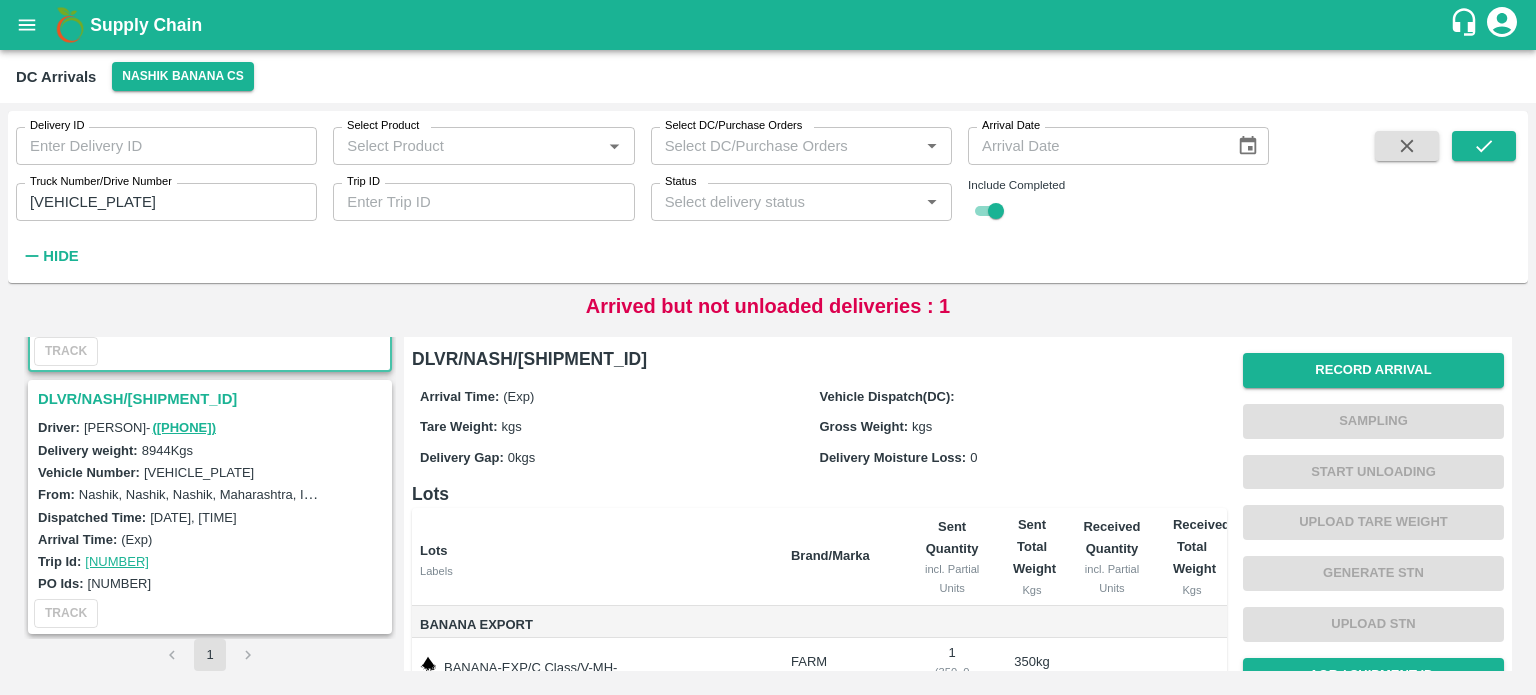 click on "DLVR/NASH/[SHIPMENT_ID]" at bounding box center [213, 399] 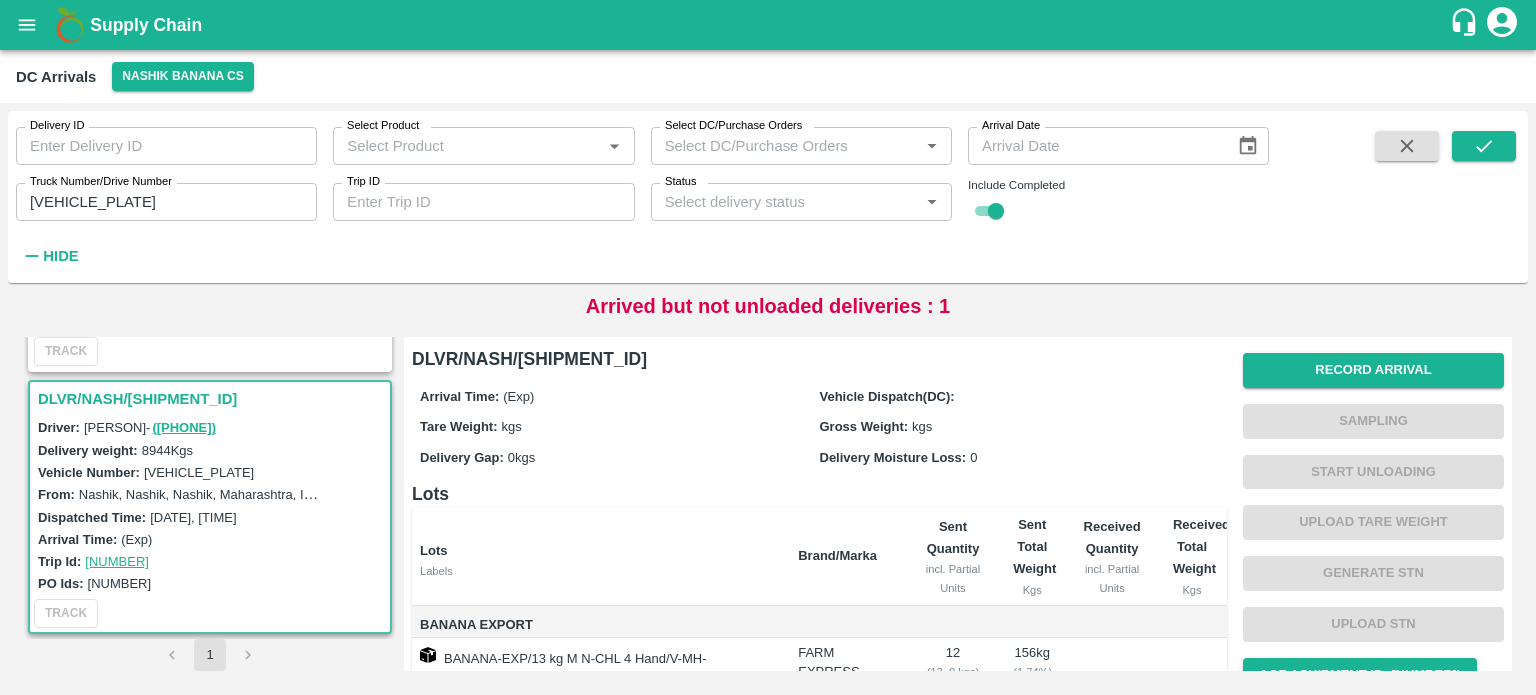 scroll, scrollTop: 382, scrollLeft: 0, axis: vertical 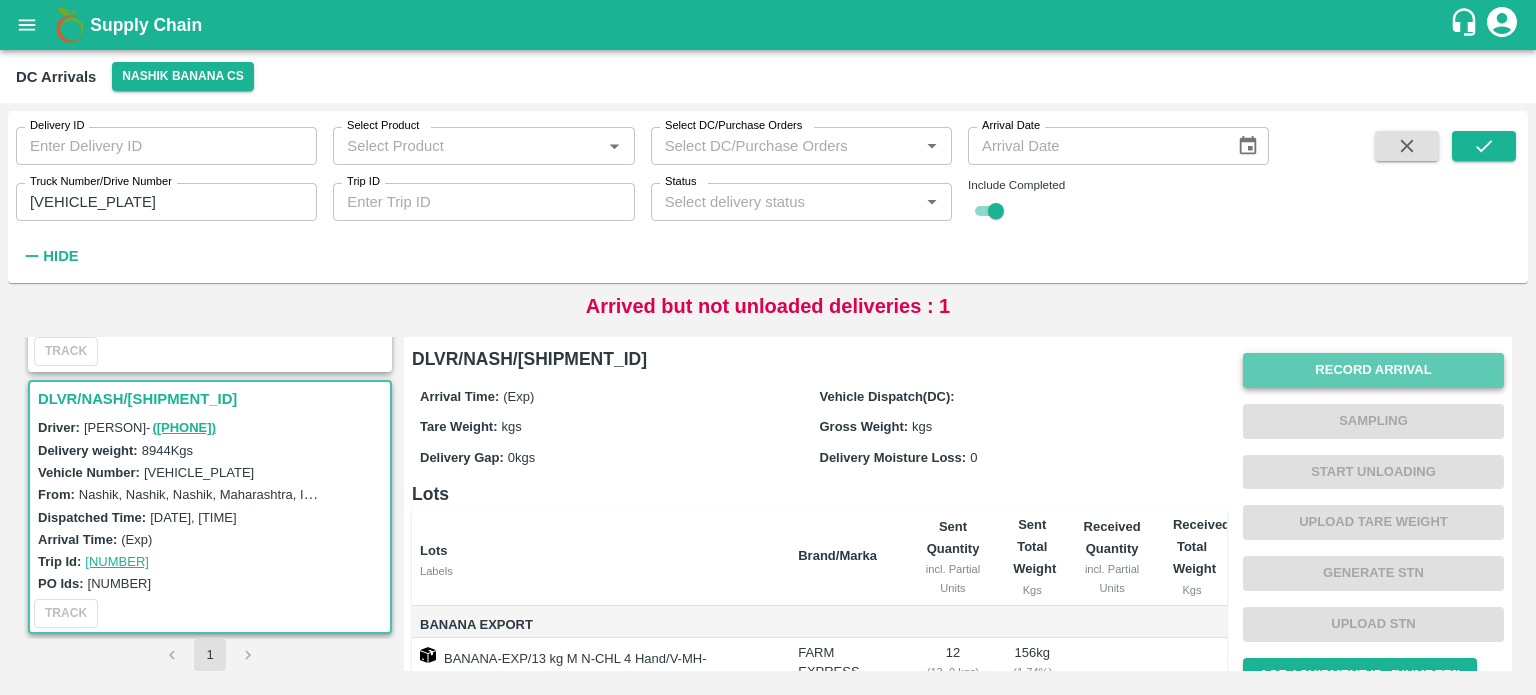 click on "Record Arrival" at bounding box center (1373, 370) 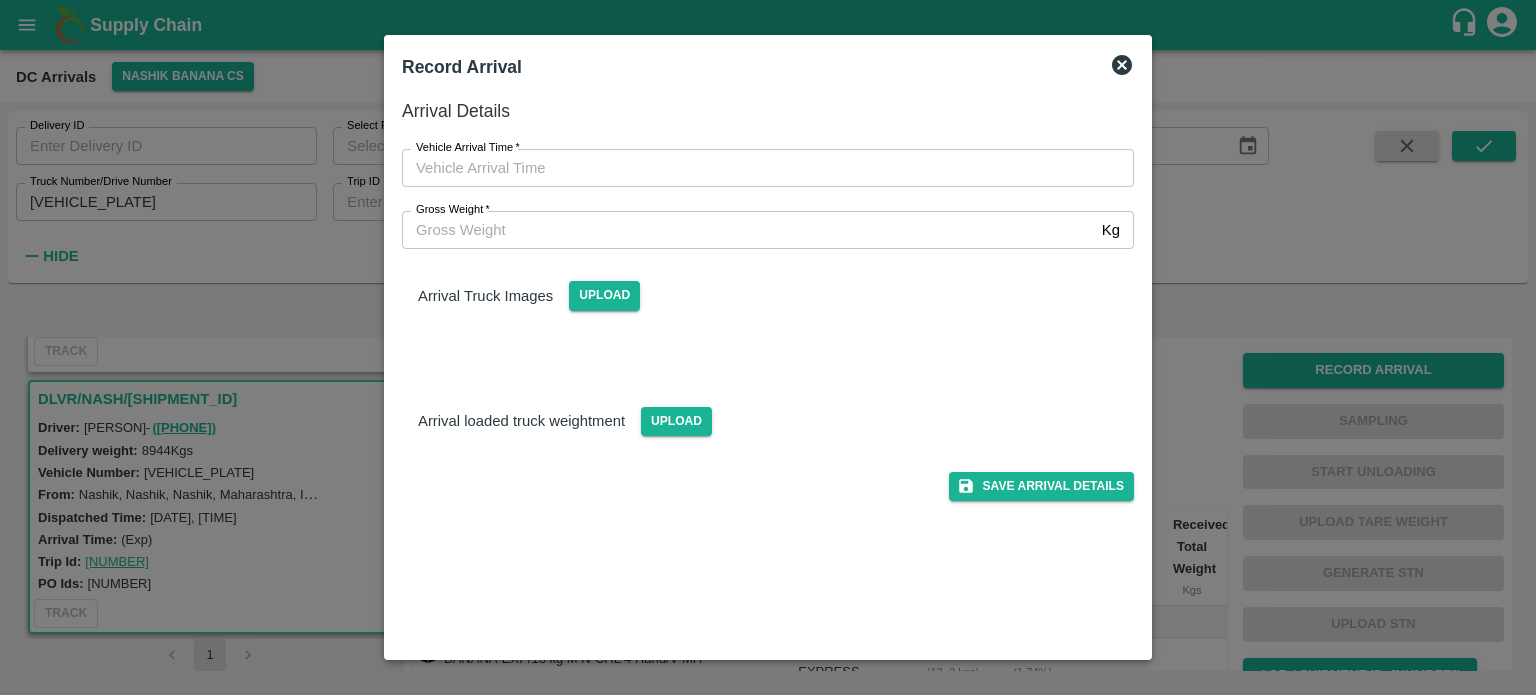 type on "DD/MM/YYYY hh:mm aa" 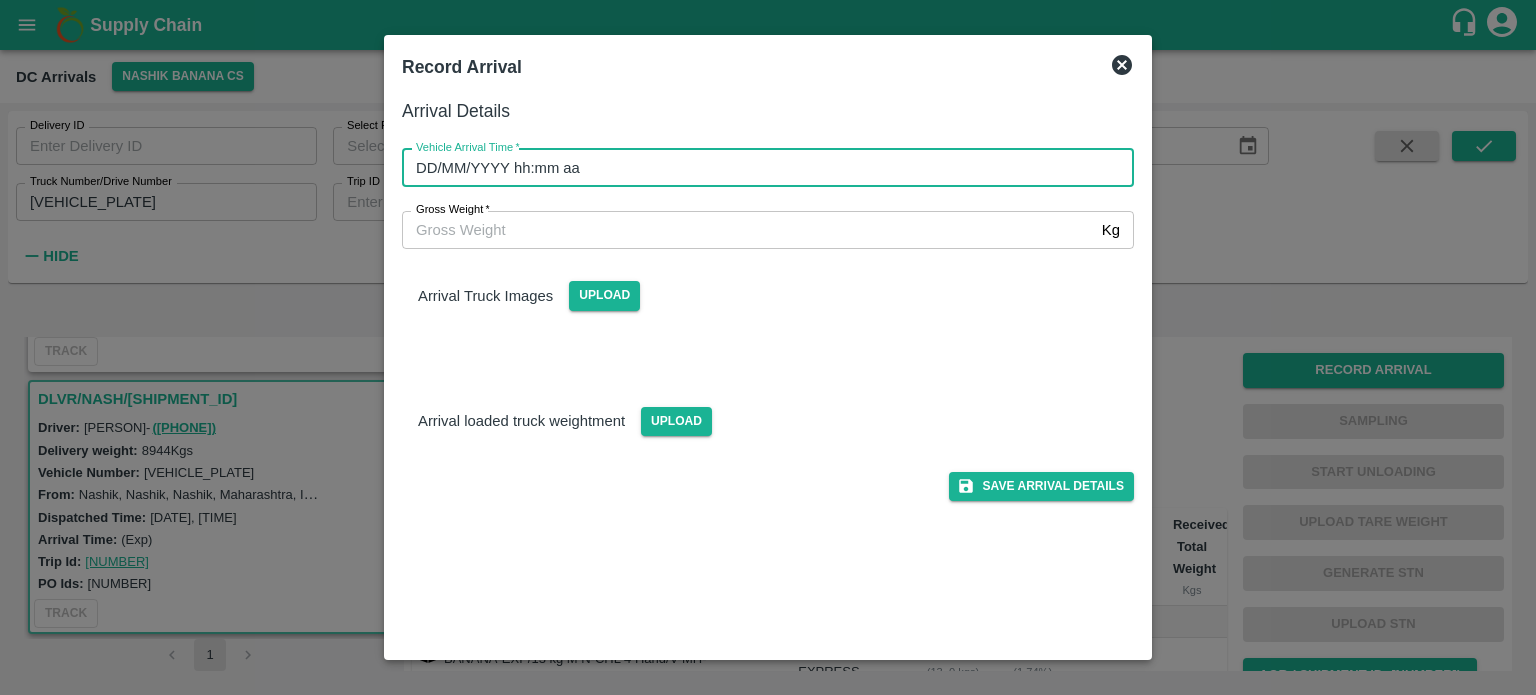 click on "DD/MM/YYYY hh:mm aa" at bounding box center (761, 168) 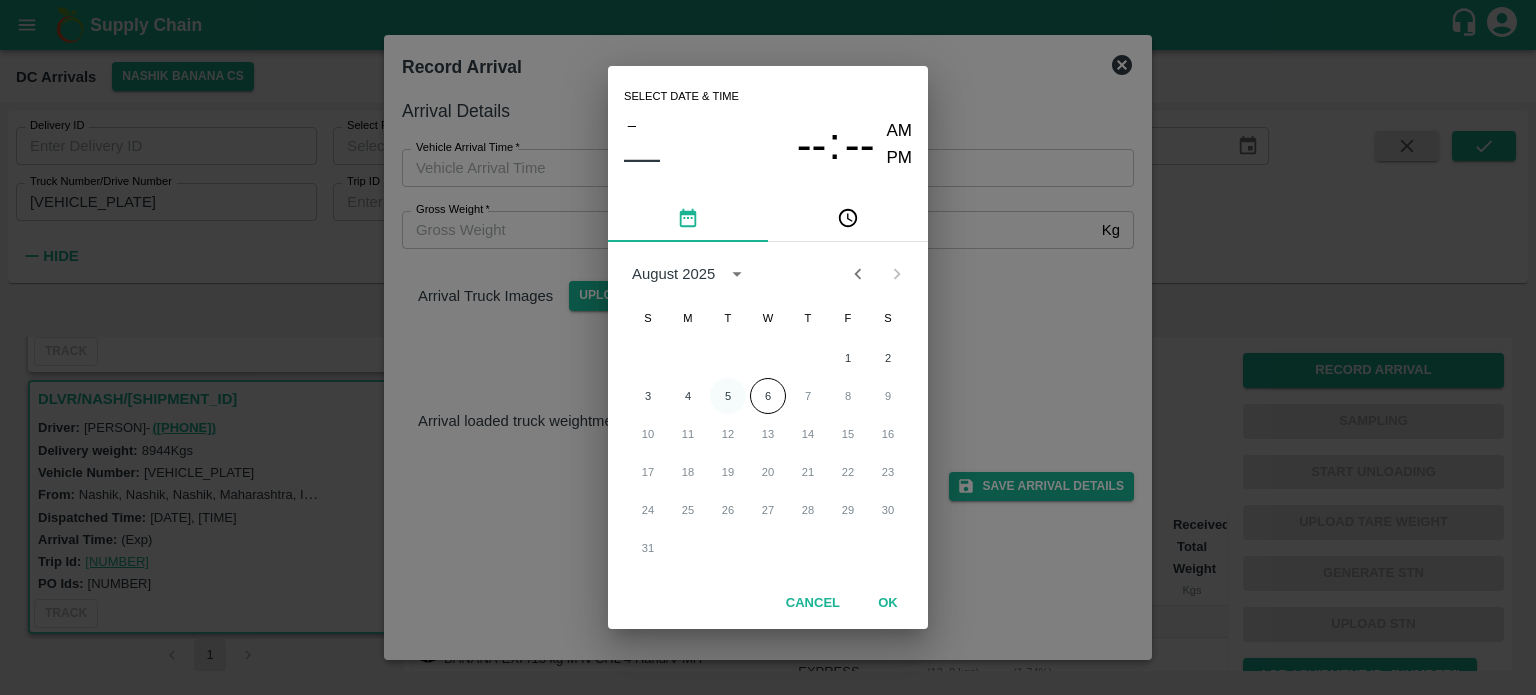 click on "5" at bounding box center [728, 396] 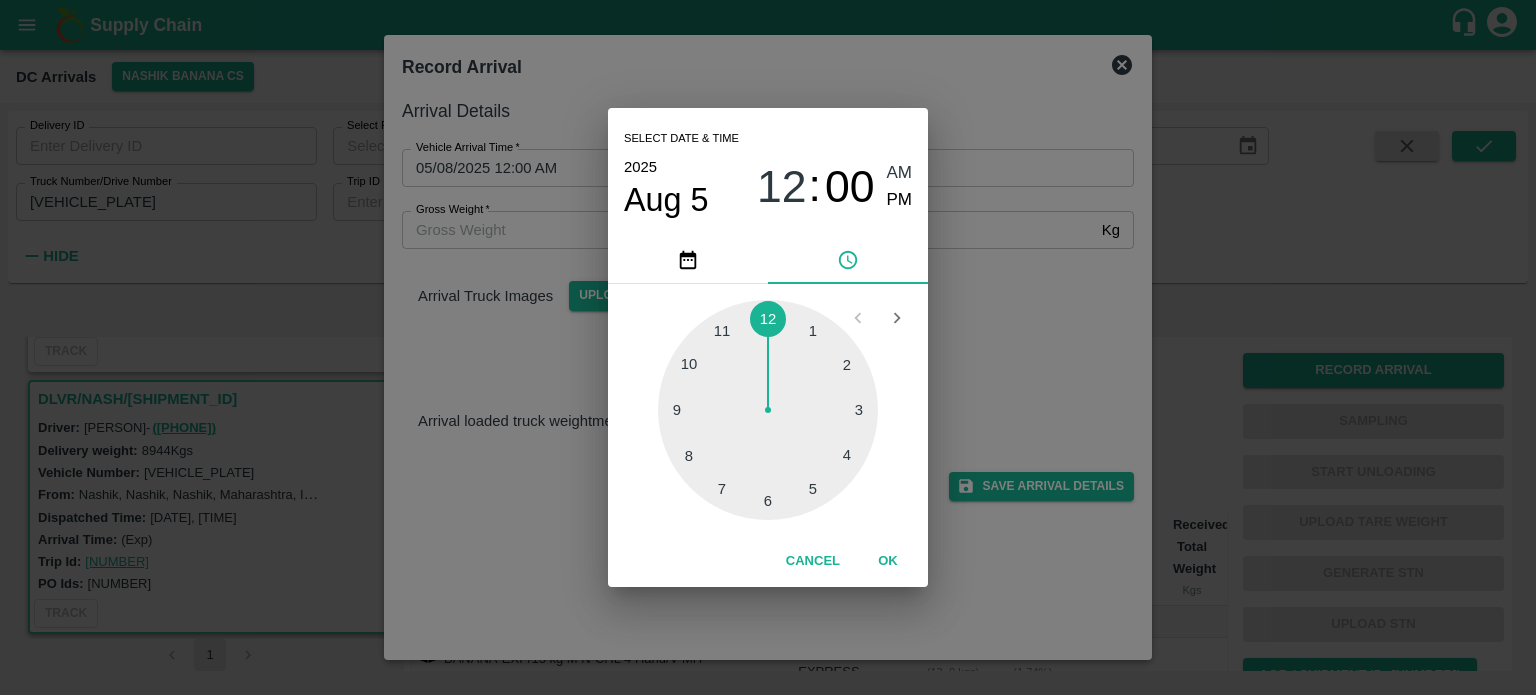 click at bounding box center [768, 410] 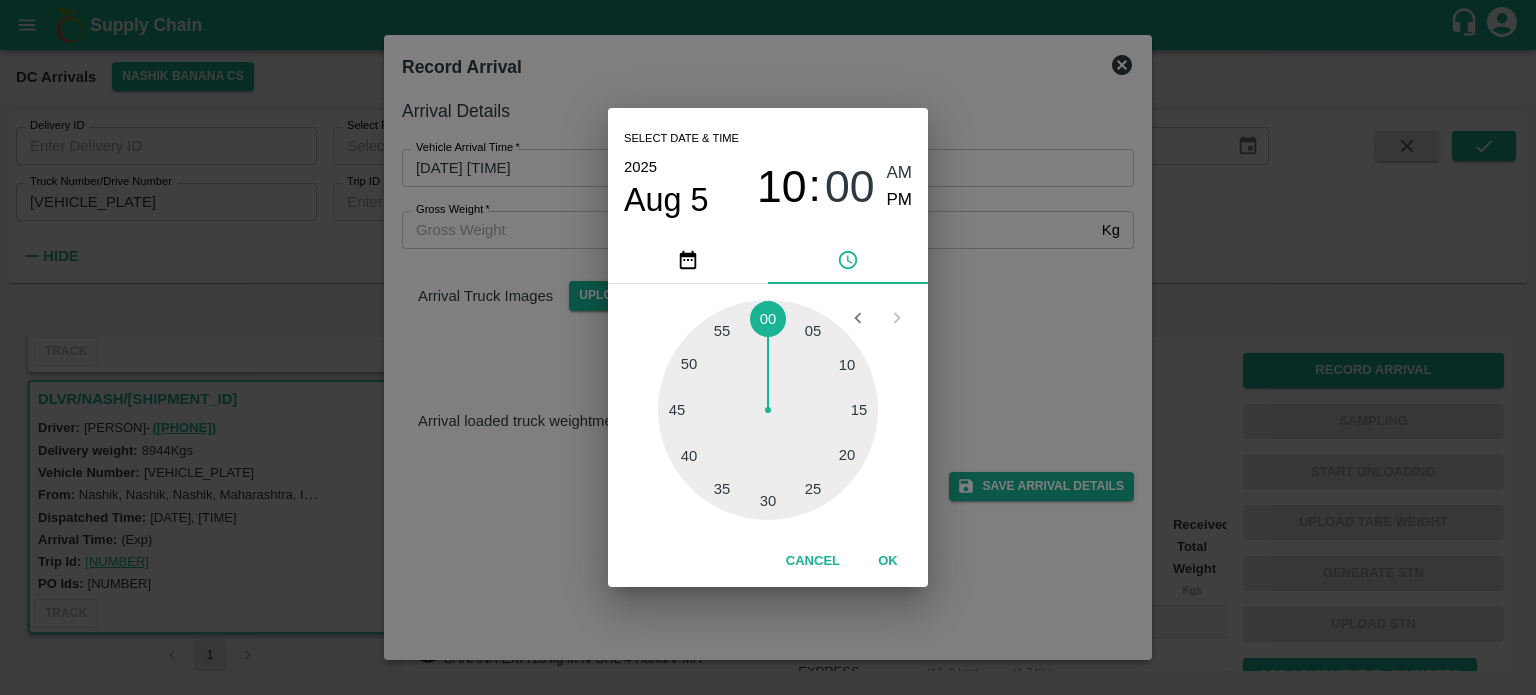 type on "[DATE] [TIME]" 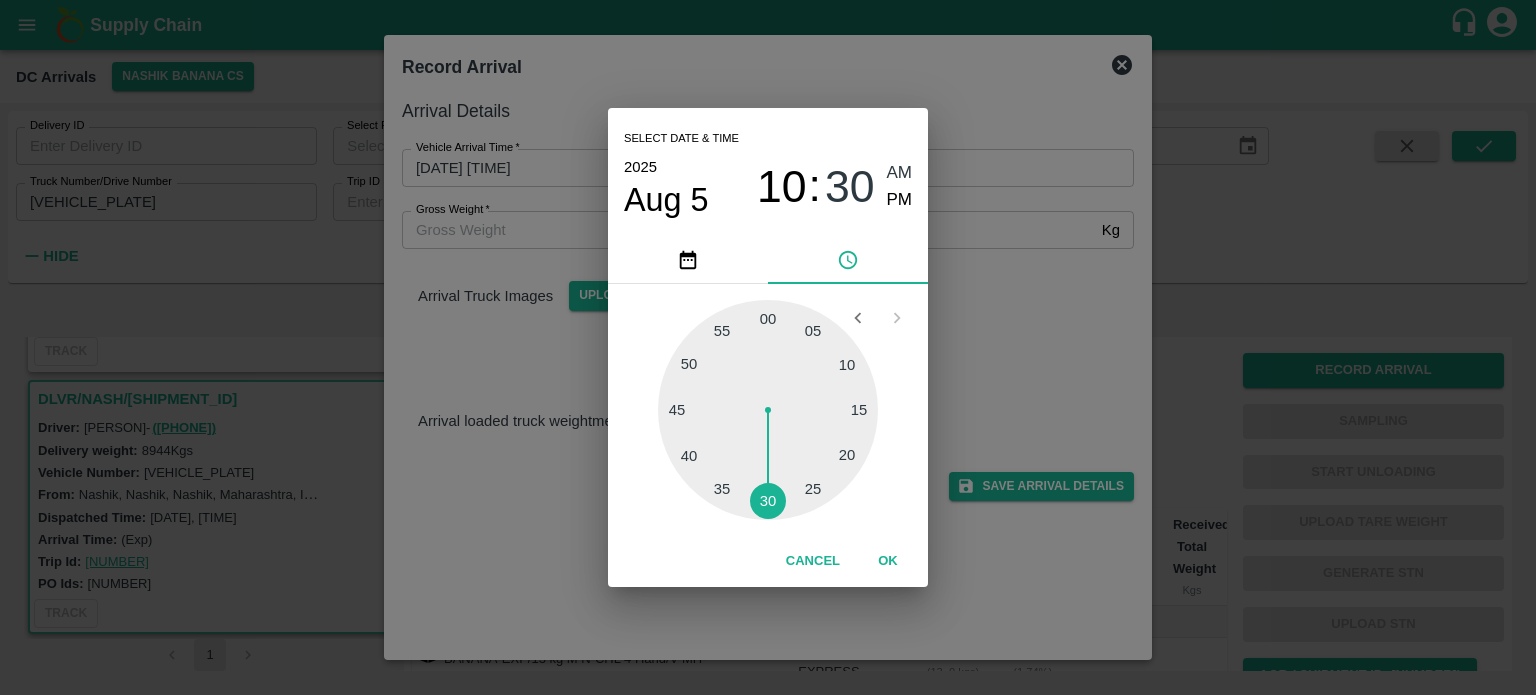 drag, startPoint x: 770, startPoint y: 521, endPoint x: 767, endPoint y: 500, distance: 21.213203 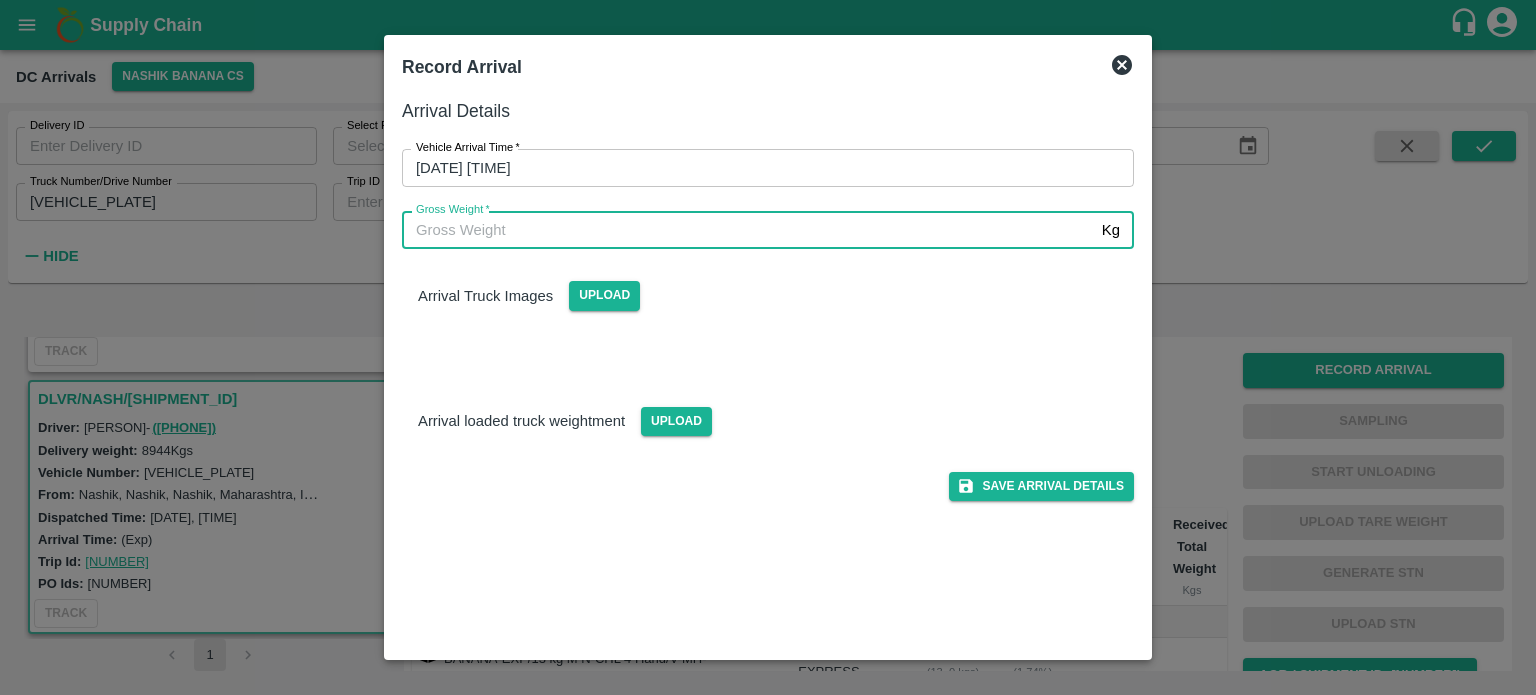 click on "Gross Weight   *" at bounding box center [748, 230] 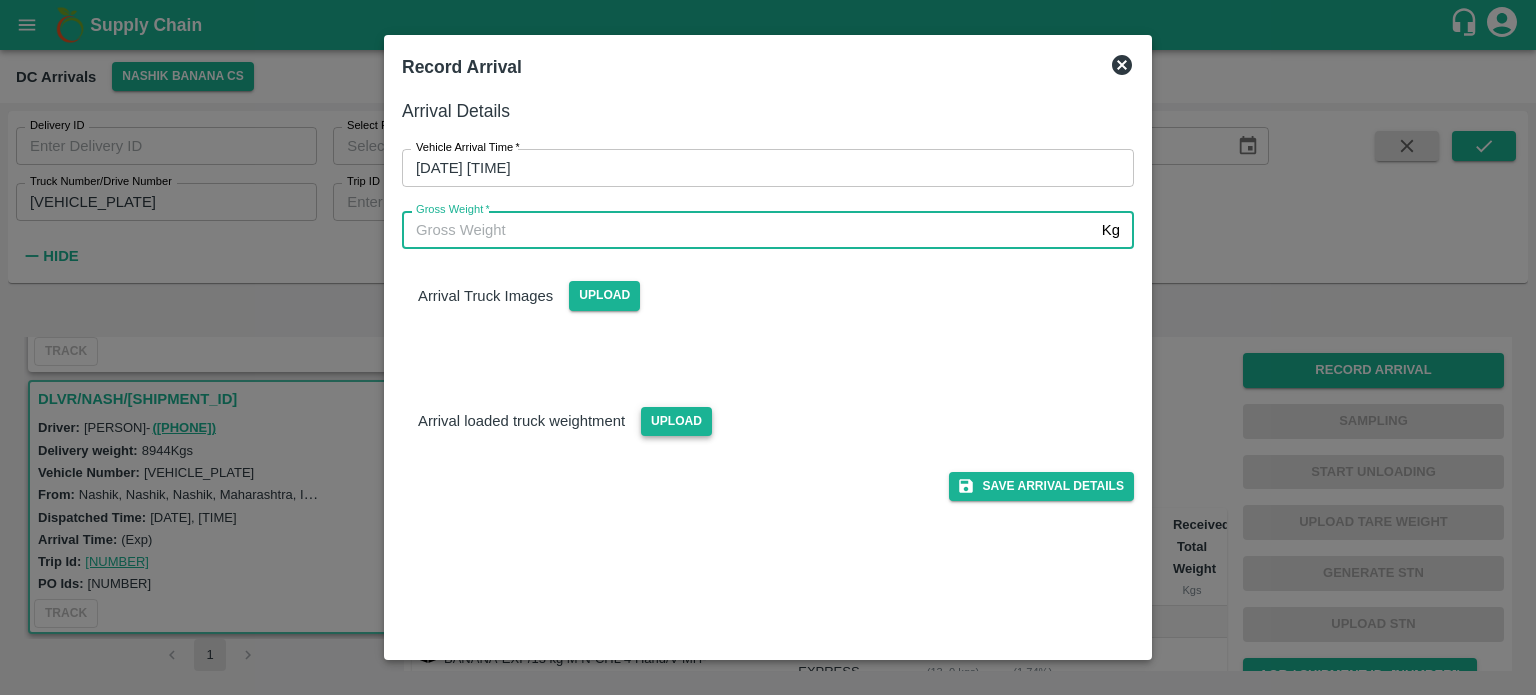 type on "[NUMBER]" 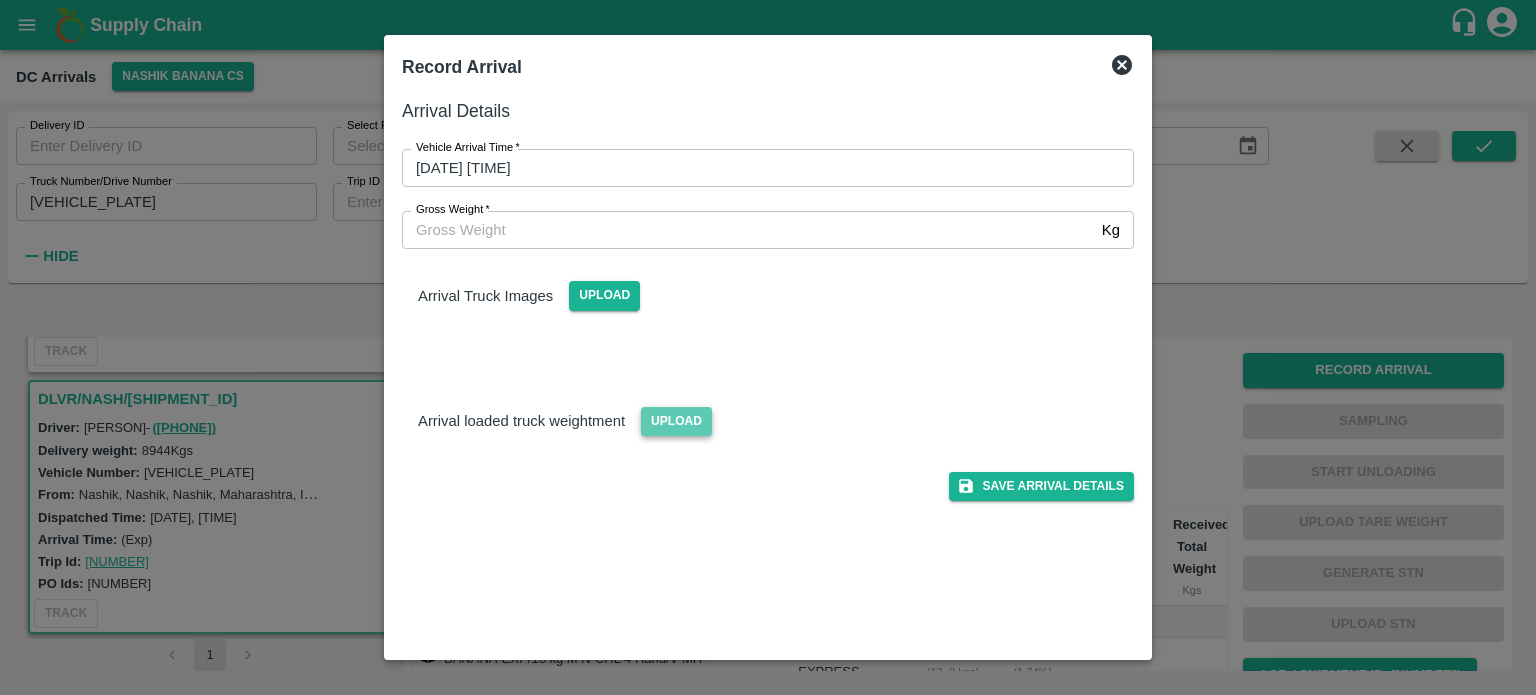 click on "Upload" at bounding box center [676, 421] 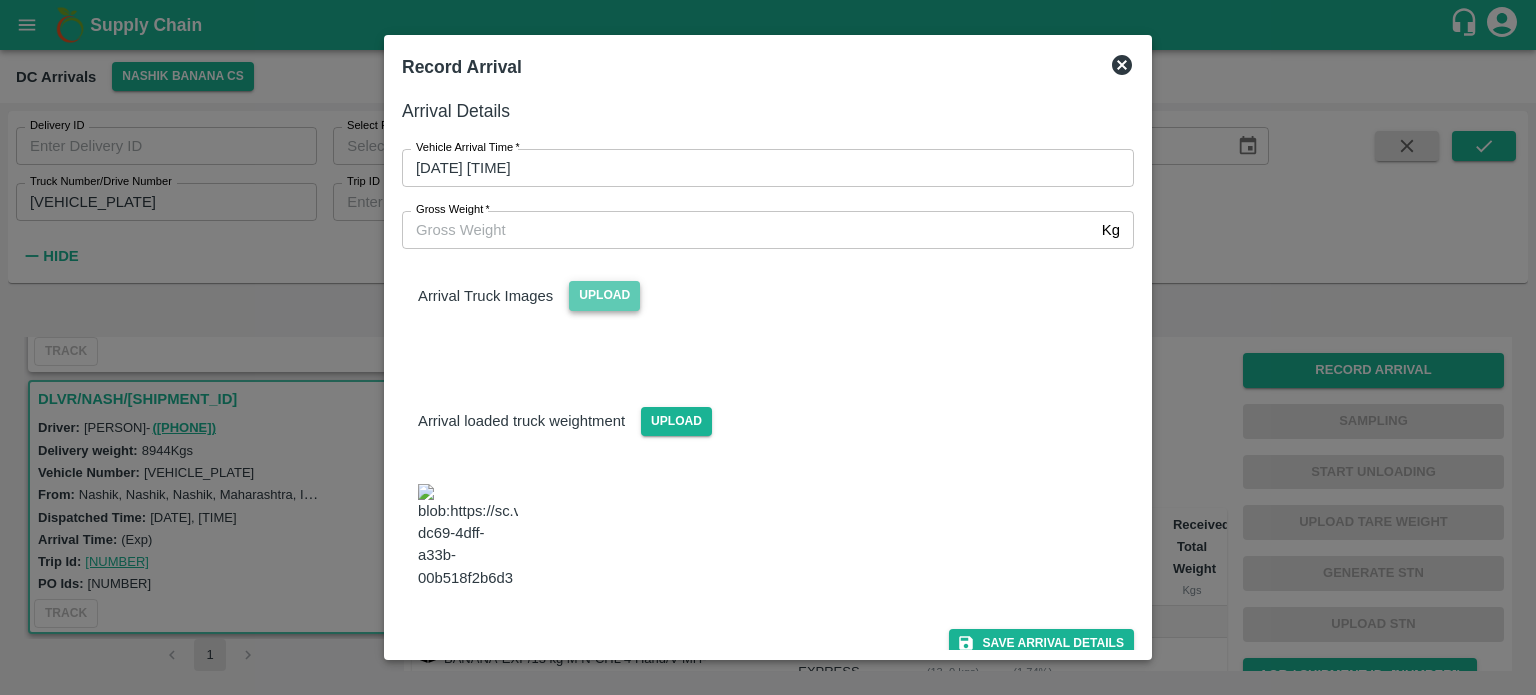 click on "Upload" at bounding box center [604, 295] 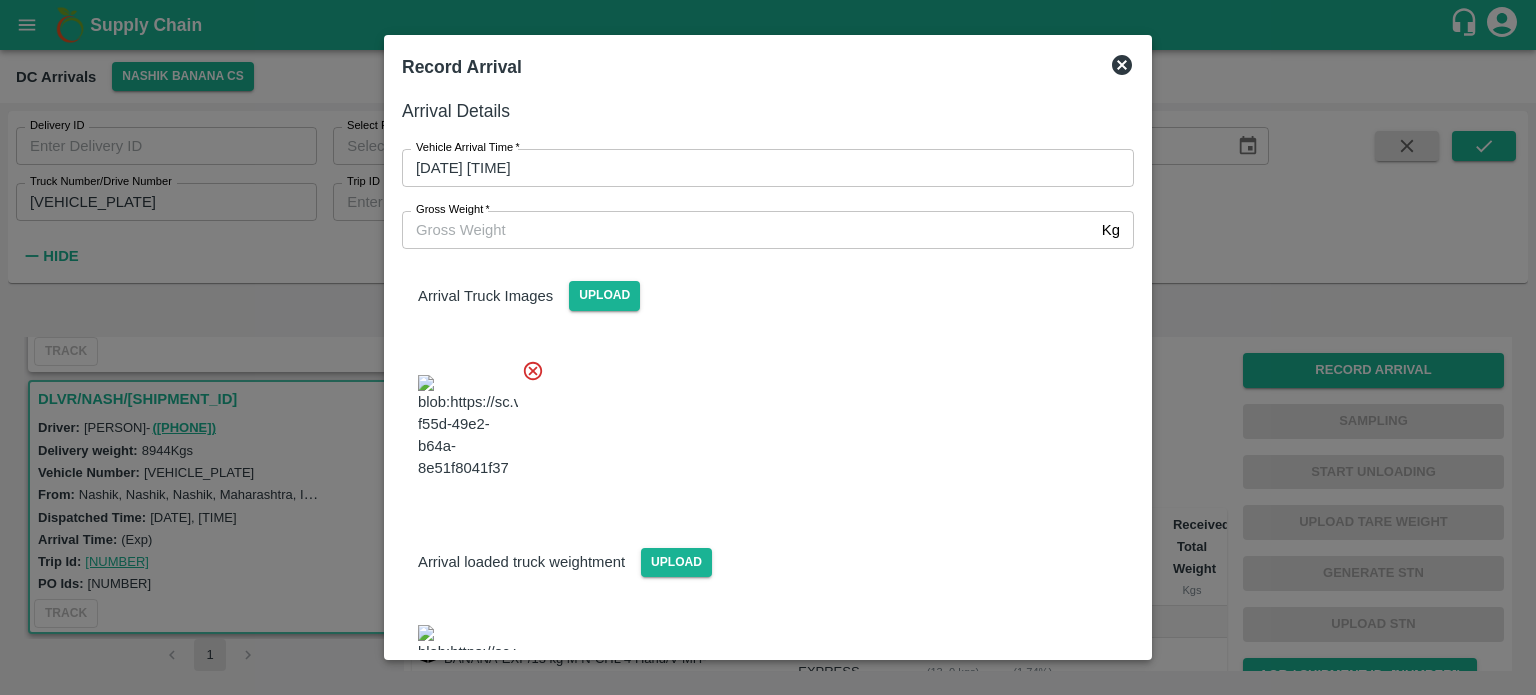 click at bounding box center (760, 421) 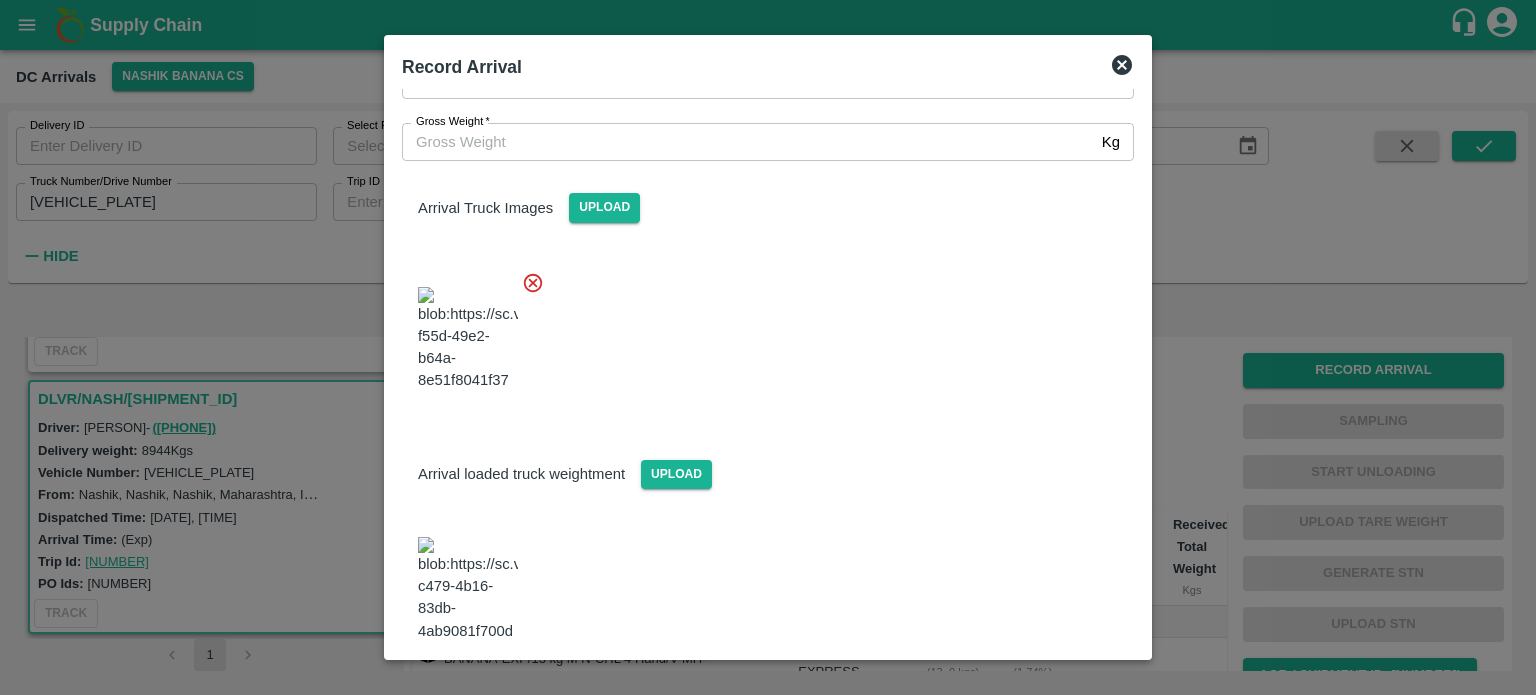 click on "Save Arrival Details" at bounding box center [1041, 696] 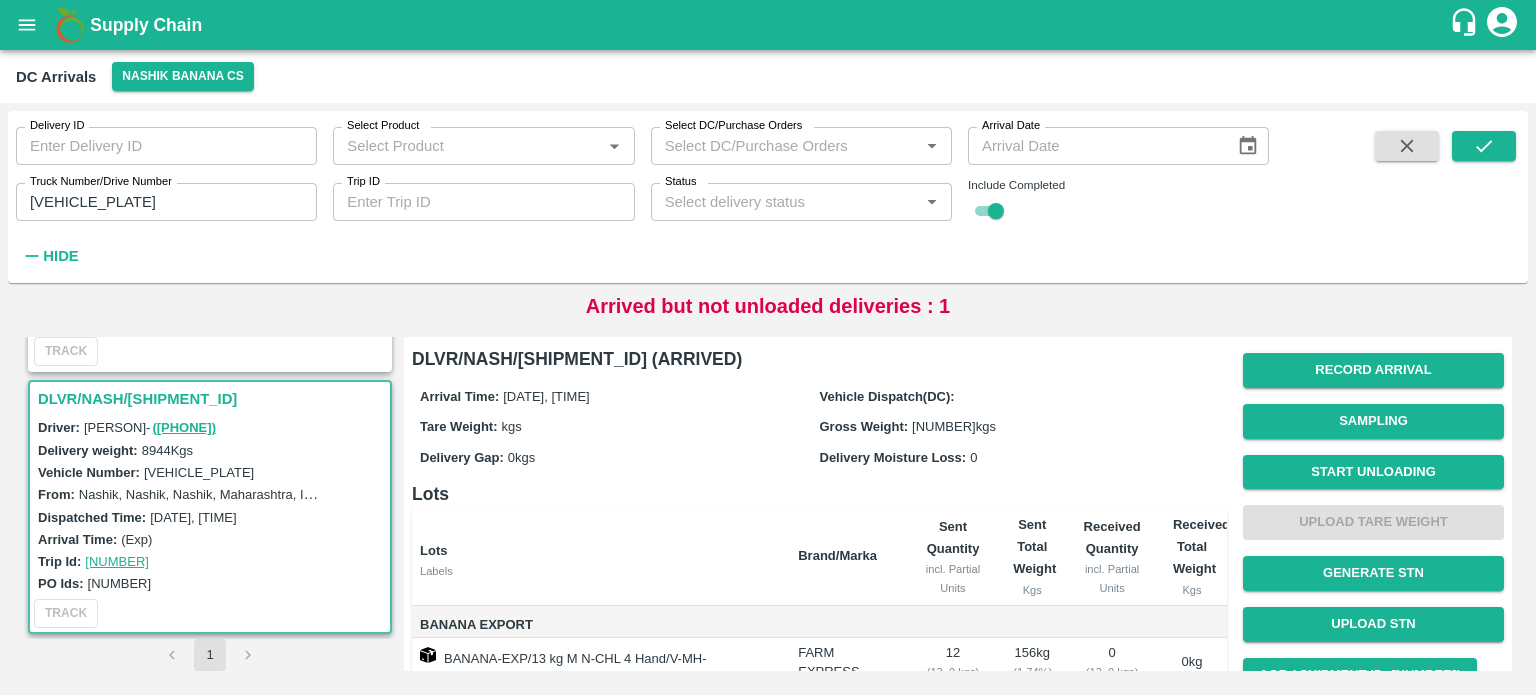 scroll, scrollTop: 0, scrollLeft: 0, axis: both 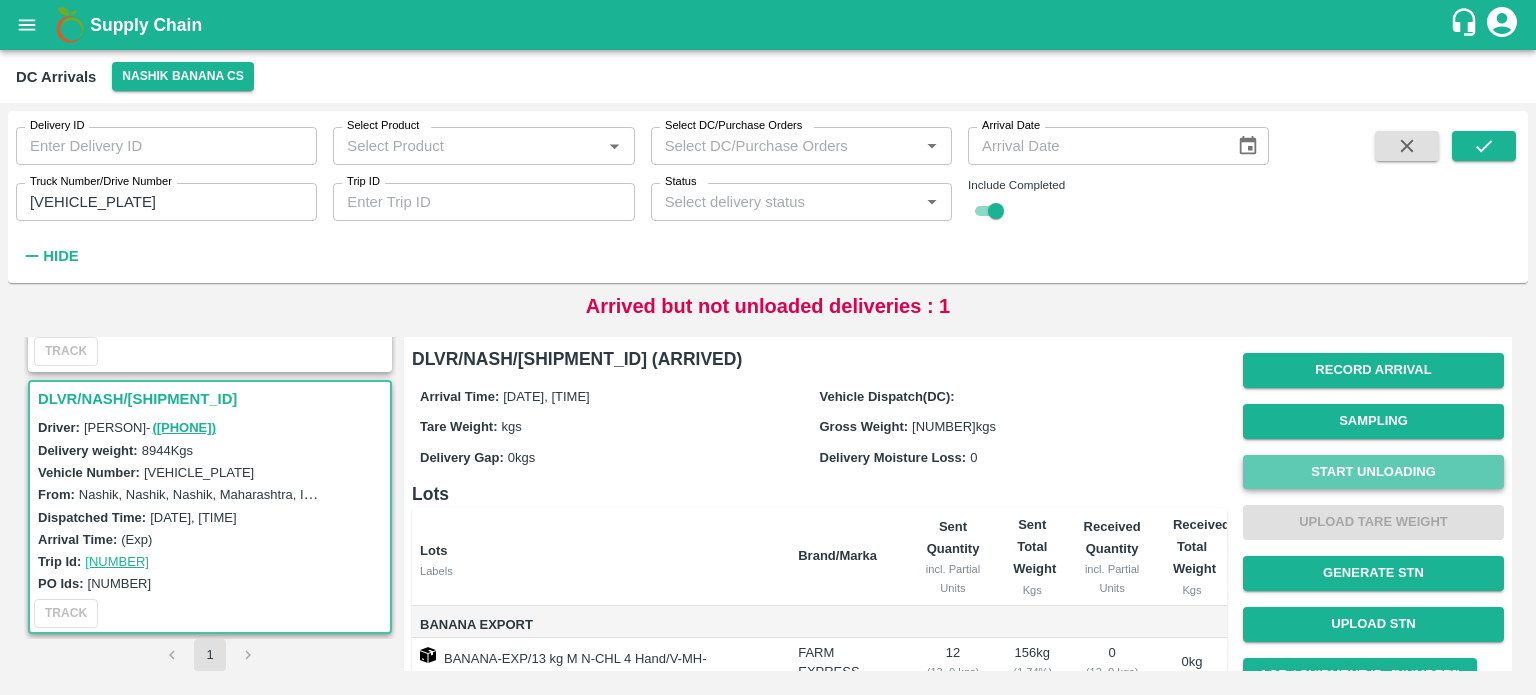 click on "Start Unloading" at bounding box center [1373, 472] 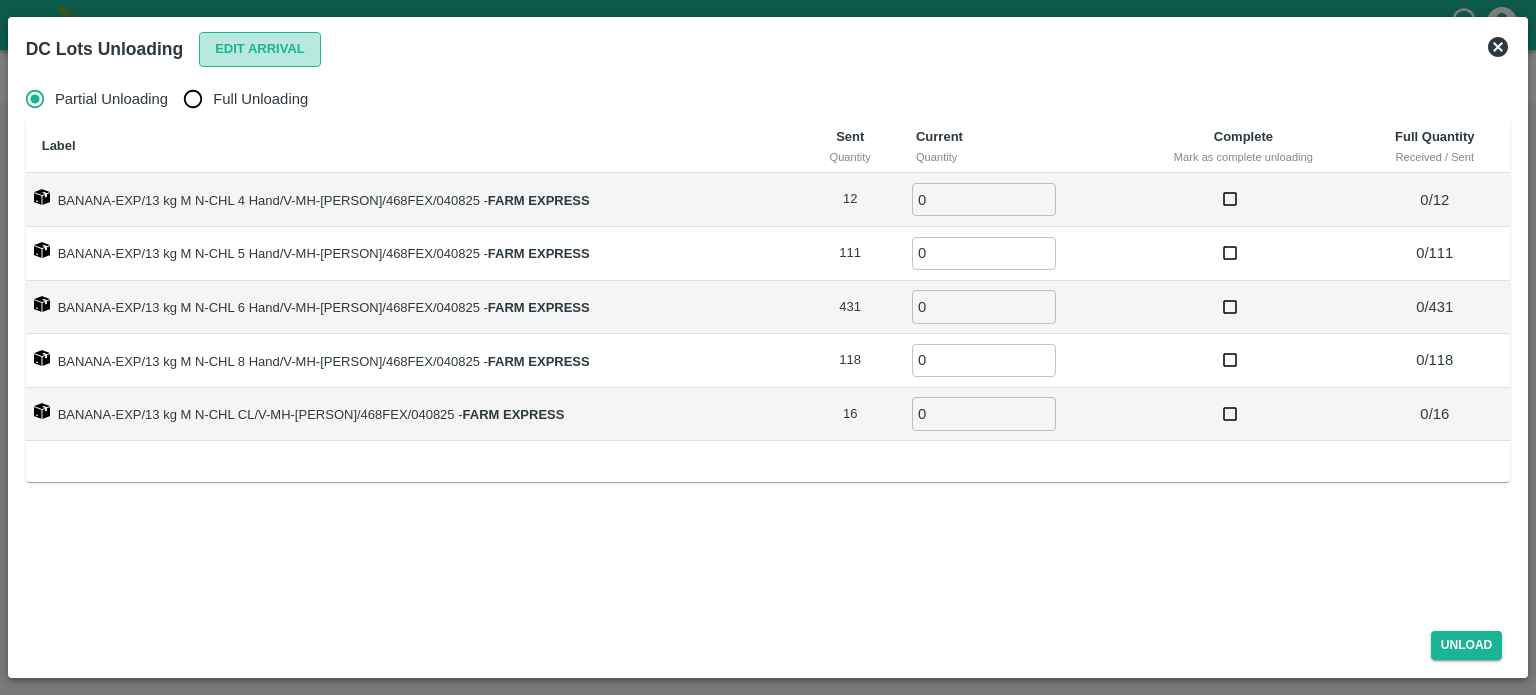 click on "Edit Arrival" at bounding box center (260, 49) 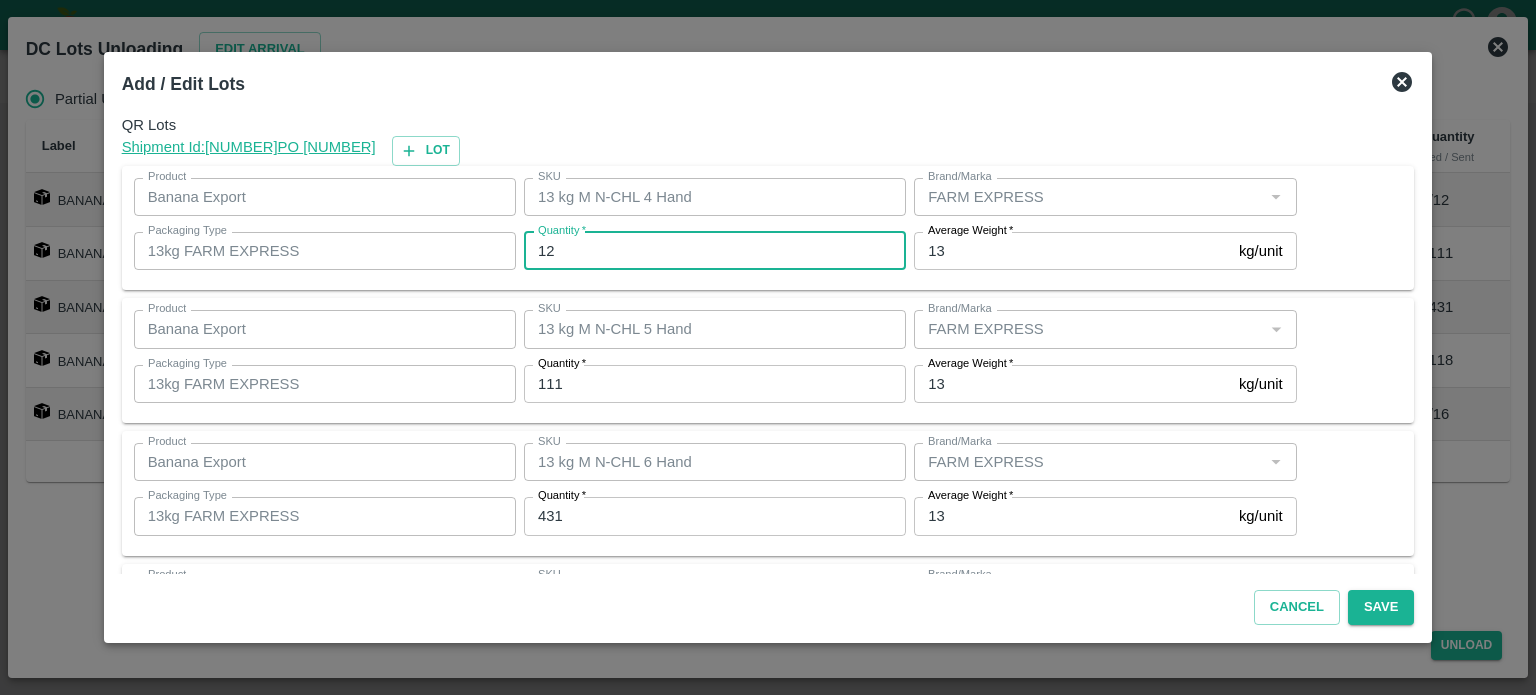 click on "12" at bounding box center (715, 251) 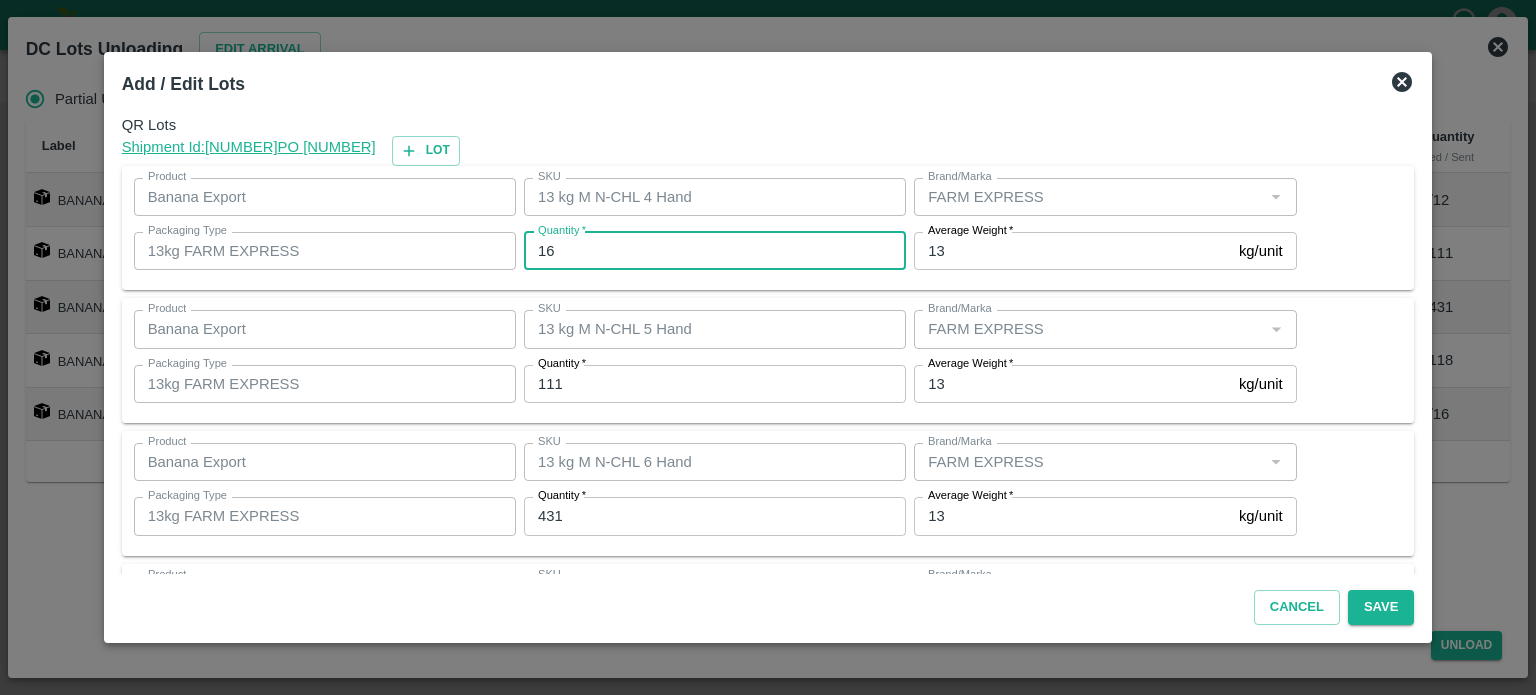 type on "16" 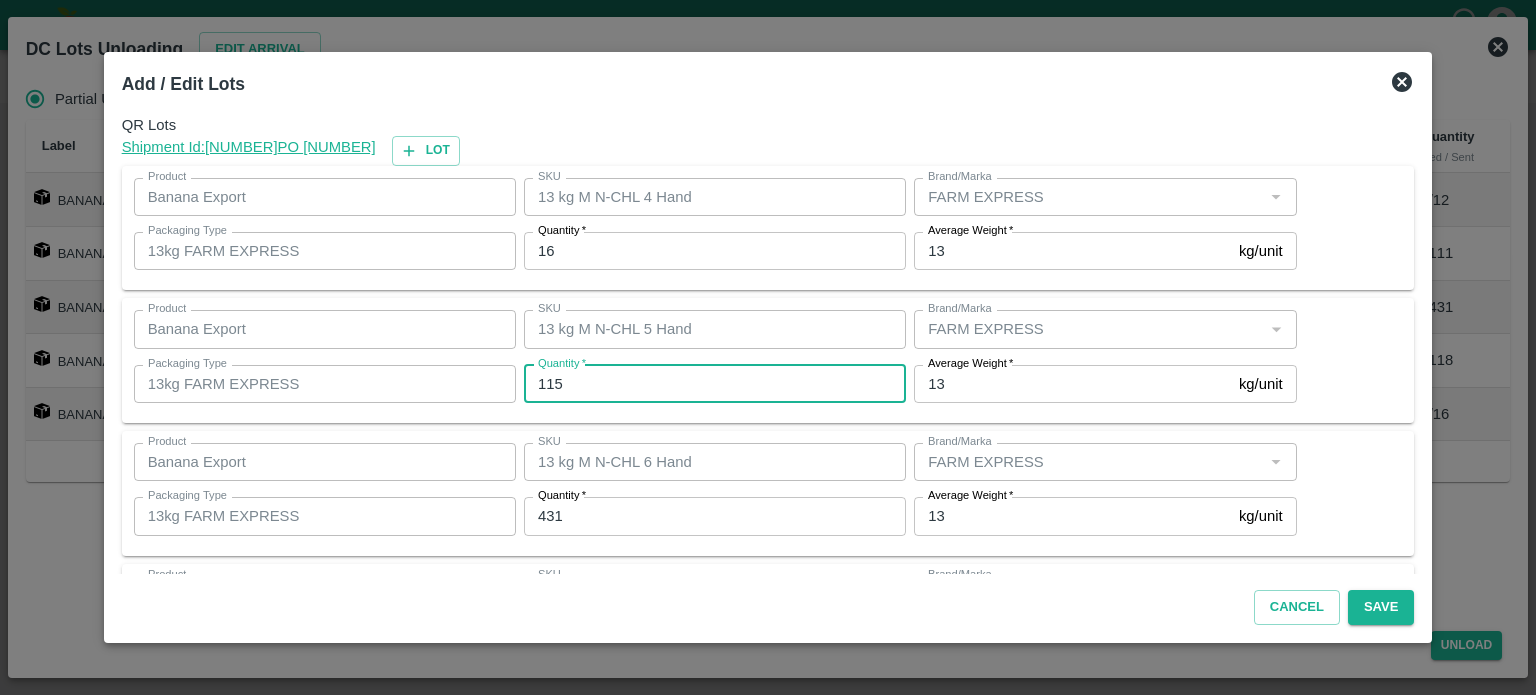 type on "115" 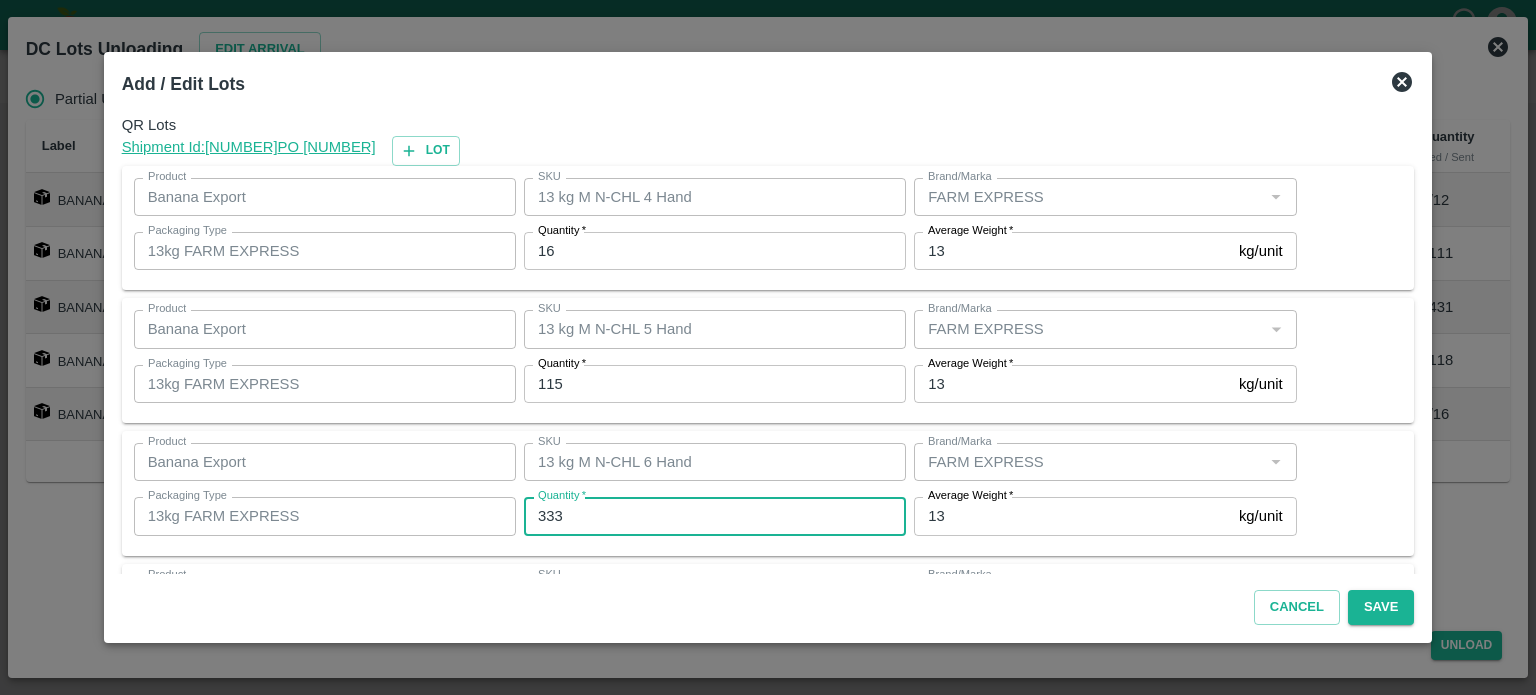 type on "333" 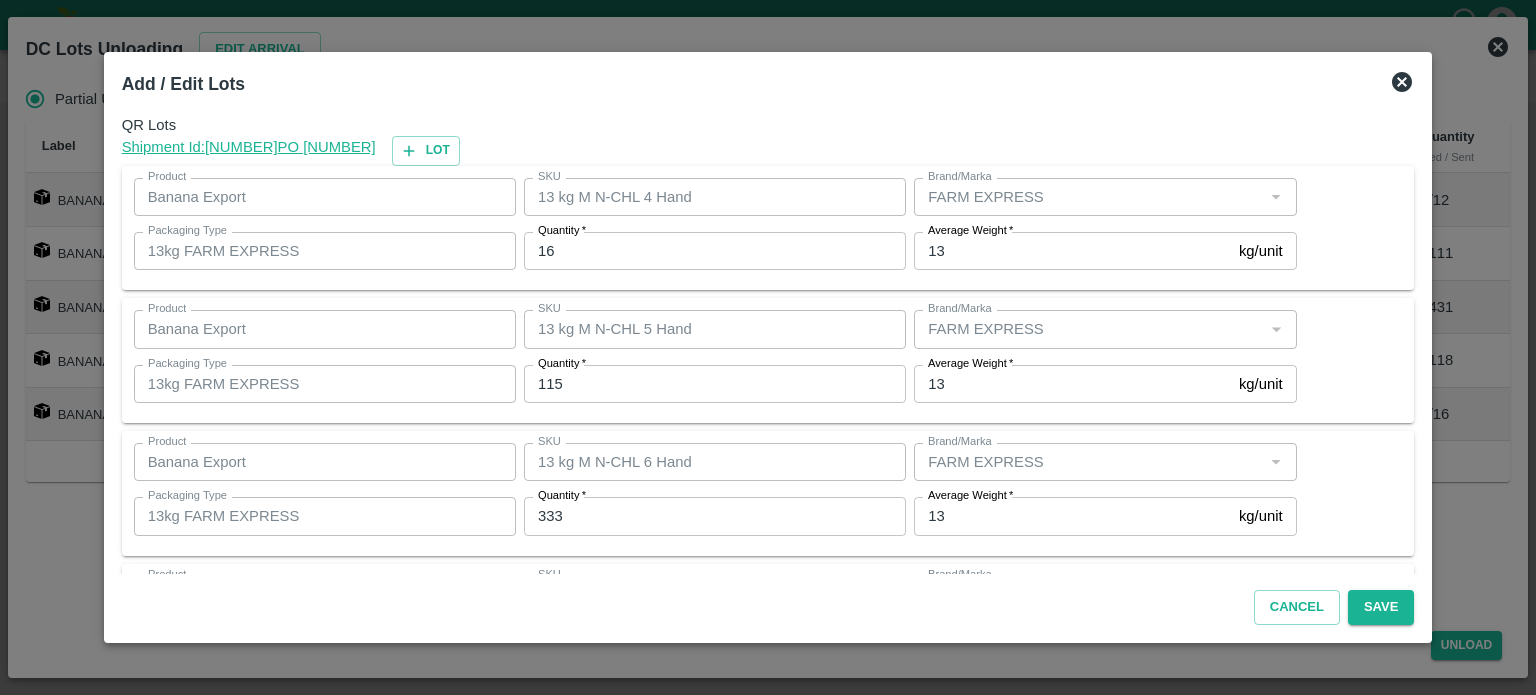 scroll, scrollTop: 262, scrollLeft: 0, axis: vertical 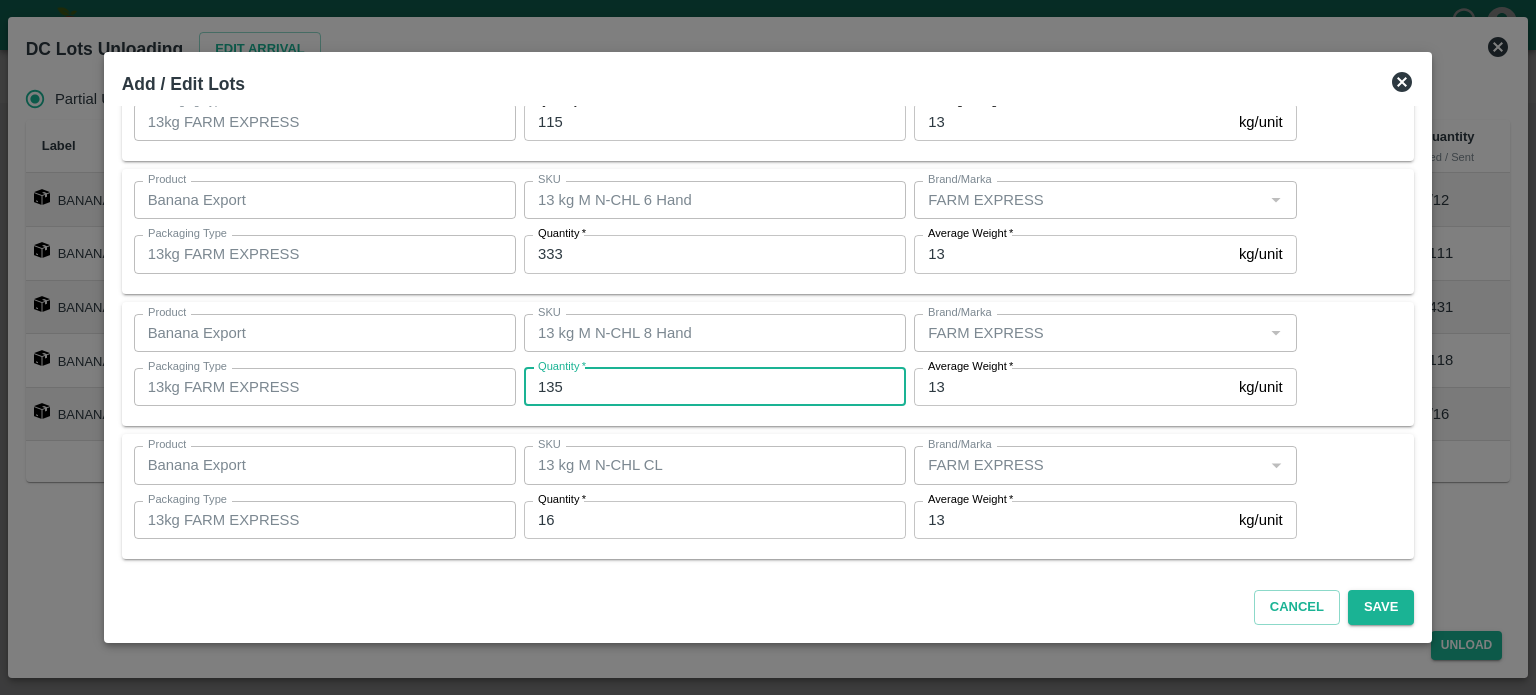 type on "135" 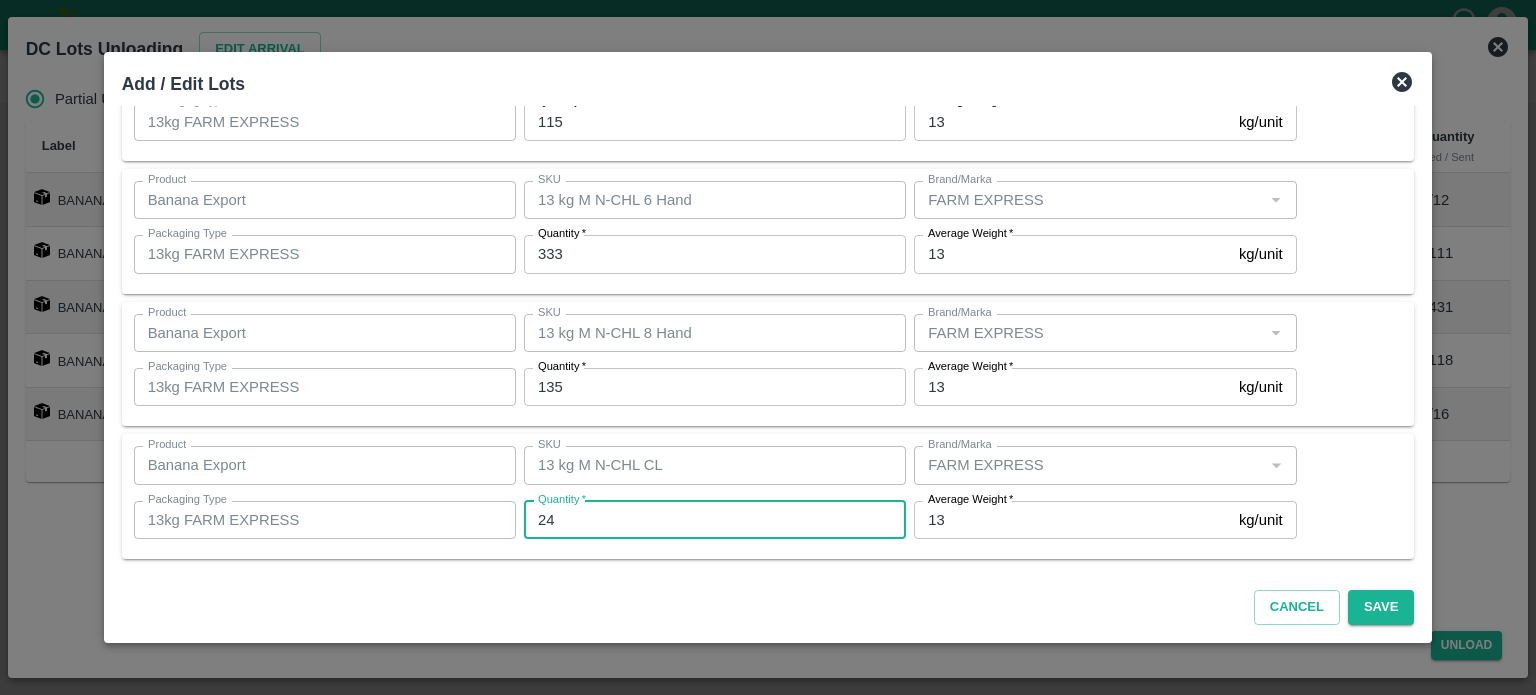 type on "24" 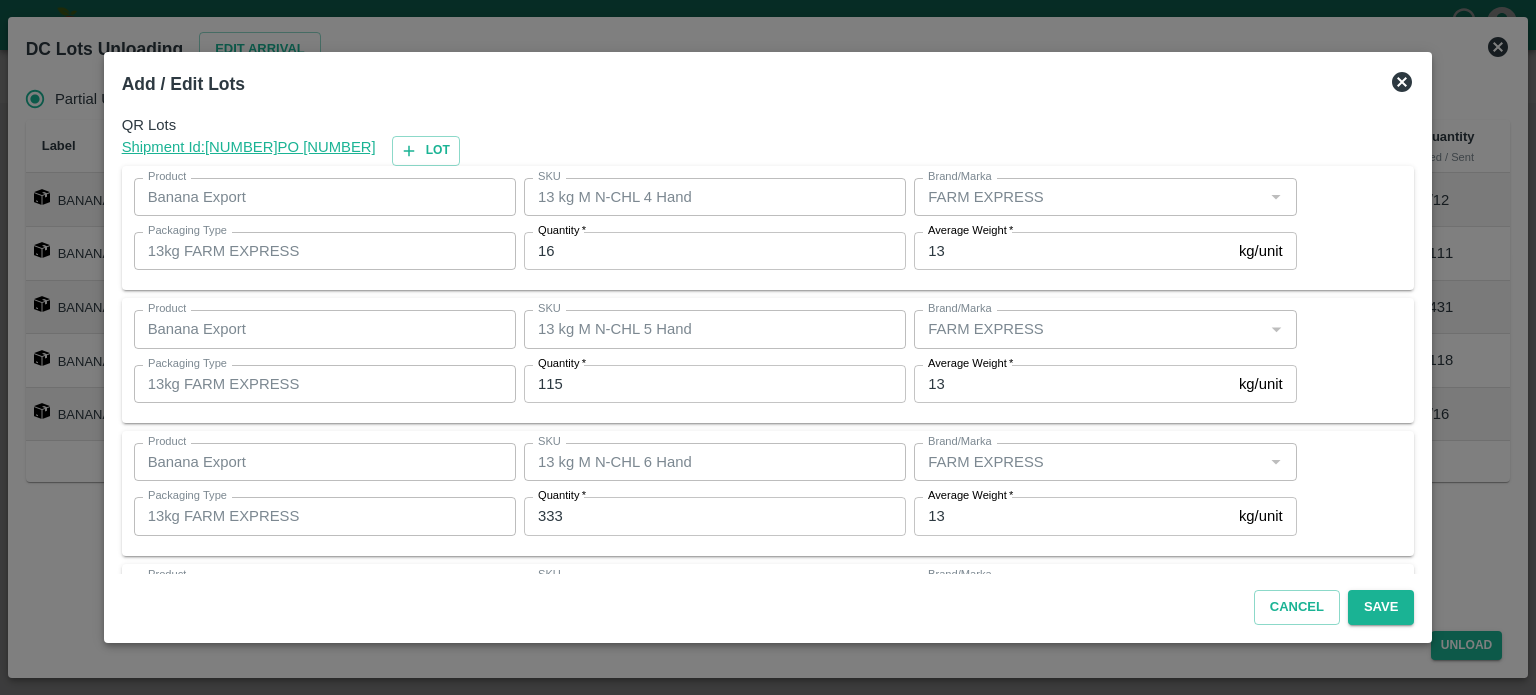 scroll, scrollTop: 262, scrollLeft: 0, axis: vertical 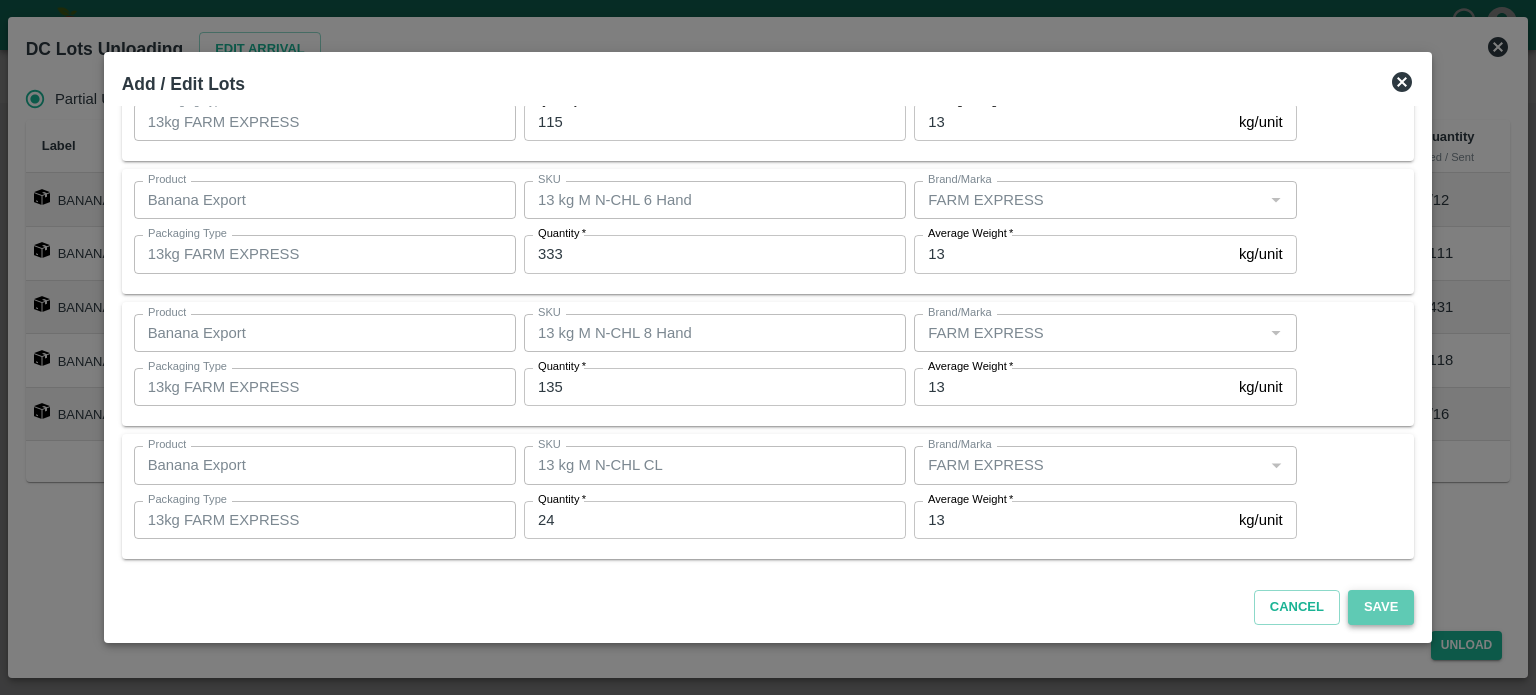 click on "Save" at bounding box center [1381, 607] 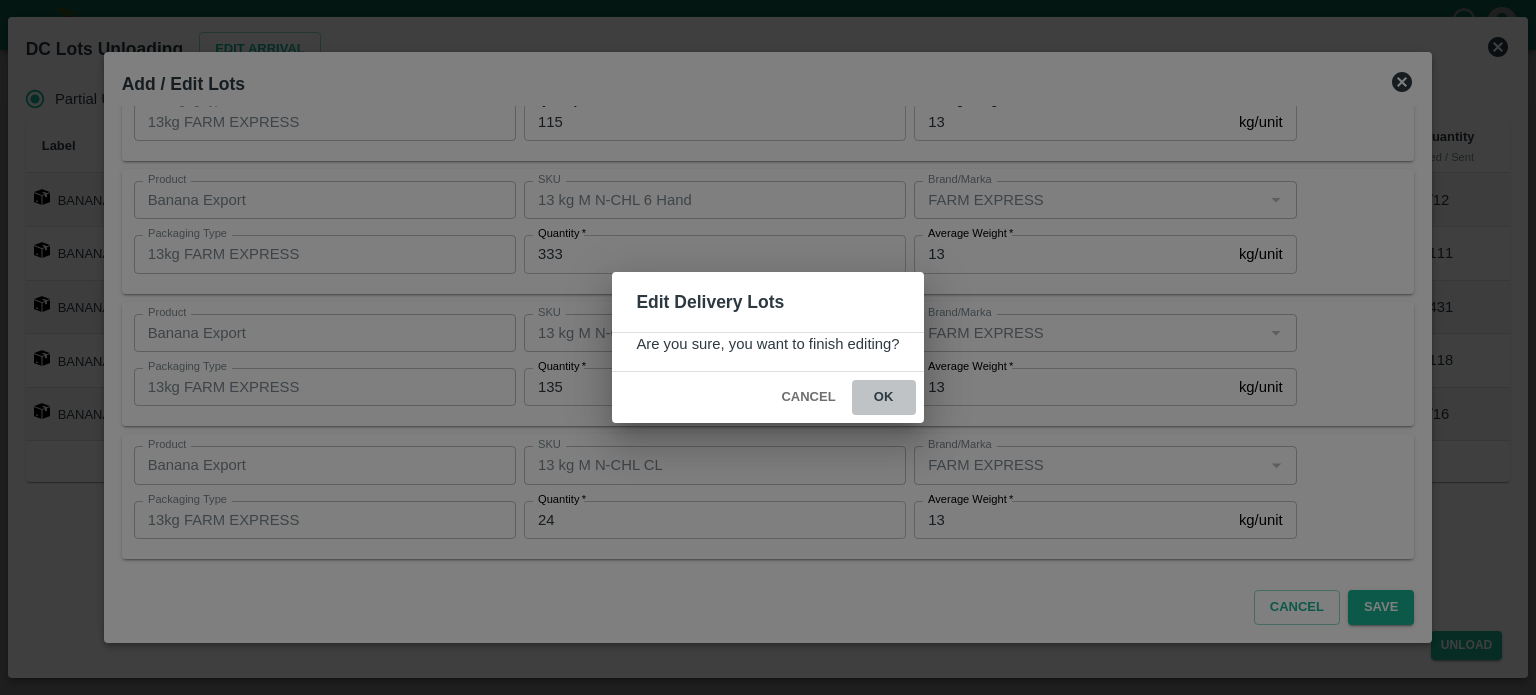 click on "ok" at bounding box center [884, 397] 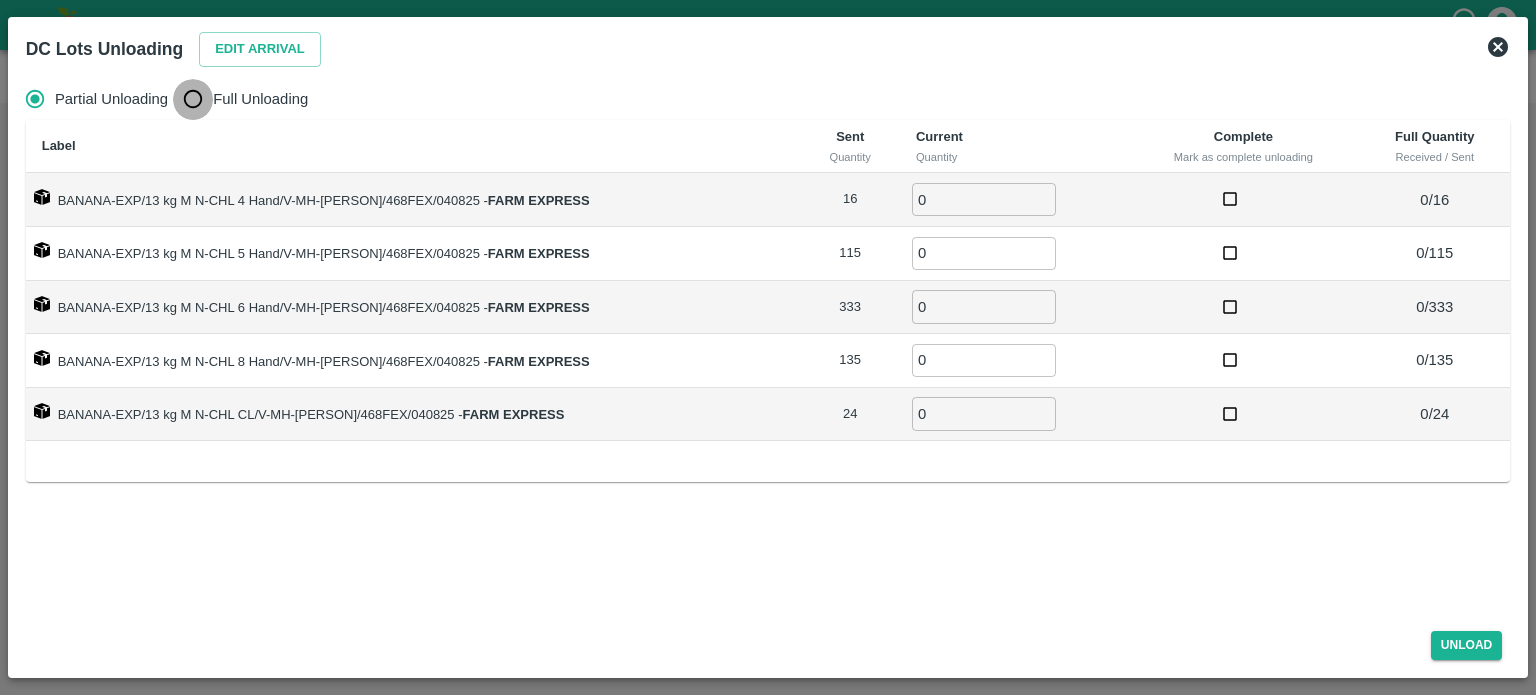 click on "Full Unloading" at bounding box center (193, 99) 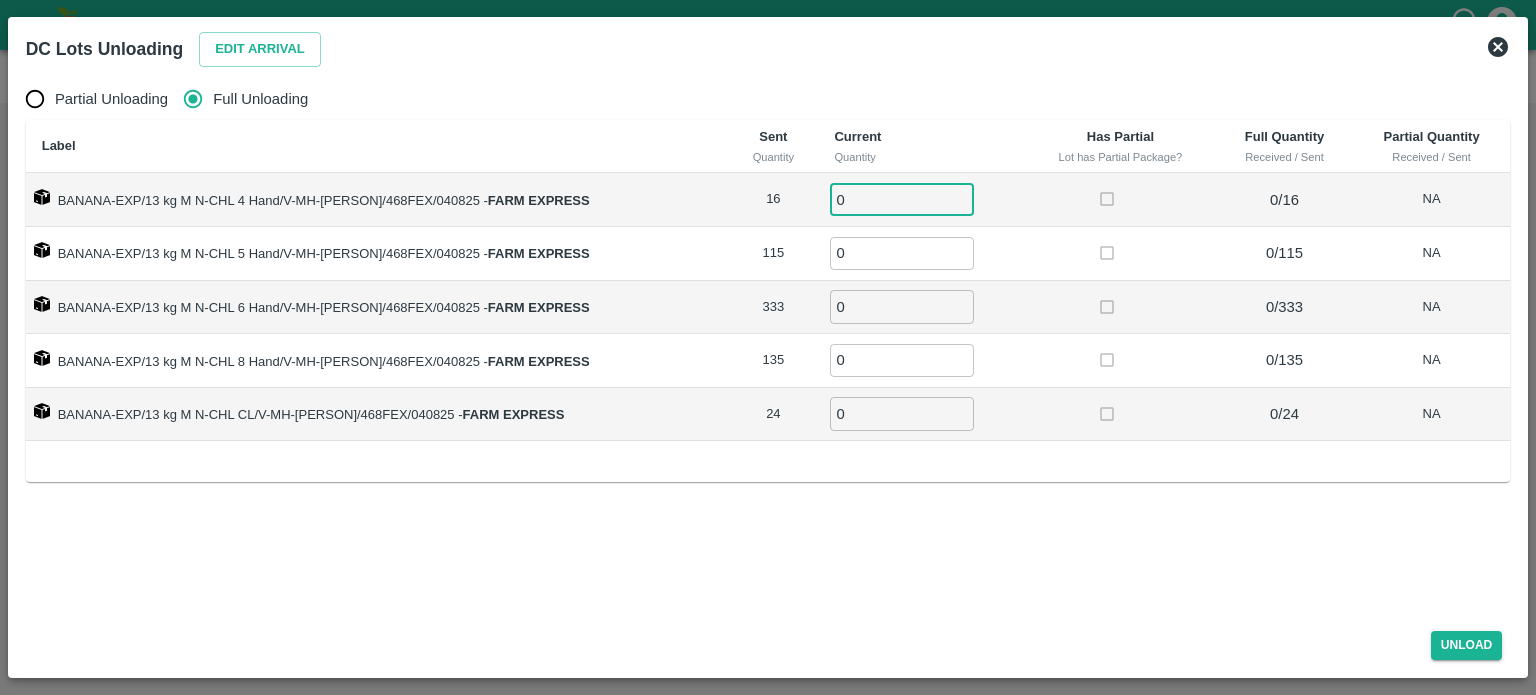 click on "0" at bounding box center (902, 199) 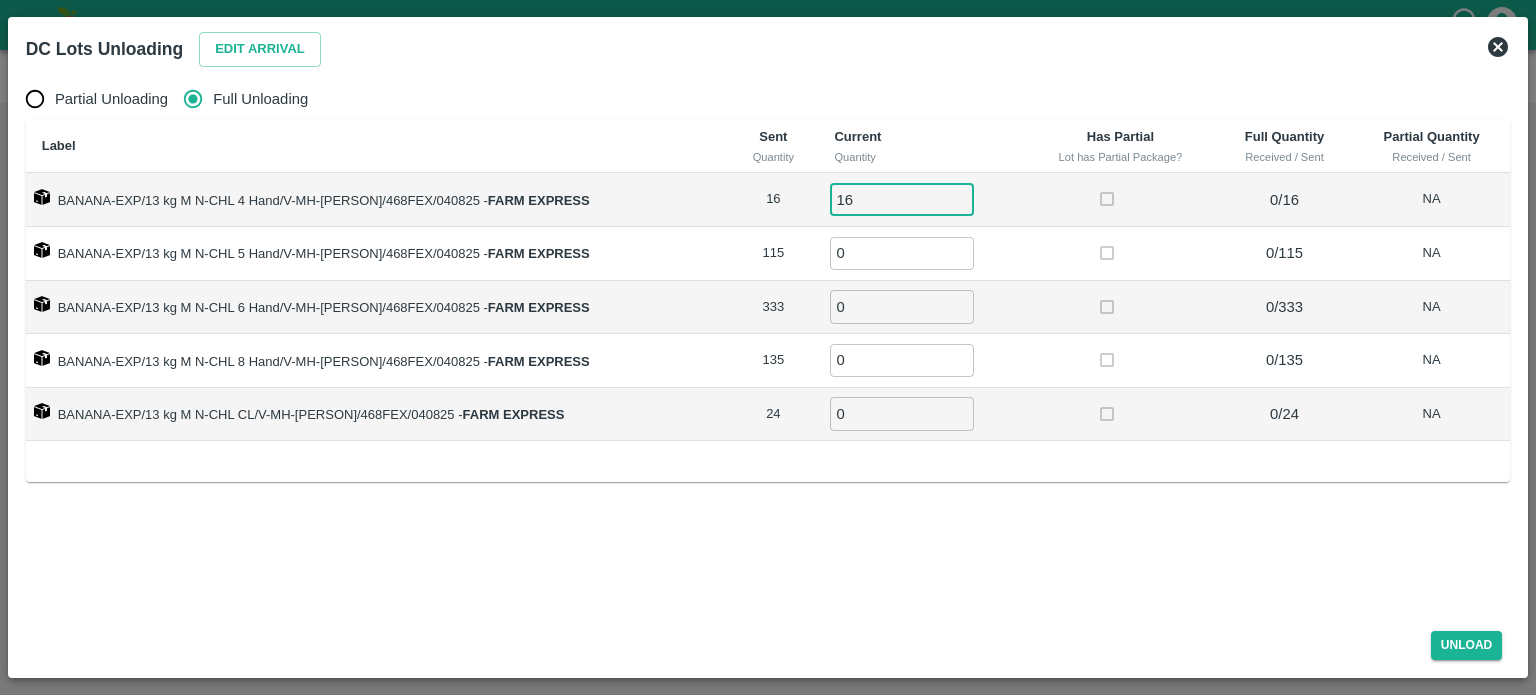 type on "16" 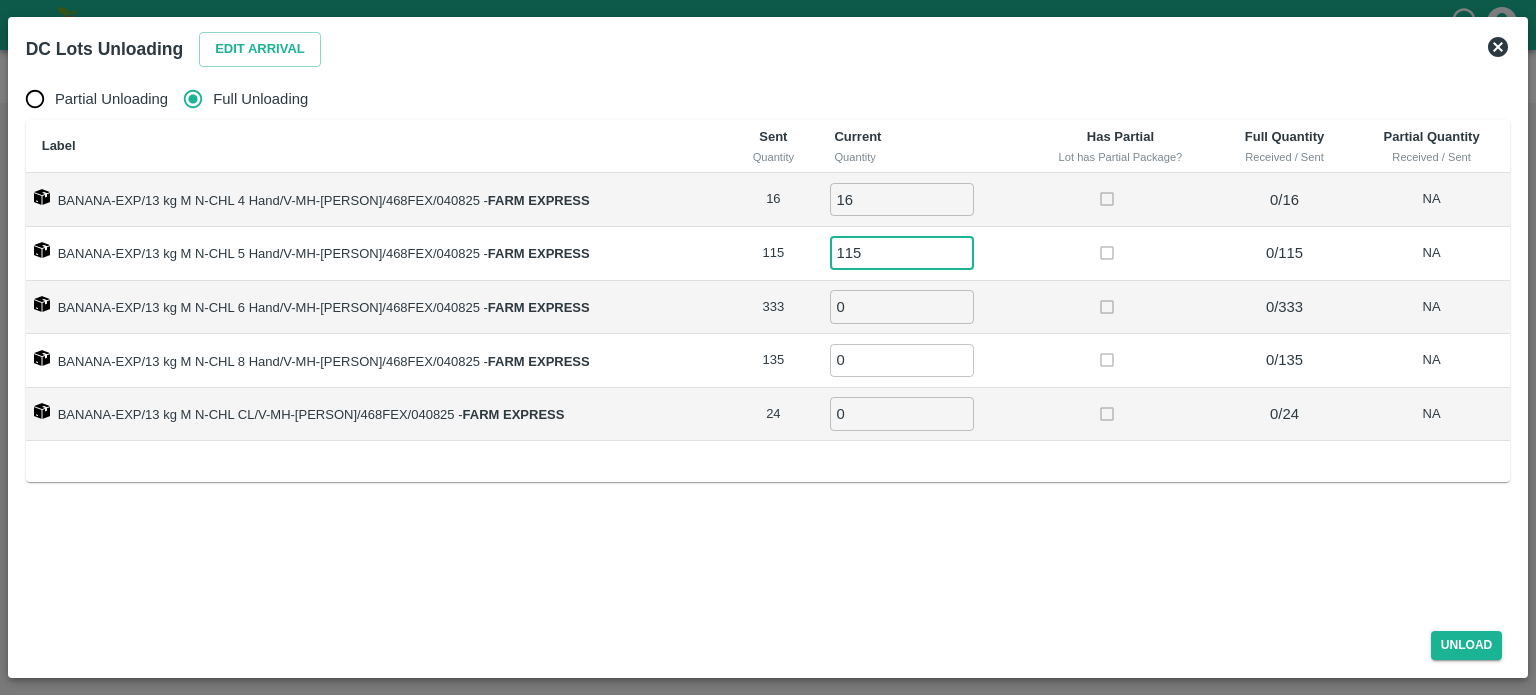 type on "115" 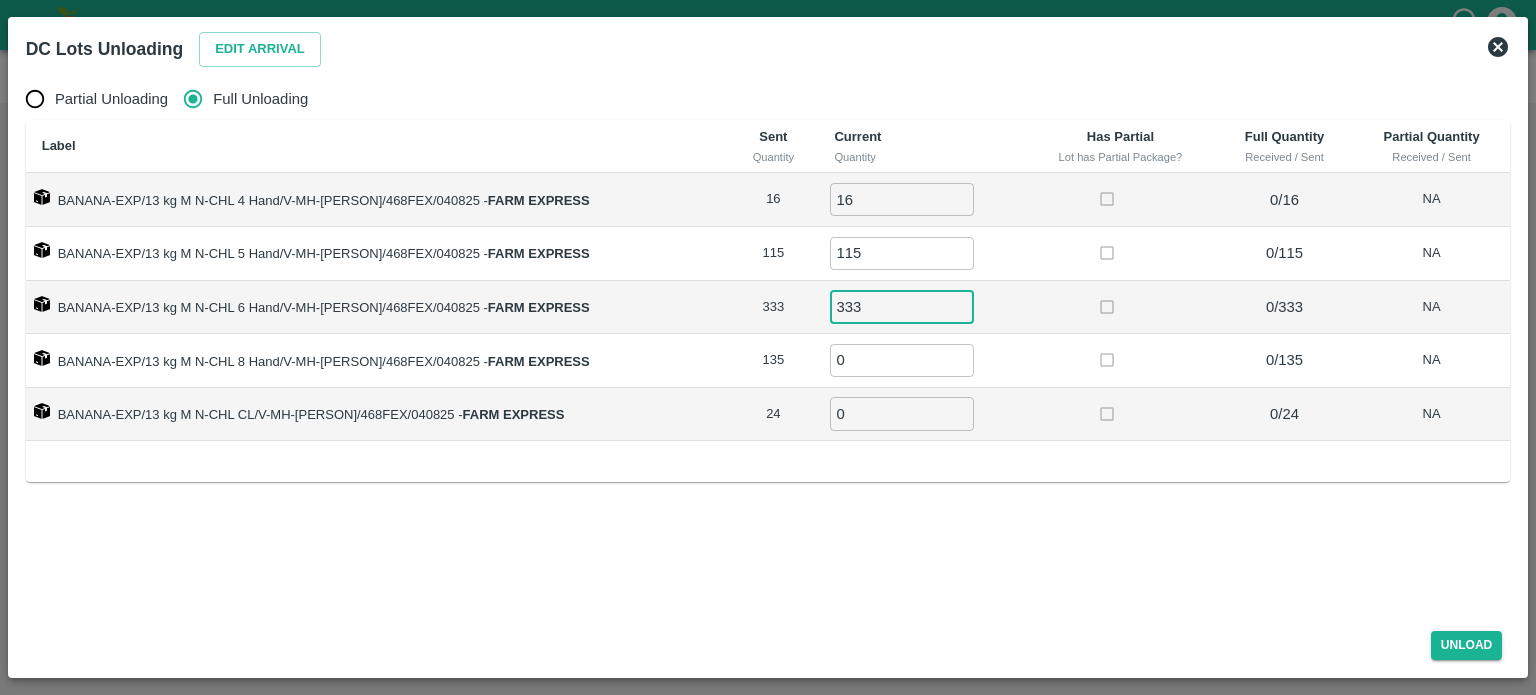 type on "333" 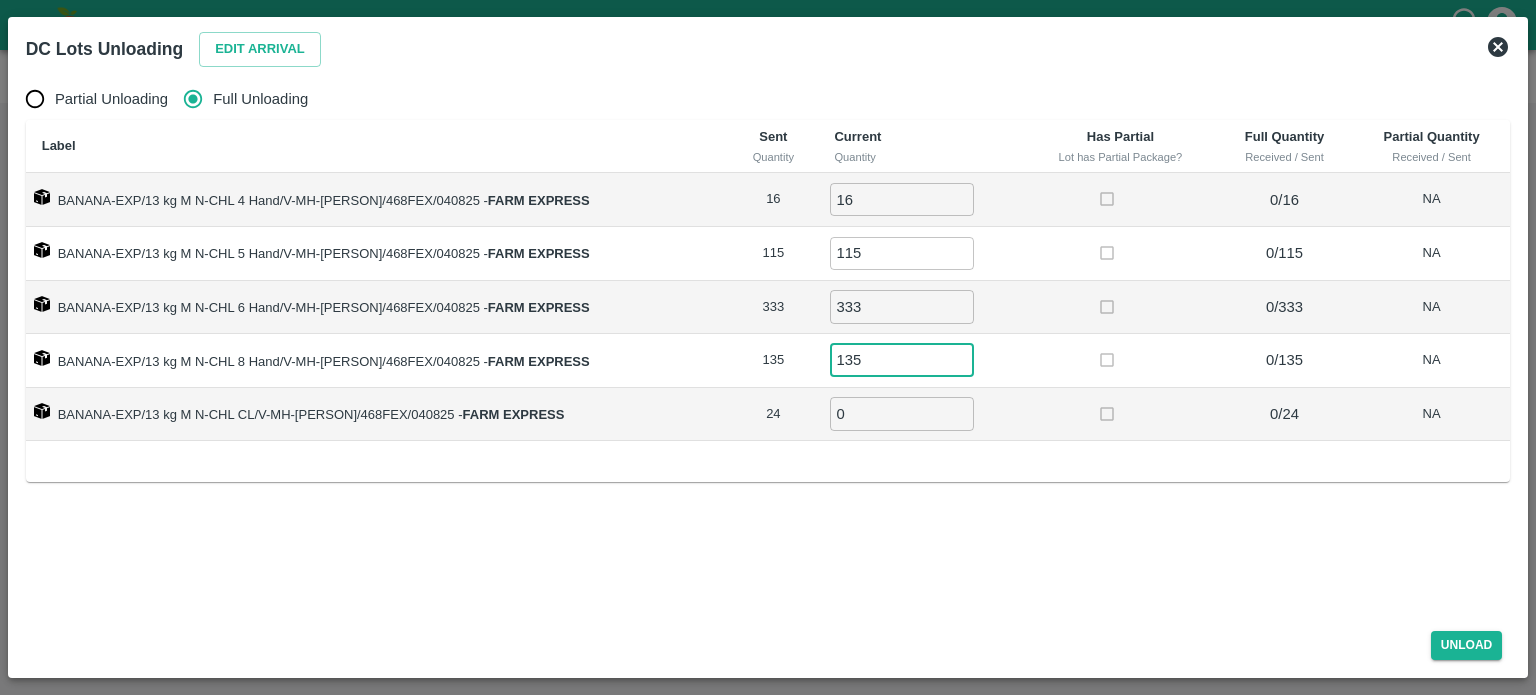 type on "135" 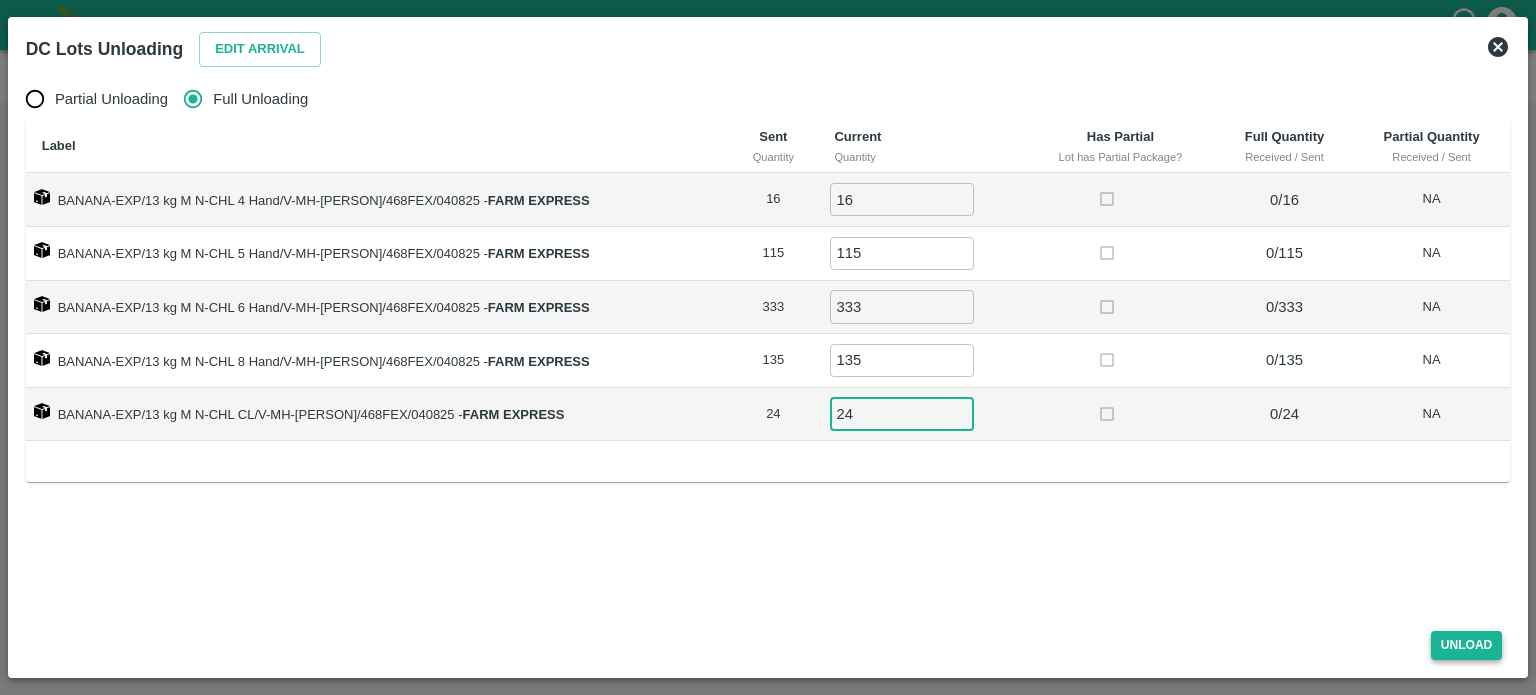 type on "24" 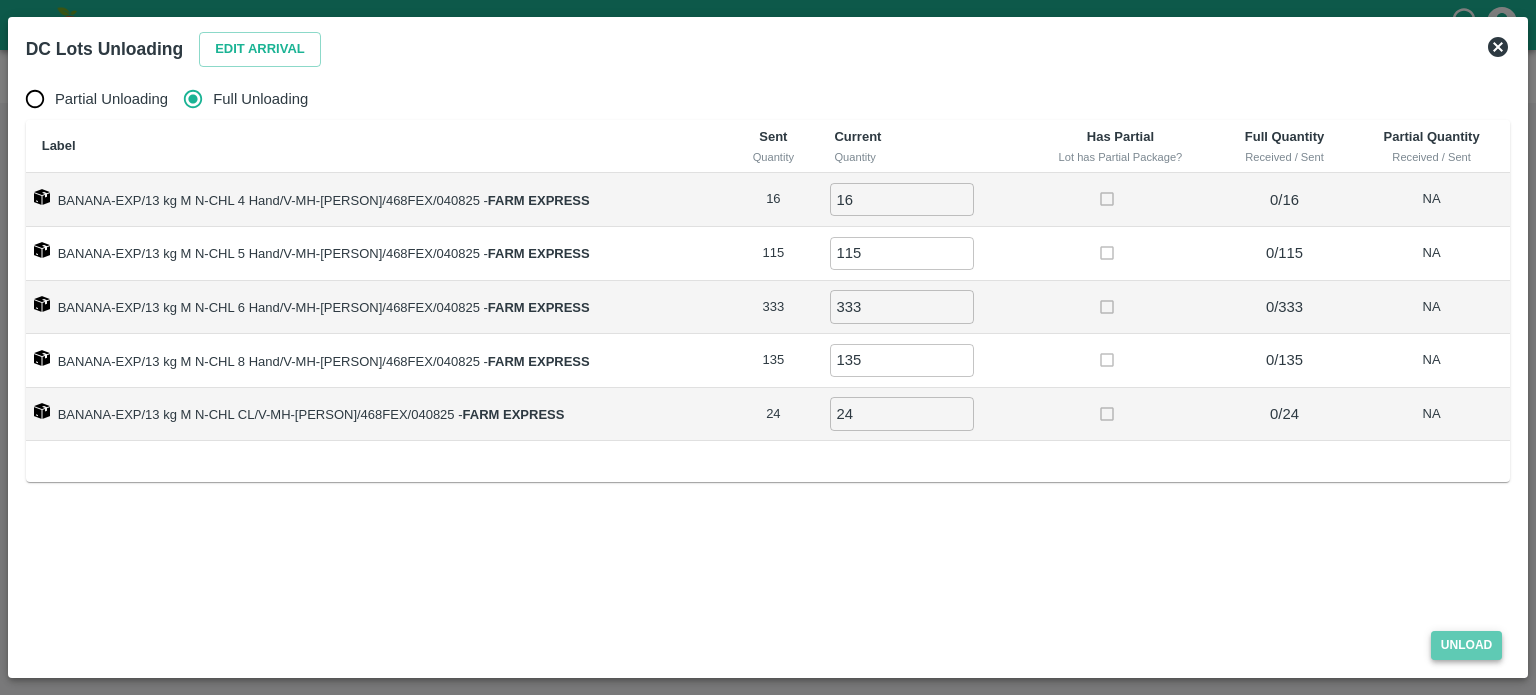 click on "Unload" at bounding box center [1467, 645] 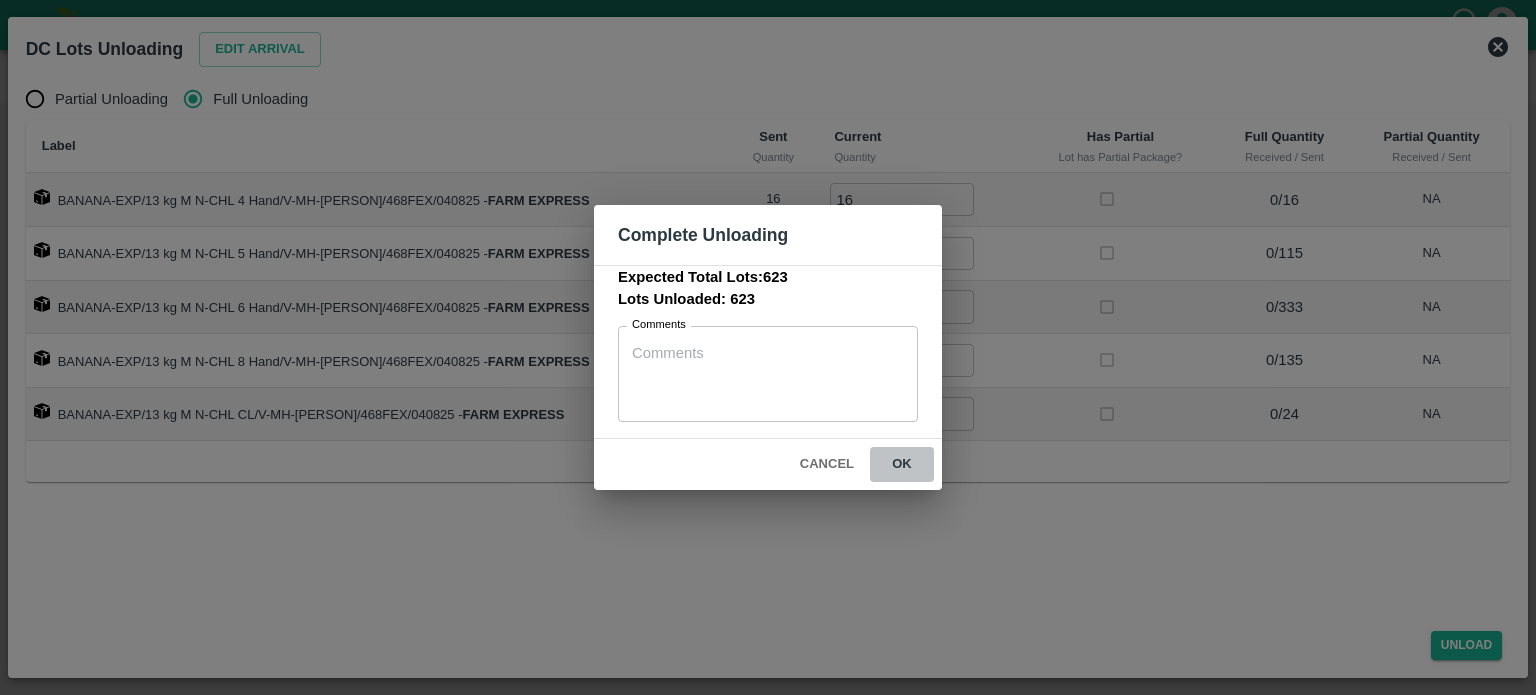 click on "ok" at bounding box center (902, 464) 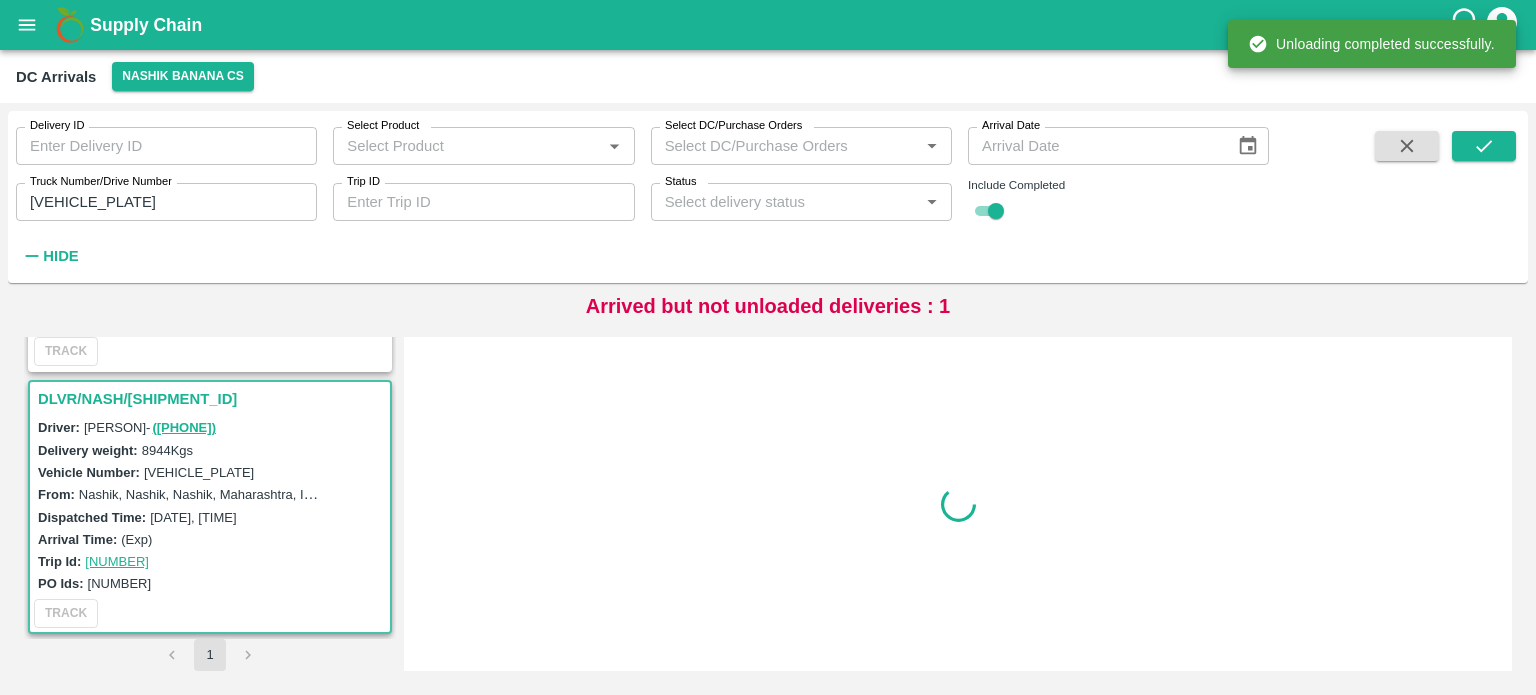 scroll, scrollTop: 0, scrollLeft: 0, axis: both 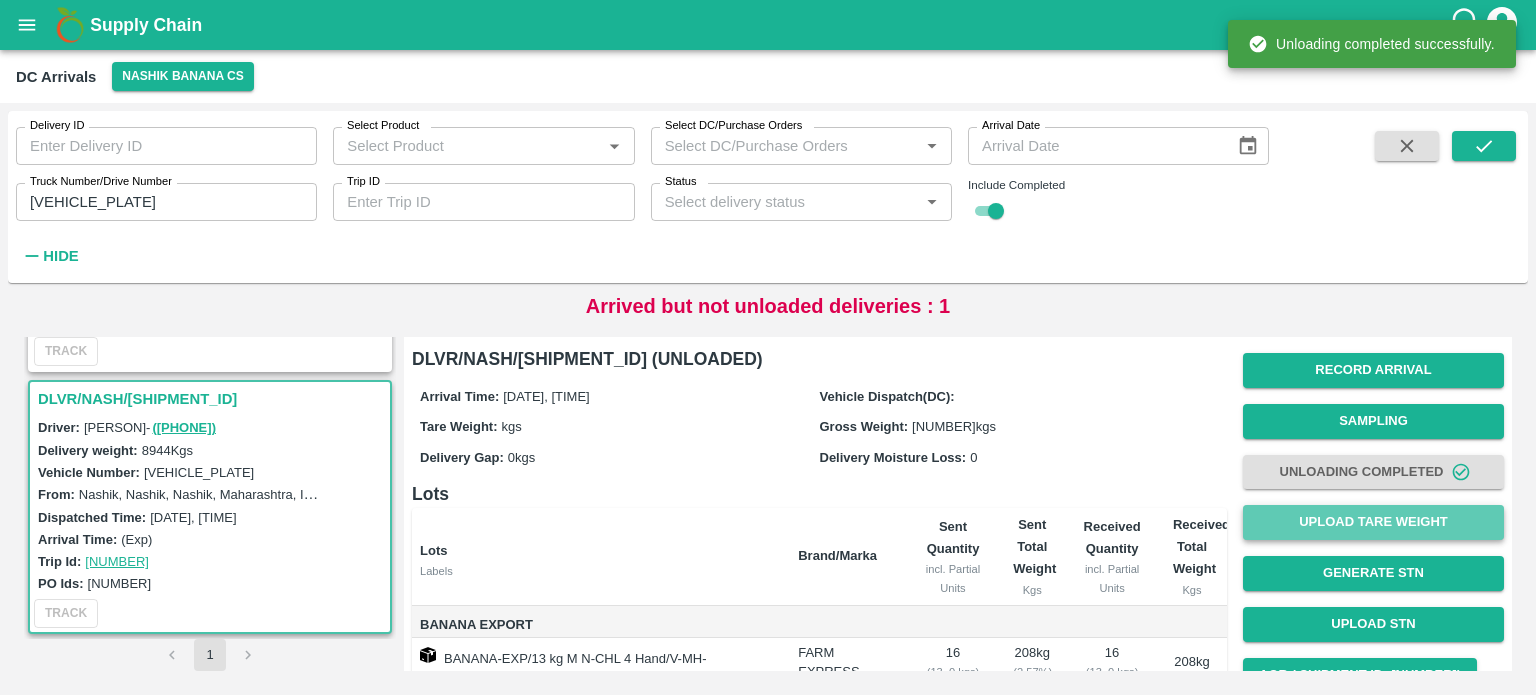 click on "Upload Tare Weight" at bounding box center (1373, 522) 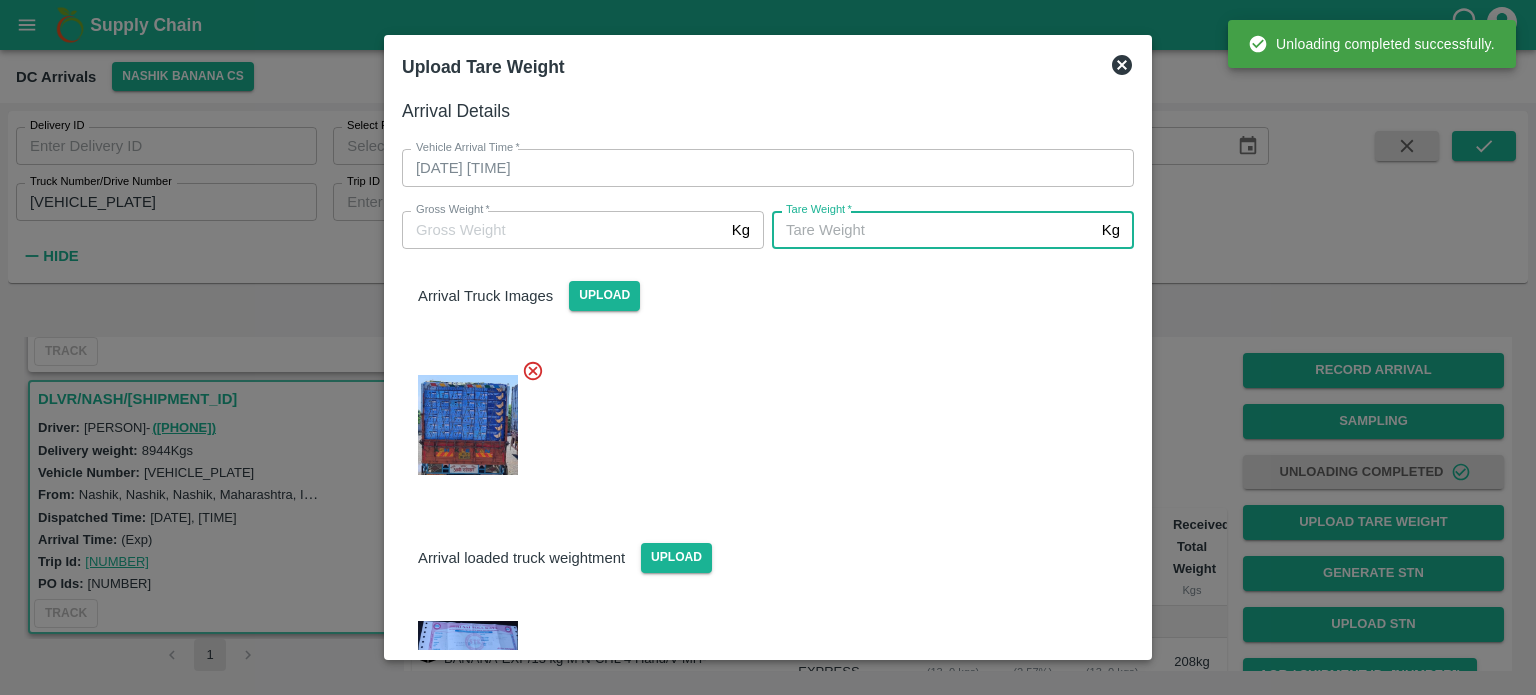 click on "Tare Weight   *" at bounding box center [933, 230] 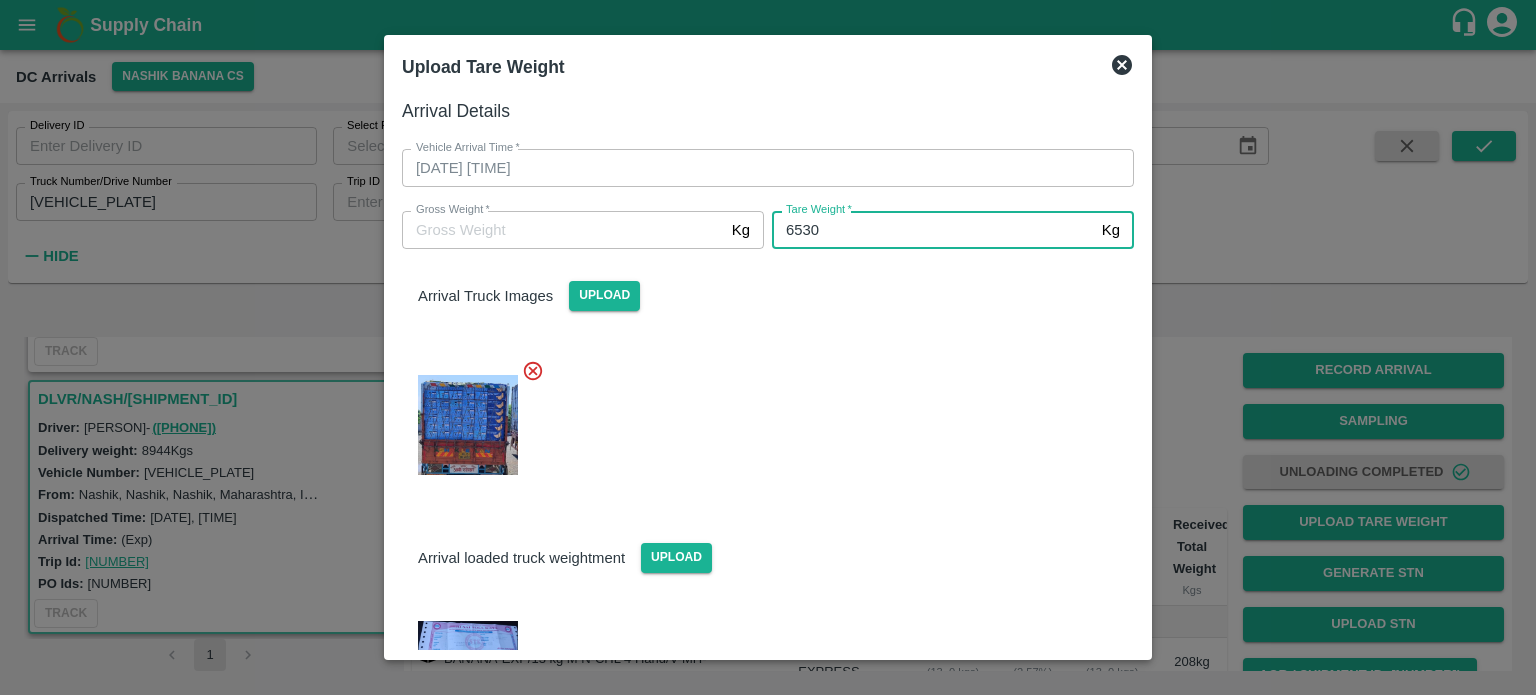 type on "6530" 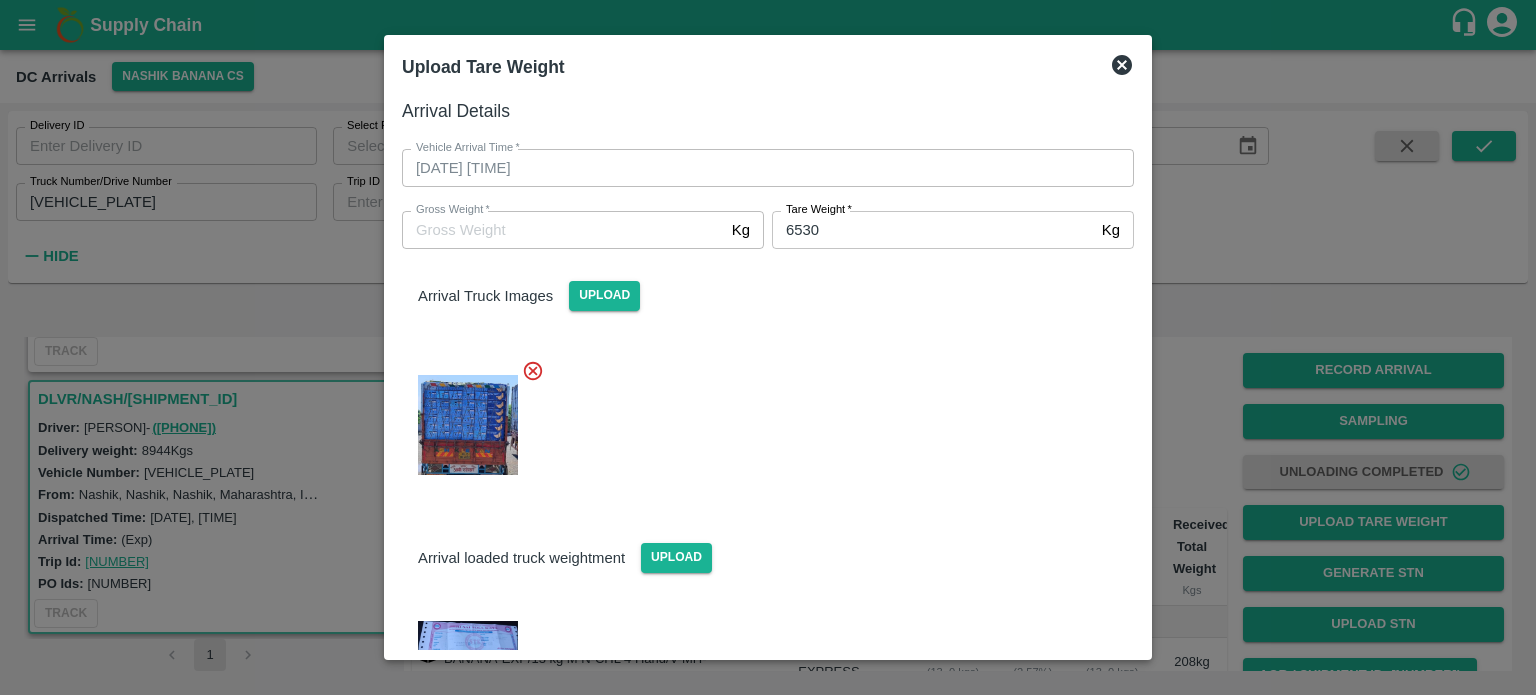 click at bounding box center [760, 419] 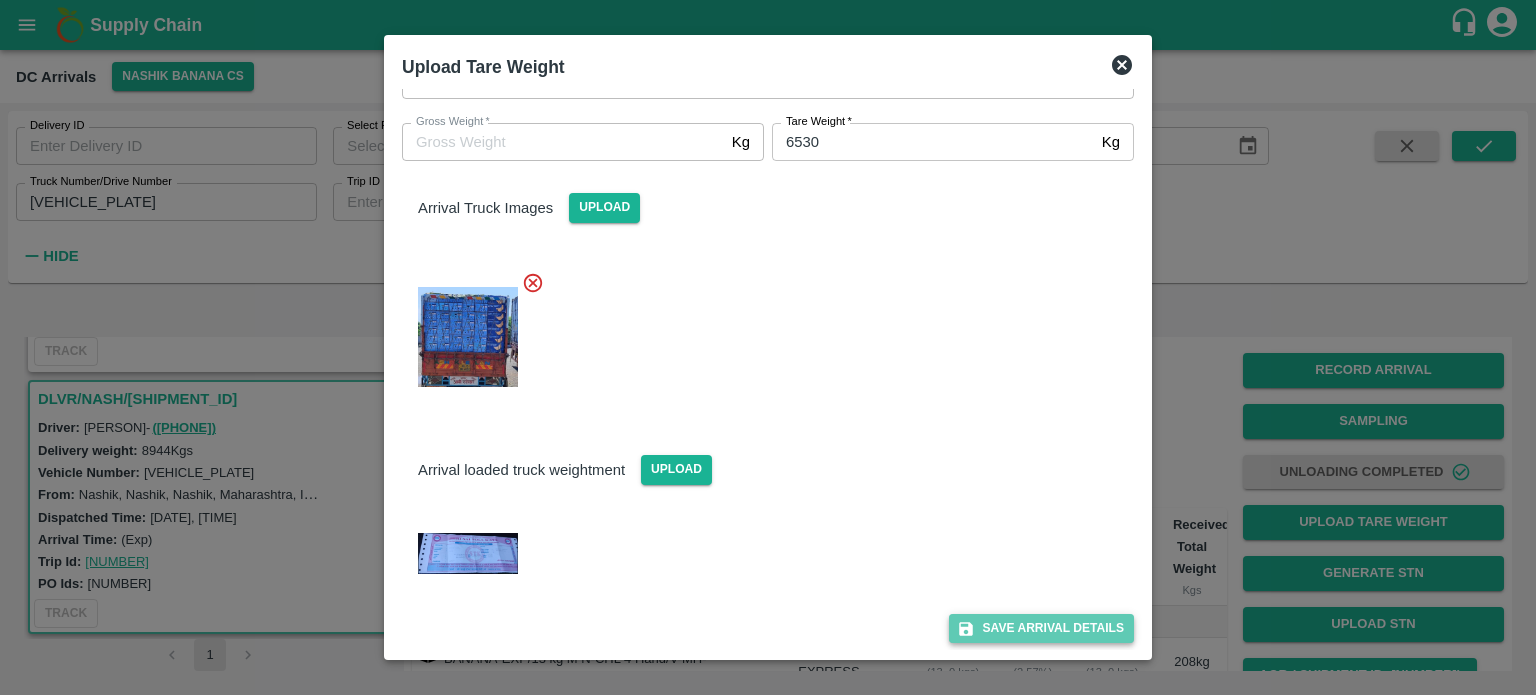 click on "Save Arrival Details" at bounding box center (1041, 628) 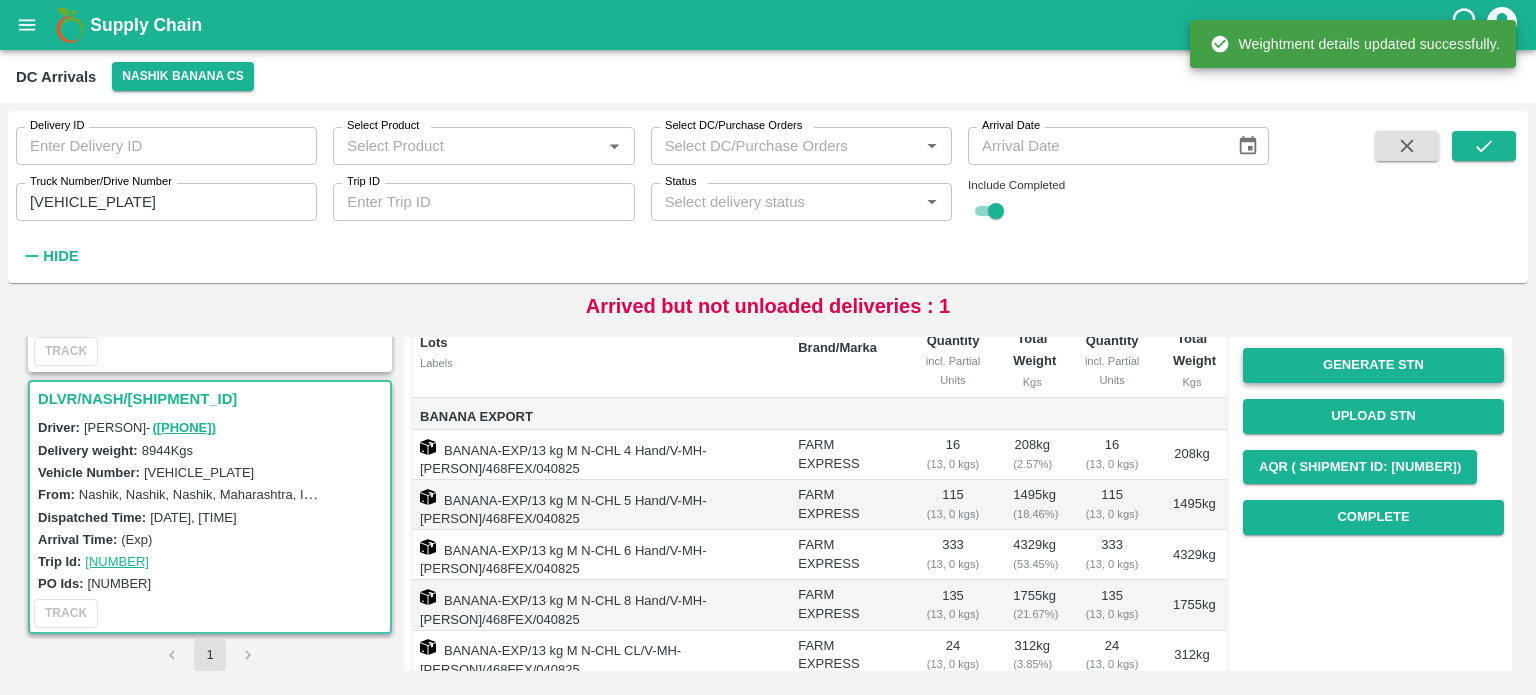 scroll, scrollTop: 210, scrollLeft: 0, axis: vertical 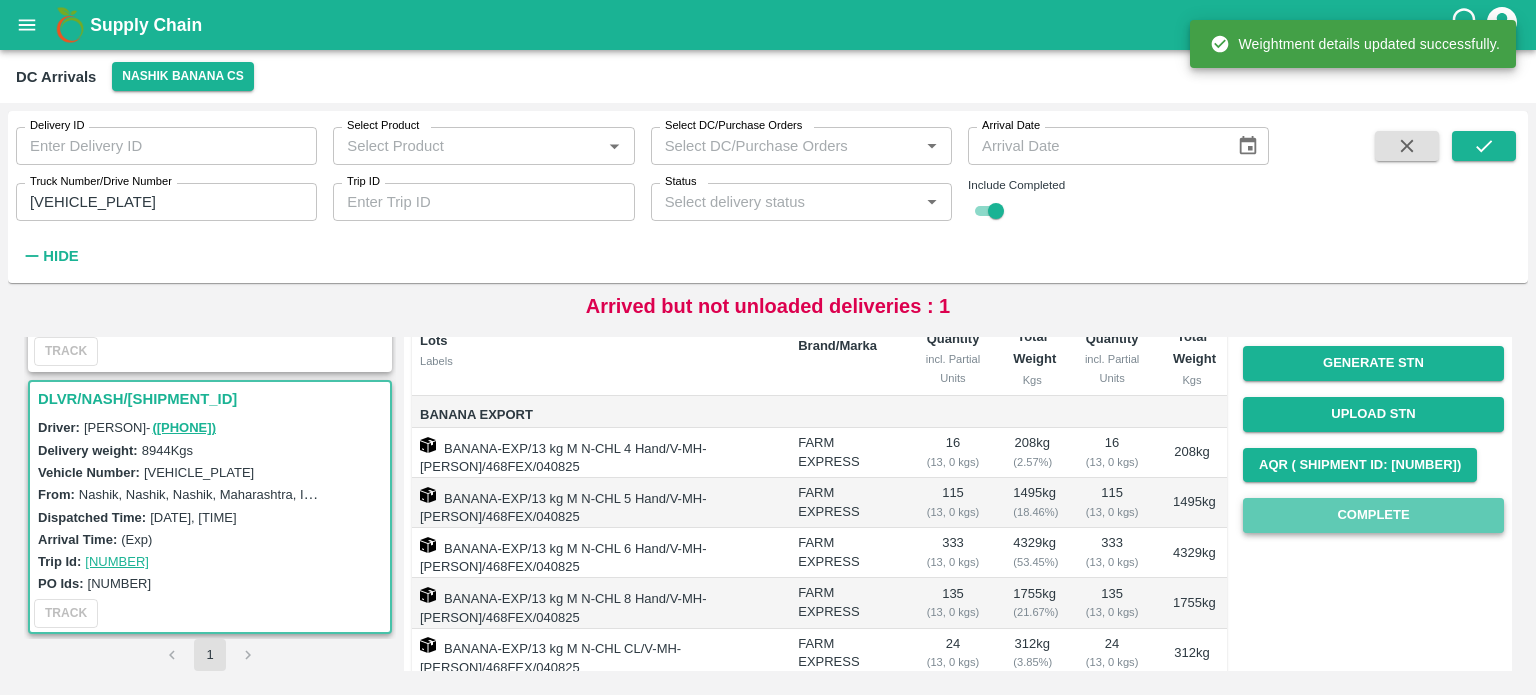 click on "Complete" at bounding box center [1373, 515] 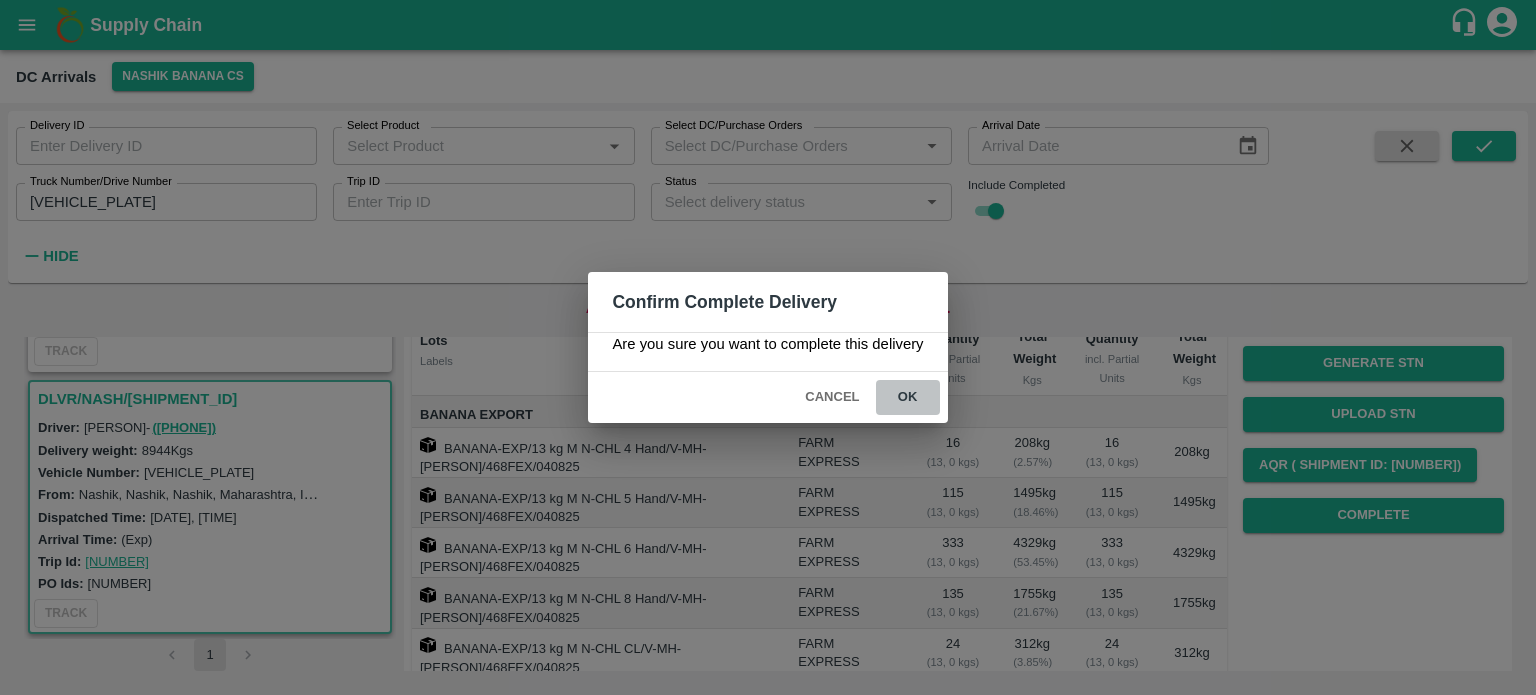 click on "ok" at bounding box center (908, 397) 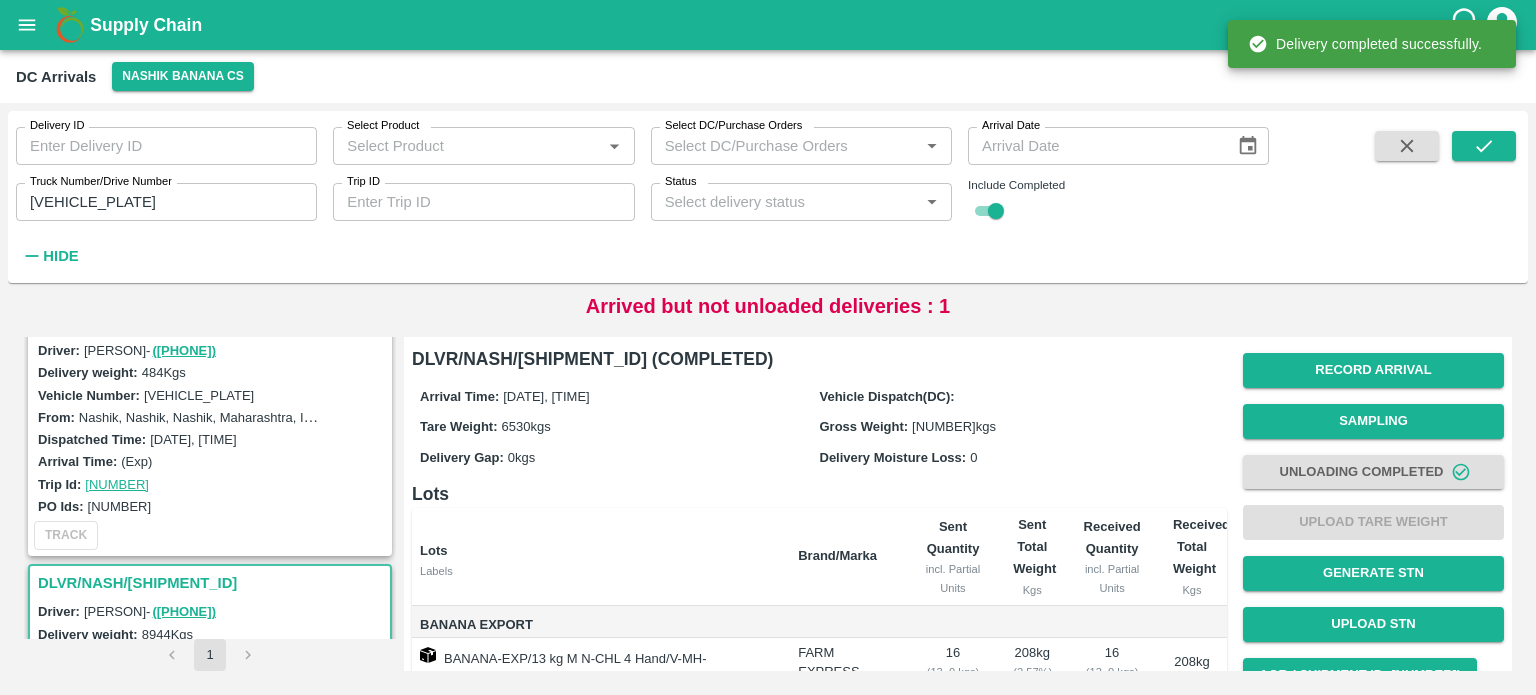 scroll, scrollTop: 0, scrollLeft: 0, axis: both 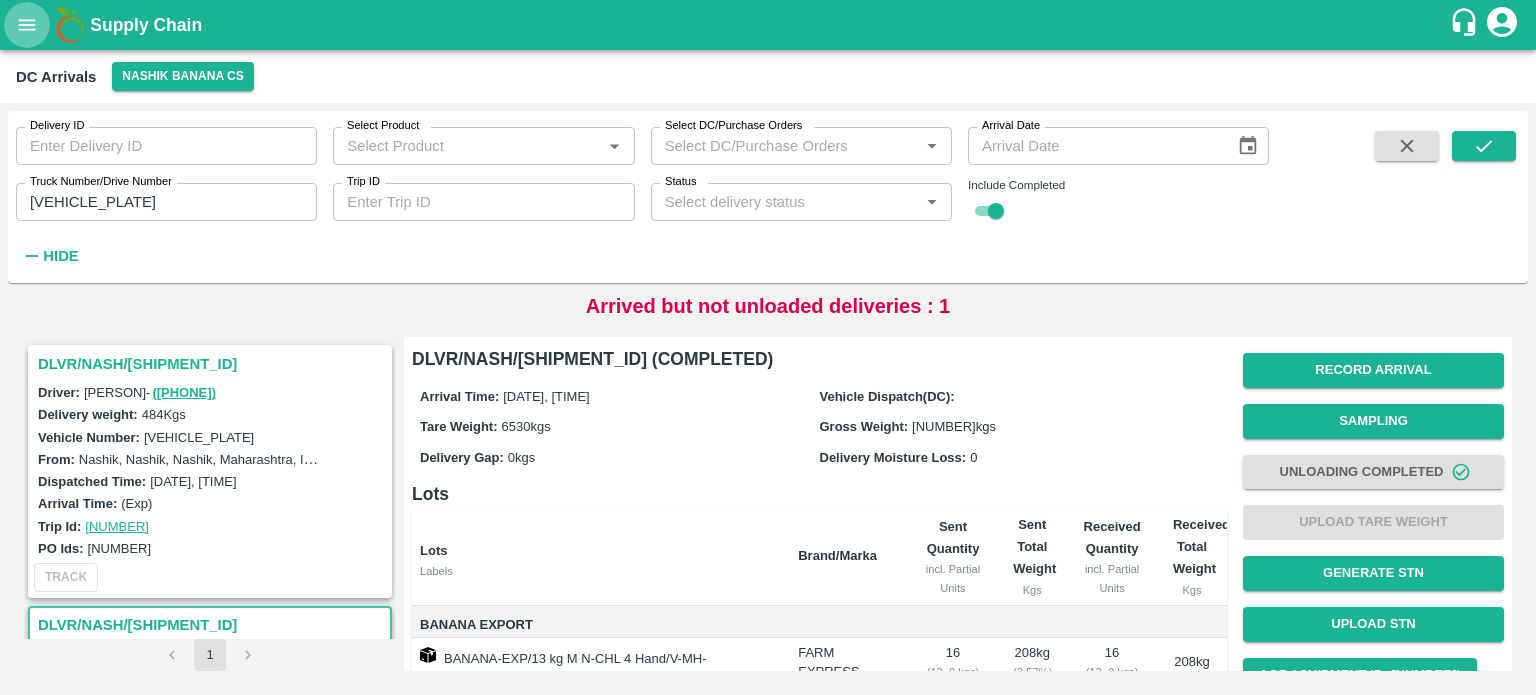click 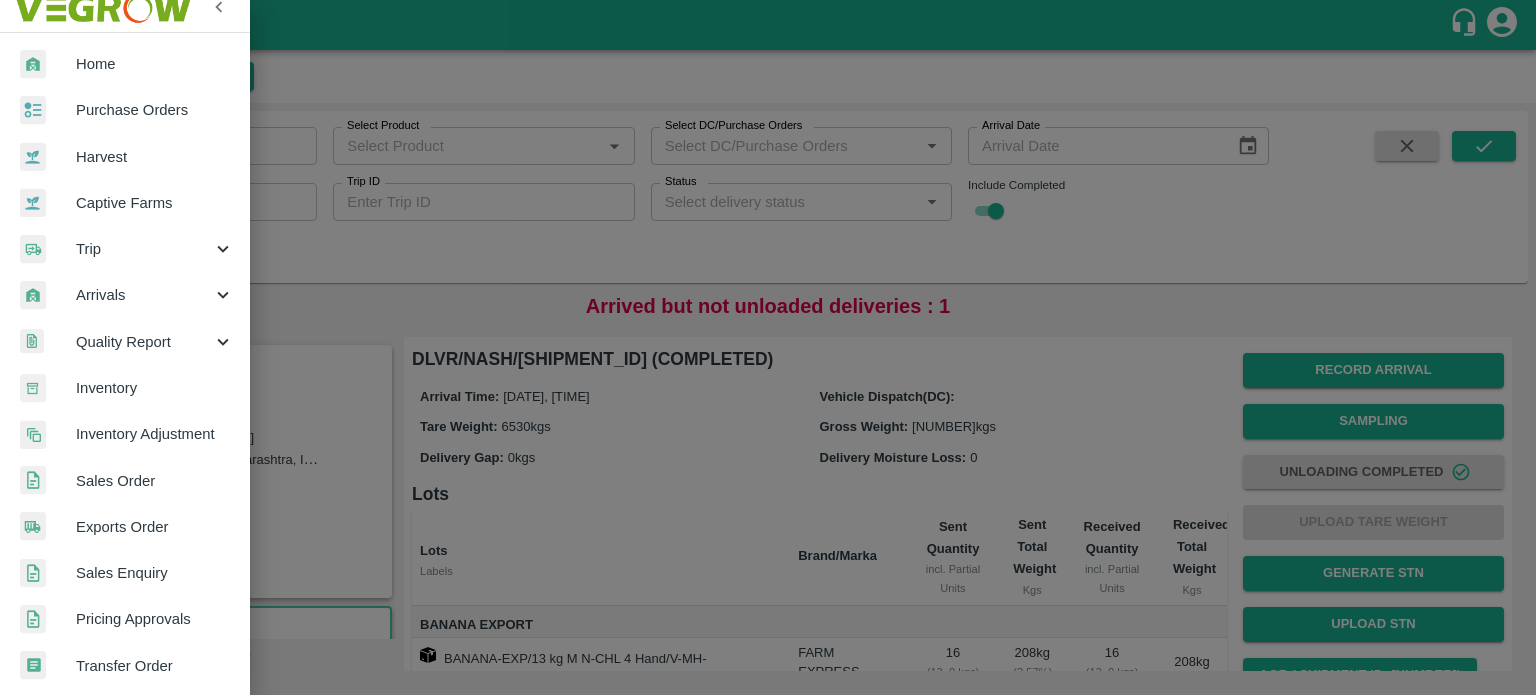 scroll, scrollTop: 2, scrollLeft: 0, axis: vertical 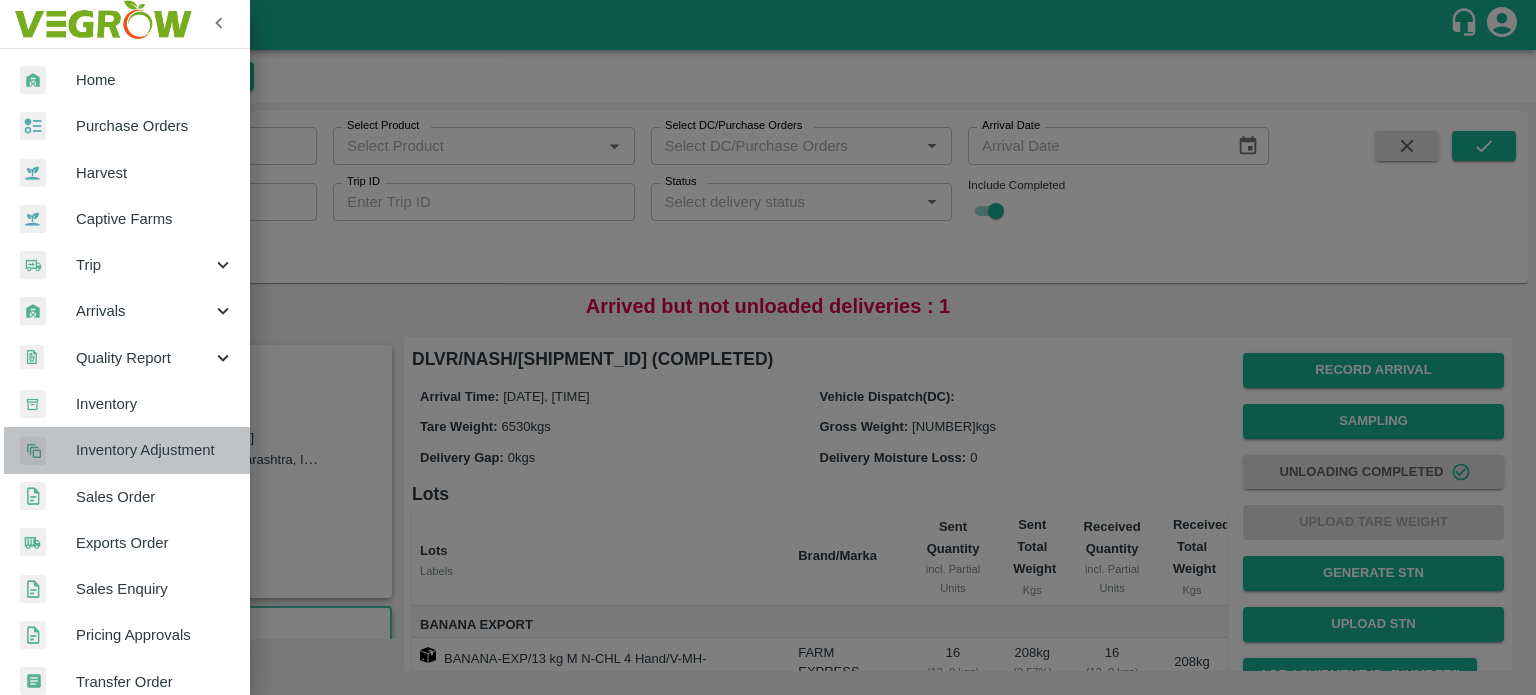 click on "Inventory Adjustment" at bounding box center [155, 450] 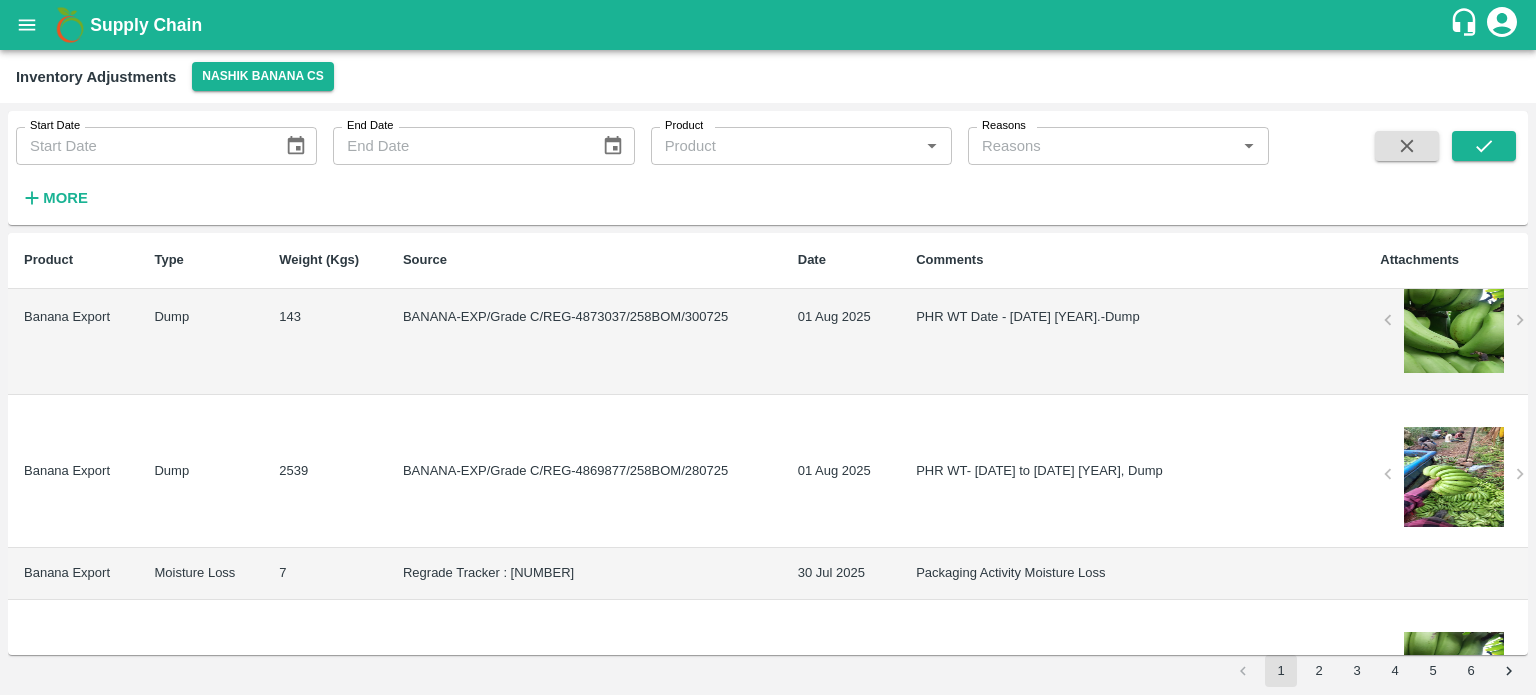 scroll, scrollTop: 0, scrollLeft: 0, axis: both 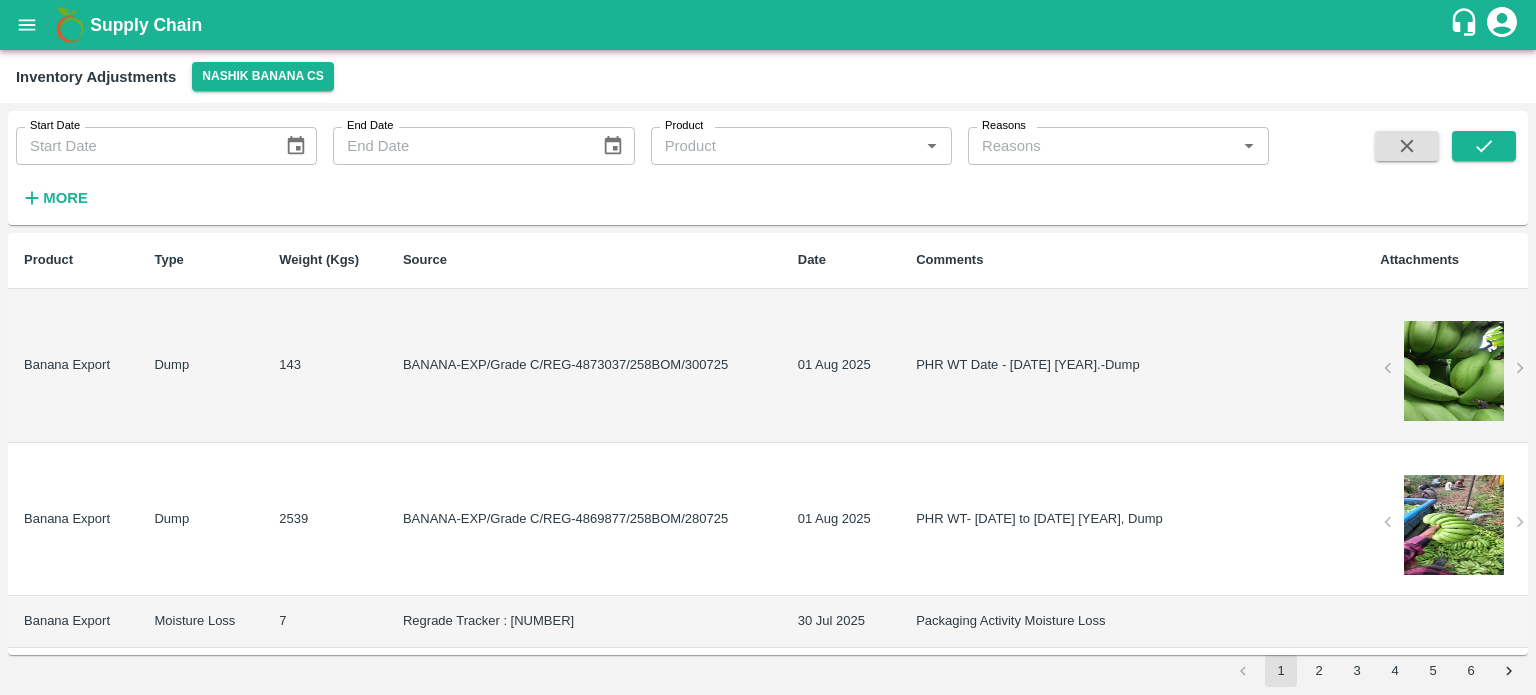 click 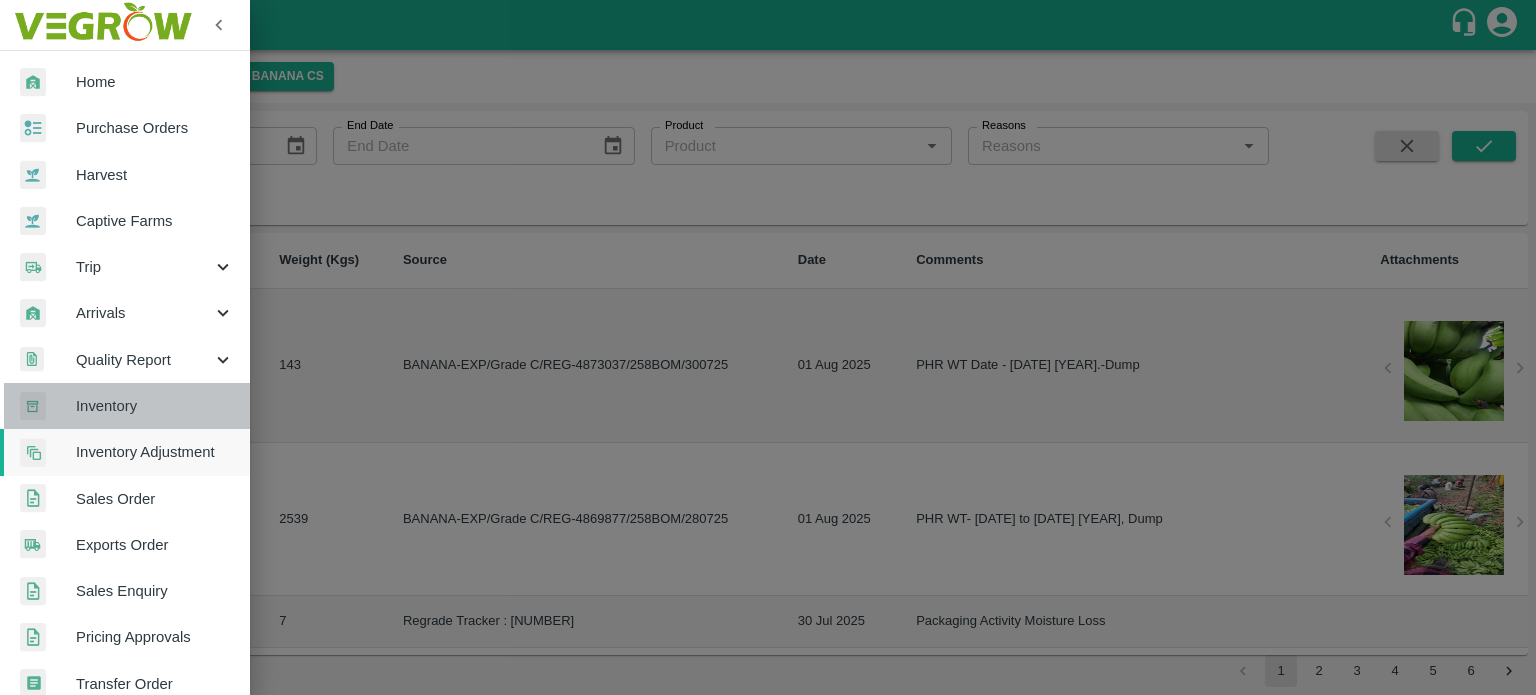 click on "Inventory" at bounding box center (155, 406) 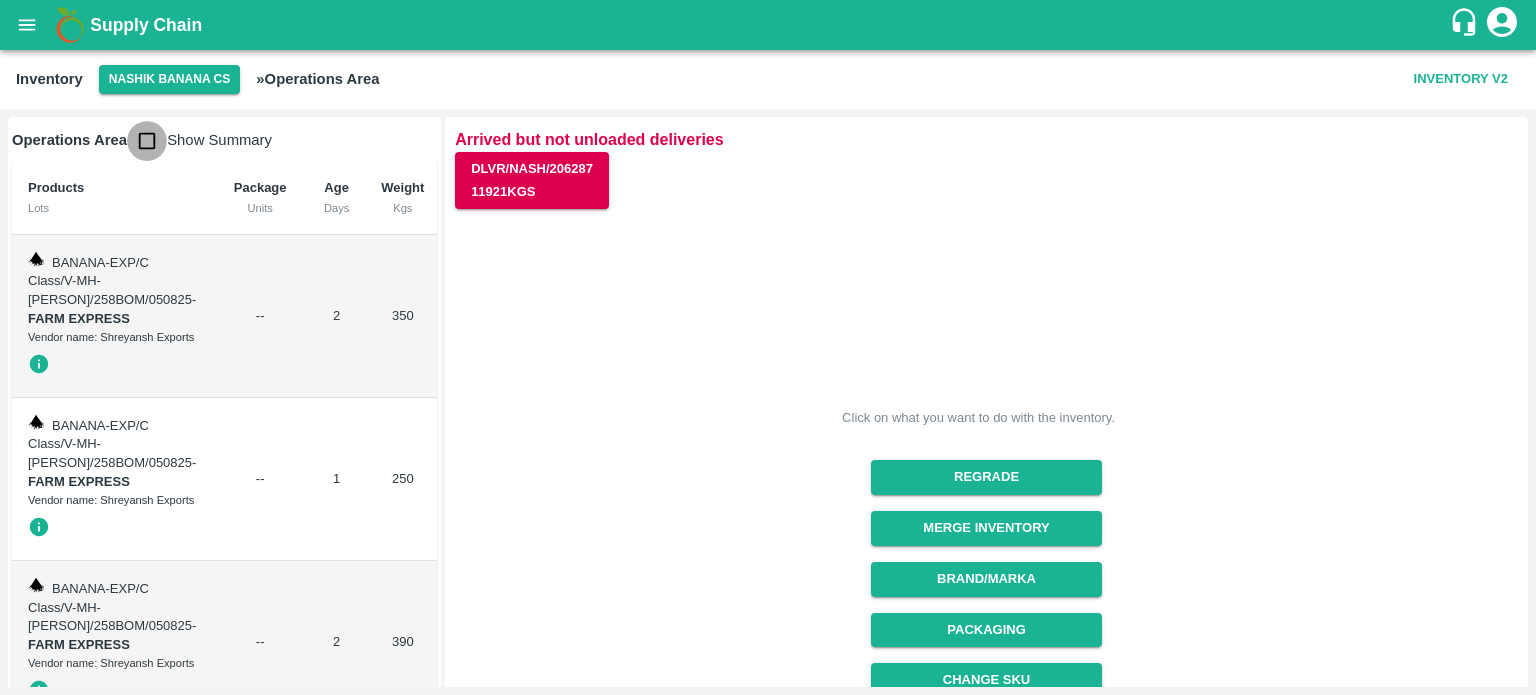 click at bounding box center [147, 141] 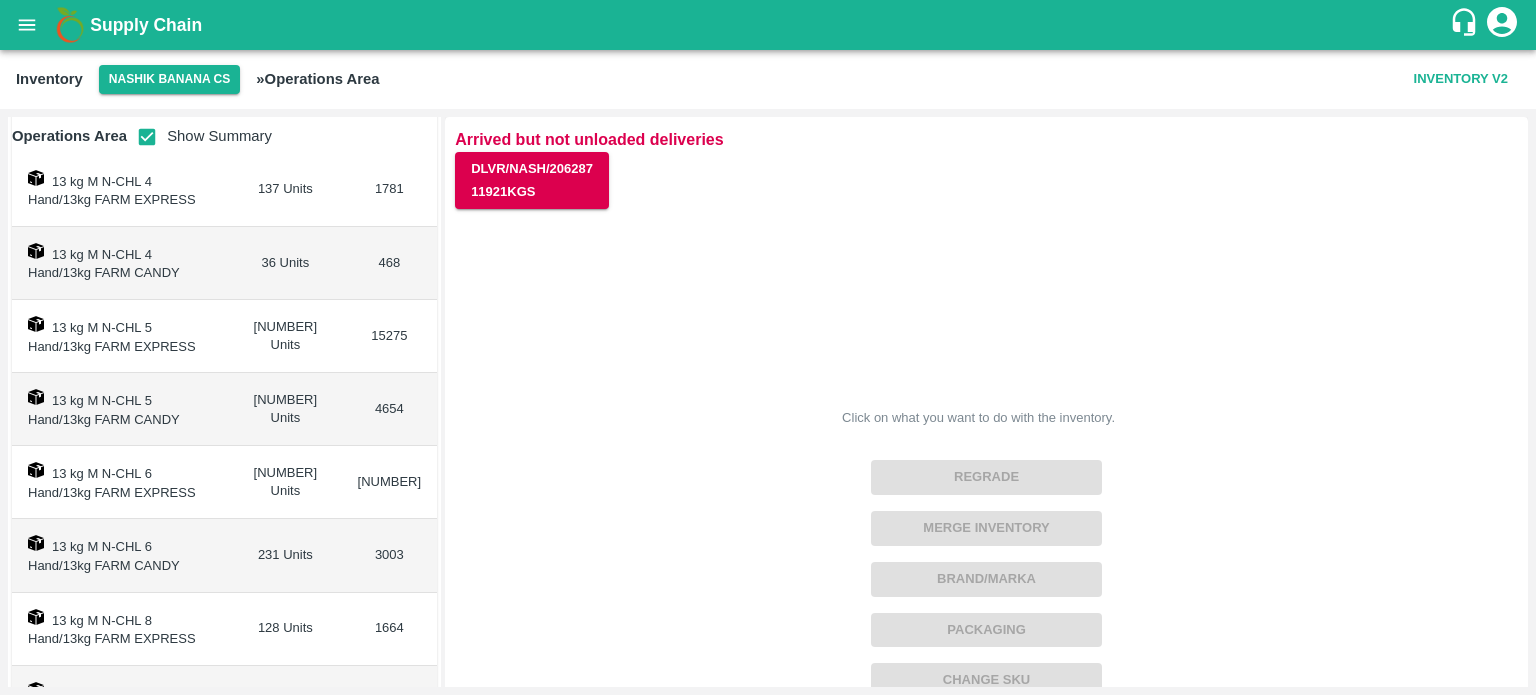 scroll, scrollTop: 244, scrollLeft: 0, axis: vertical 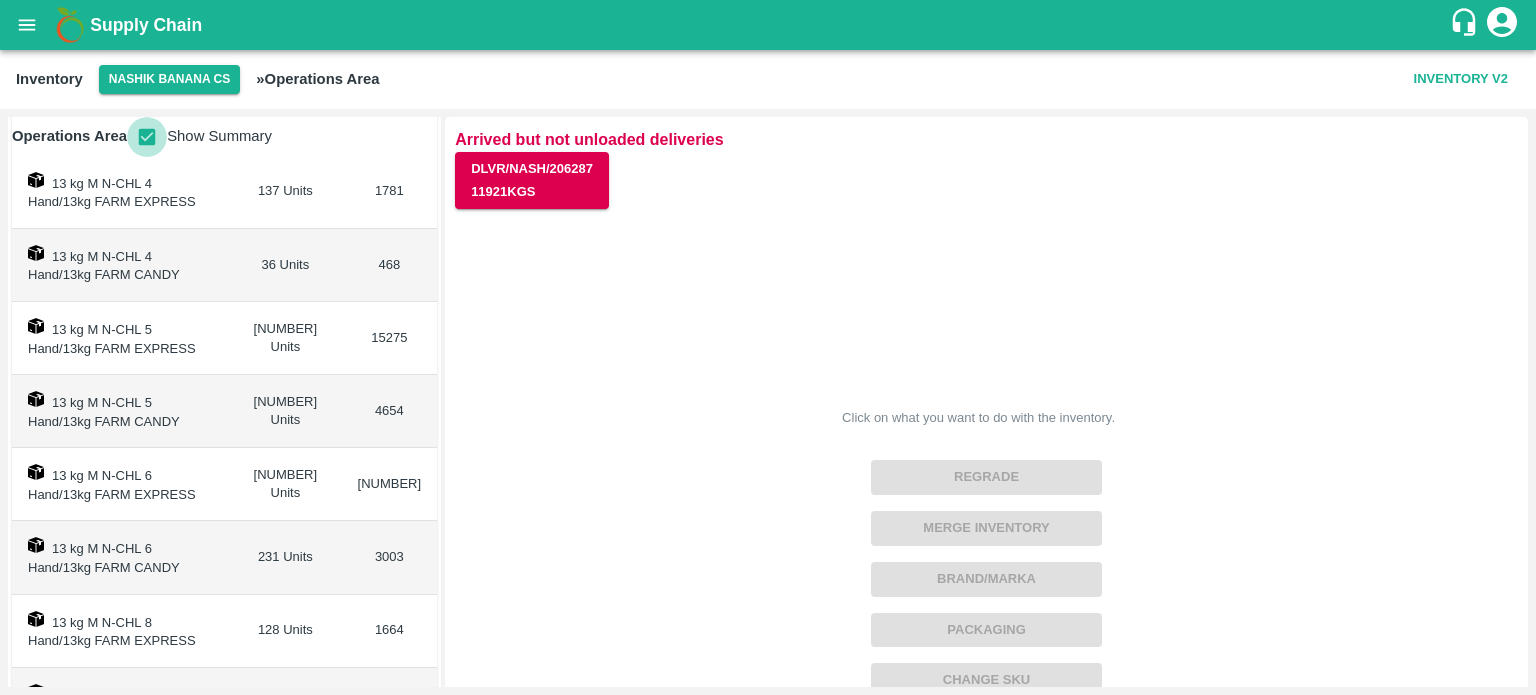 click at bounding box center (147, 137) 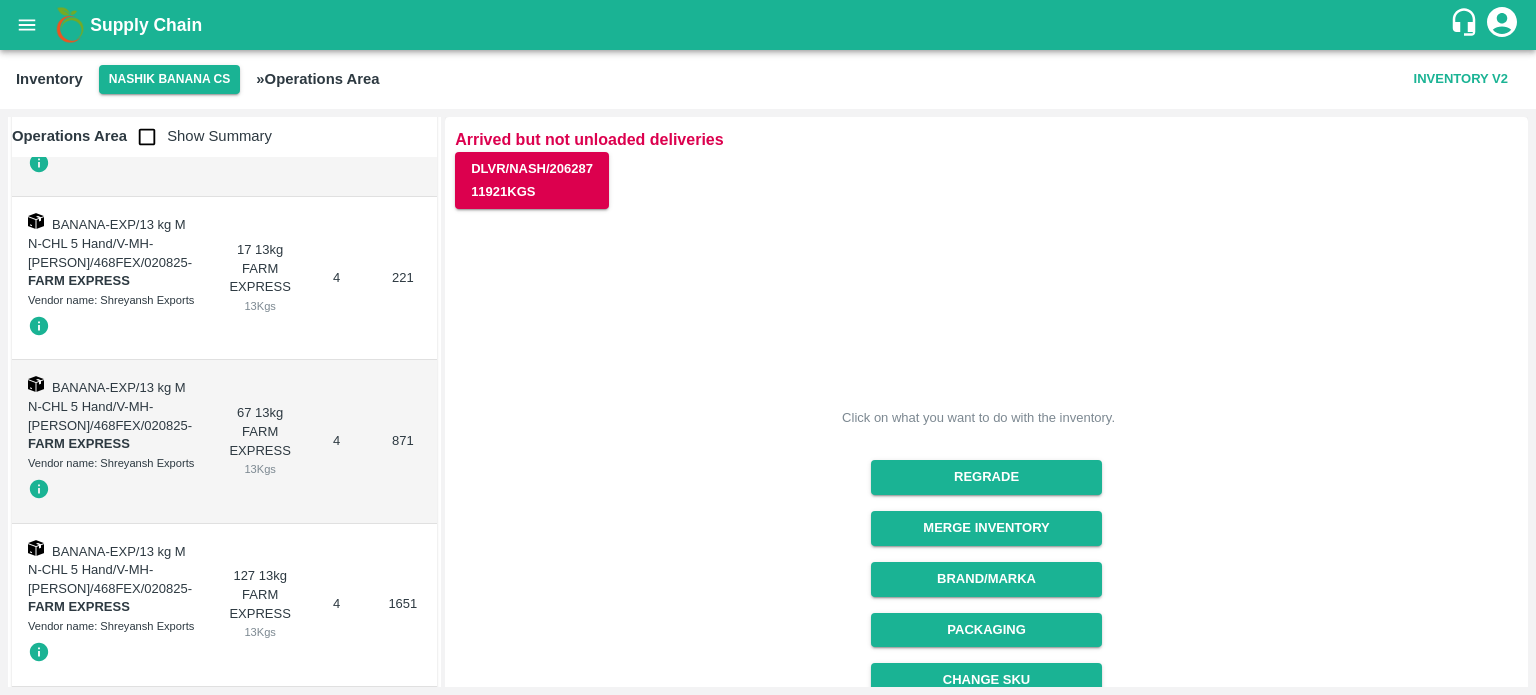 scroll, scrollTop: 18723, scrollLeft: 0, axis: vertical 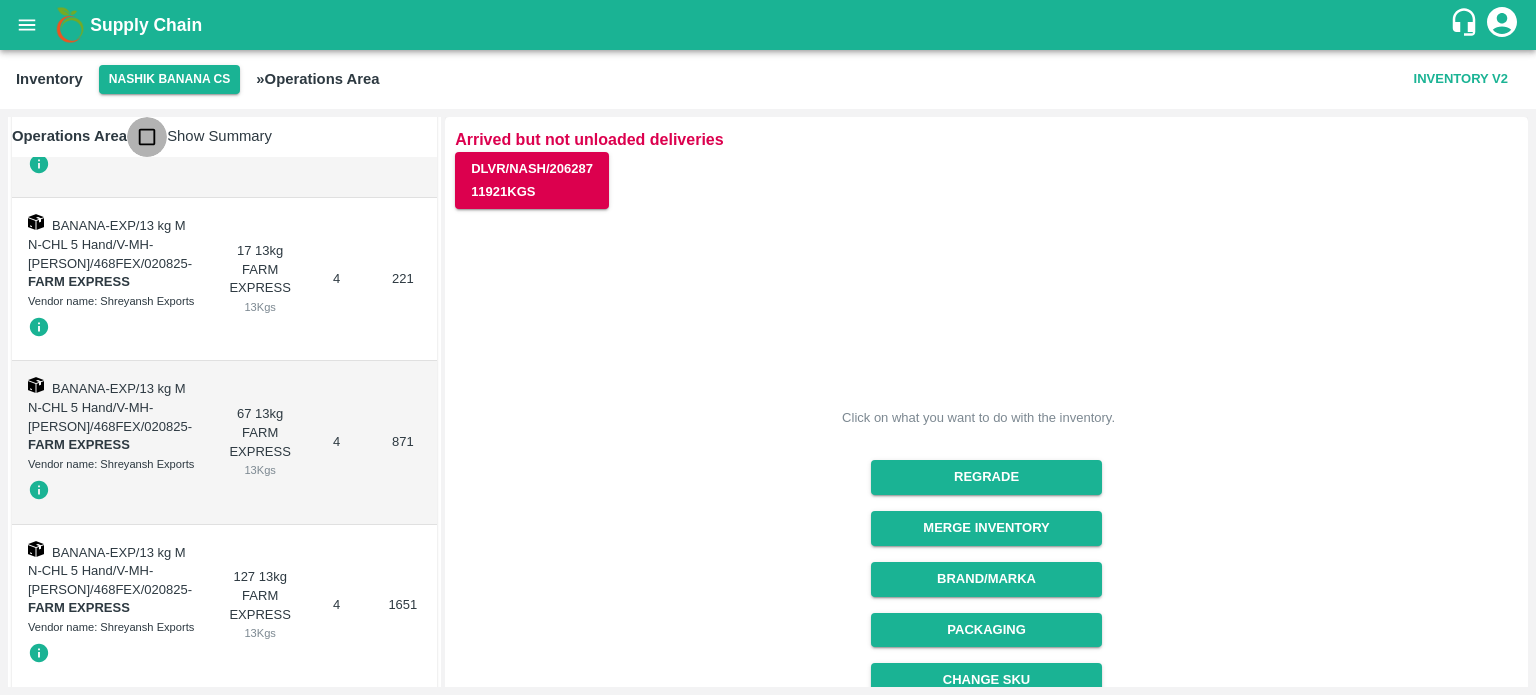 click at bounding box center [147, 137] 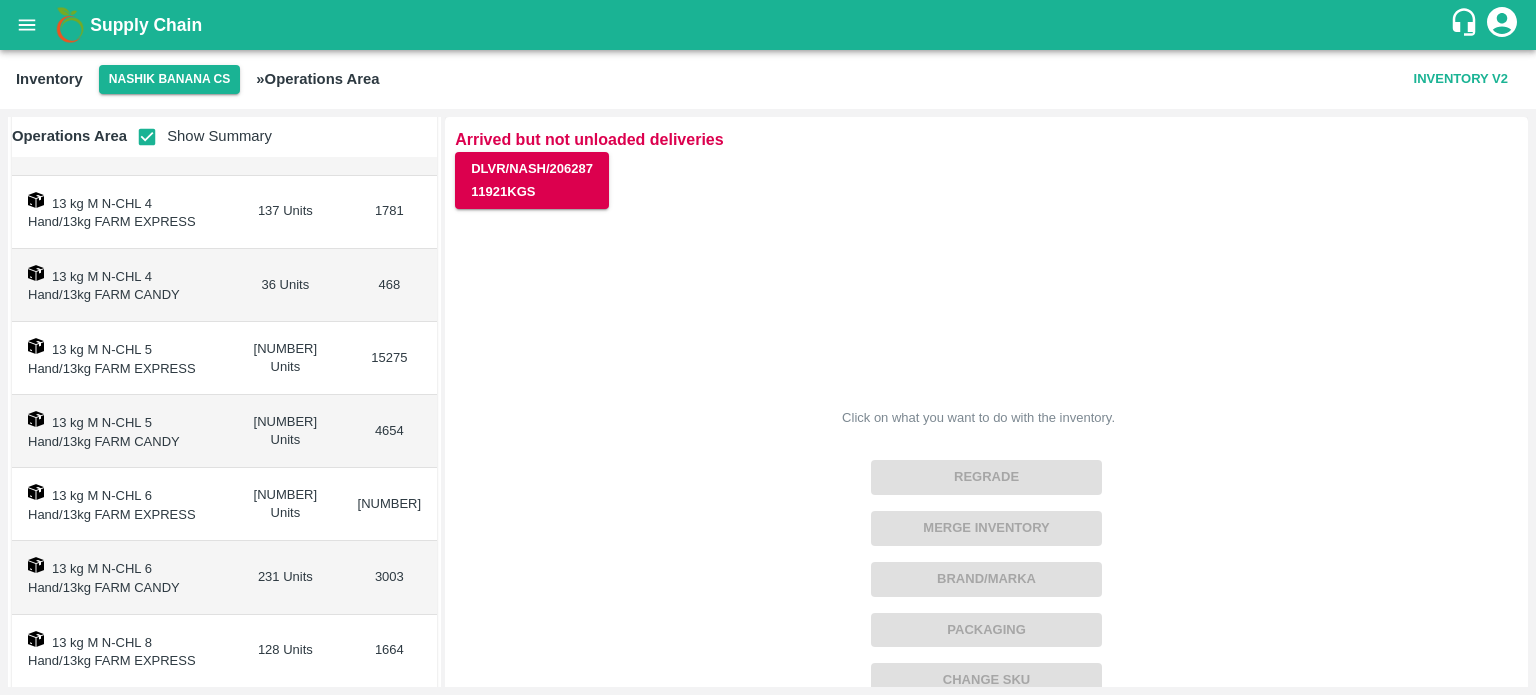 scroll, scrollTop: 244, scrollLeft: 0, axis: vertical 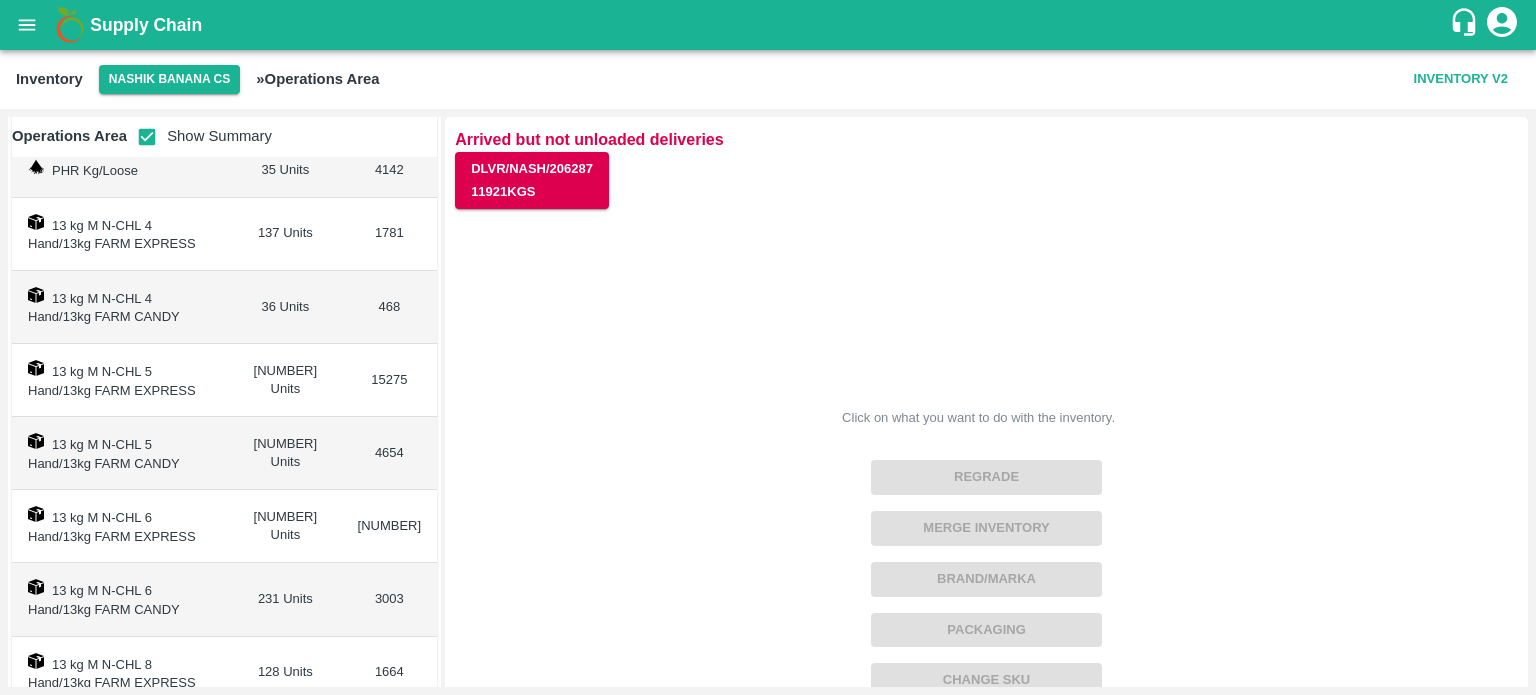 click on "13 kg M N-CHL 5 Hand/13kg FARM EXPRESS" at bounding box center (120, 380) 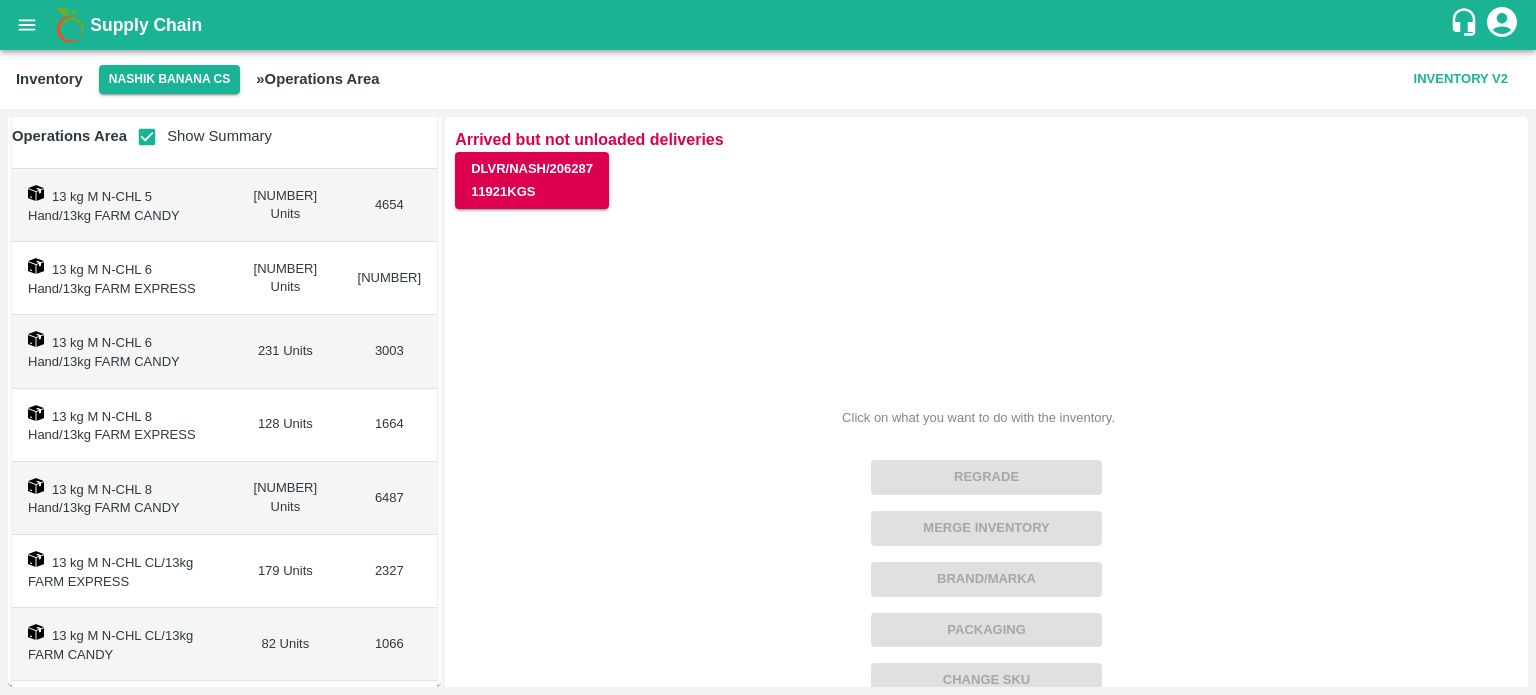 scroll, scrollTop: 474, scrollLeft: 0, axis: vertical 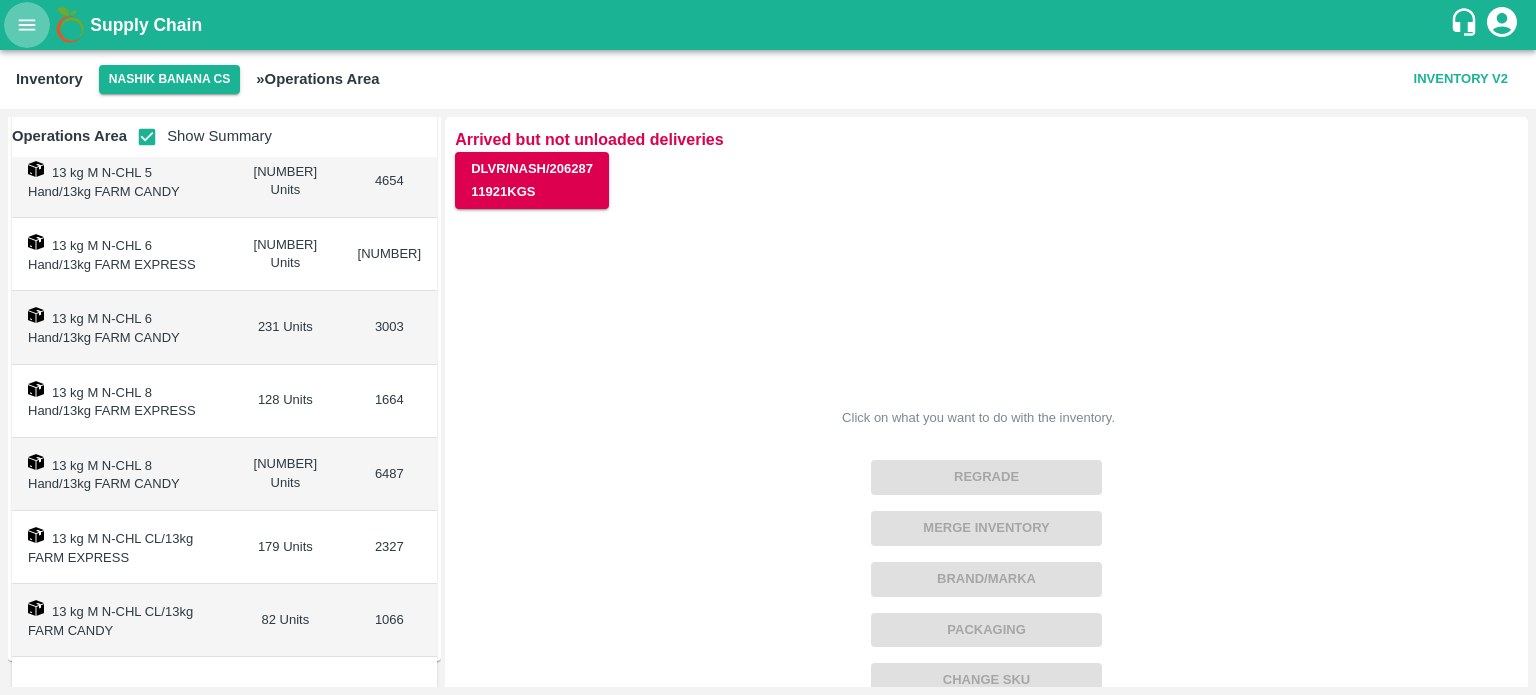 click 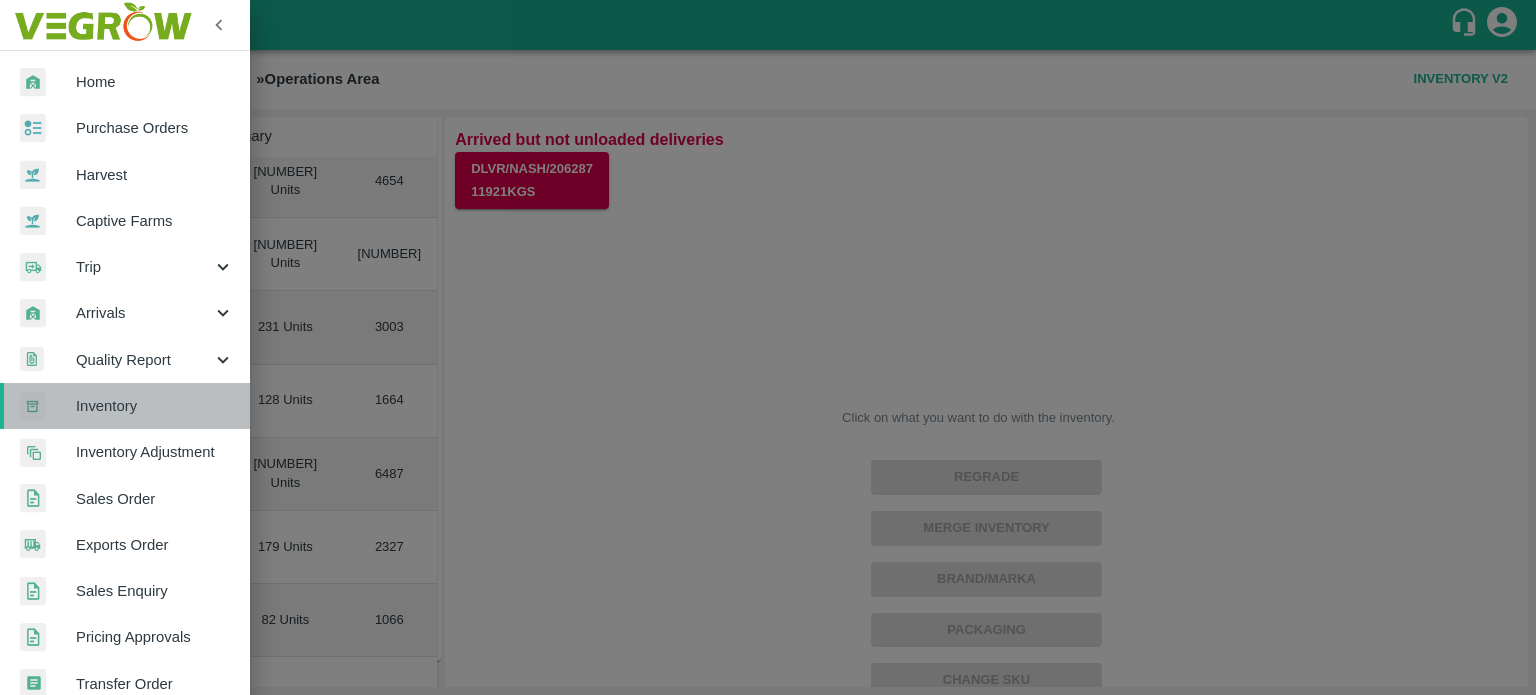click on "Inventory" at bounding box center (155, 406) 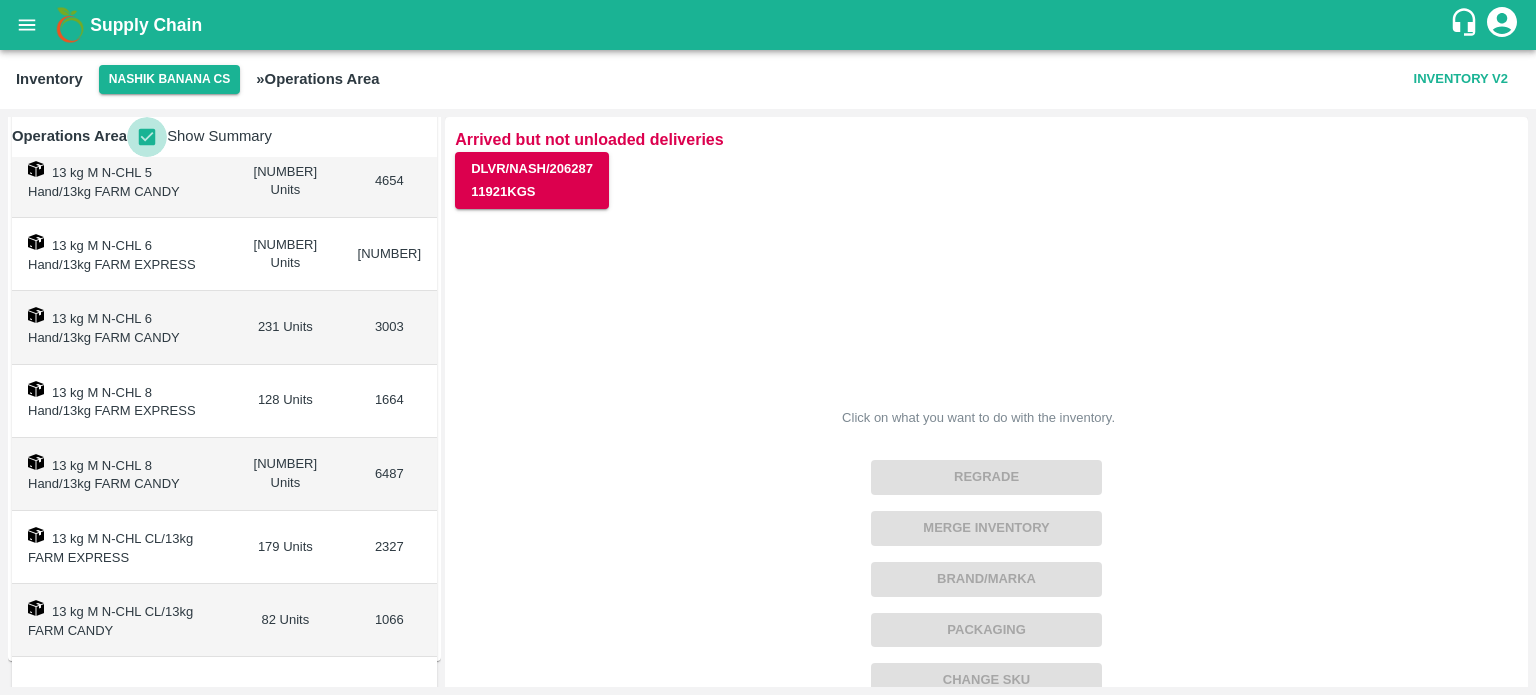 click at bounding box center (147, 137) 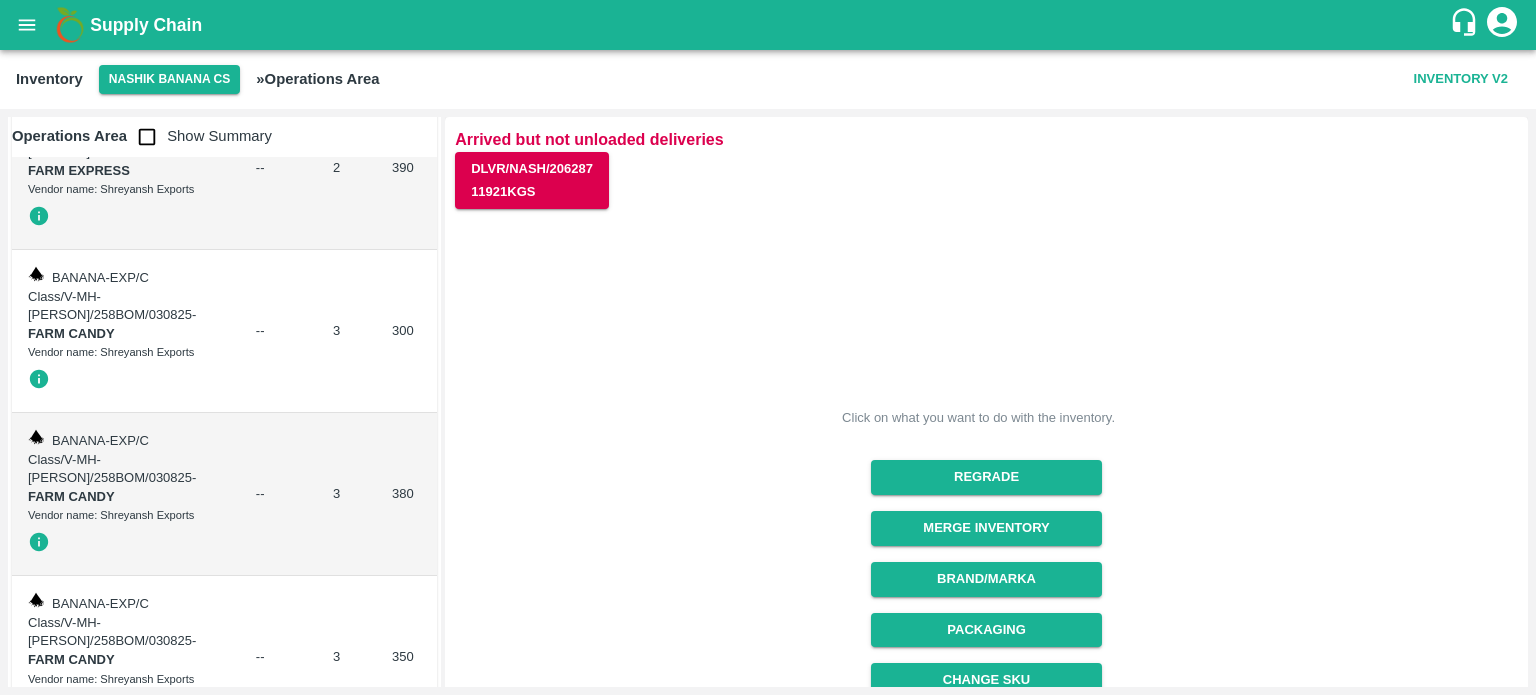 scroll, scrollTop: 783, scrollLeft: 0, axis: vertical 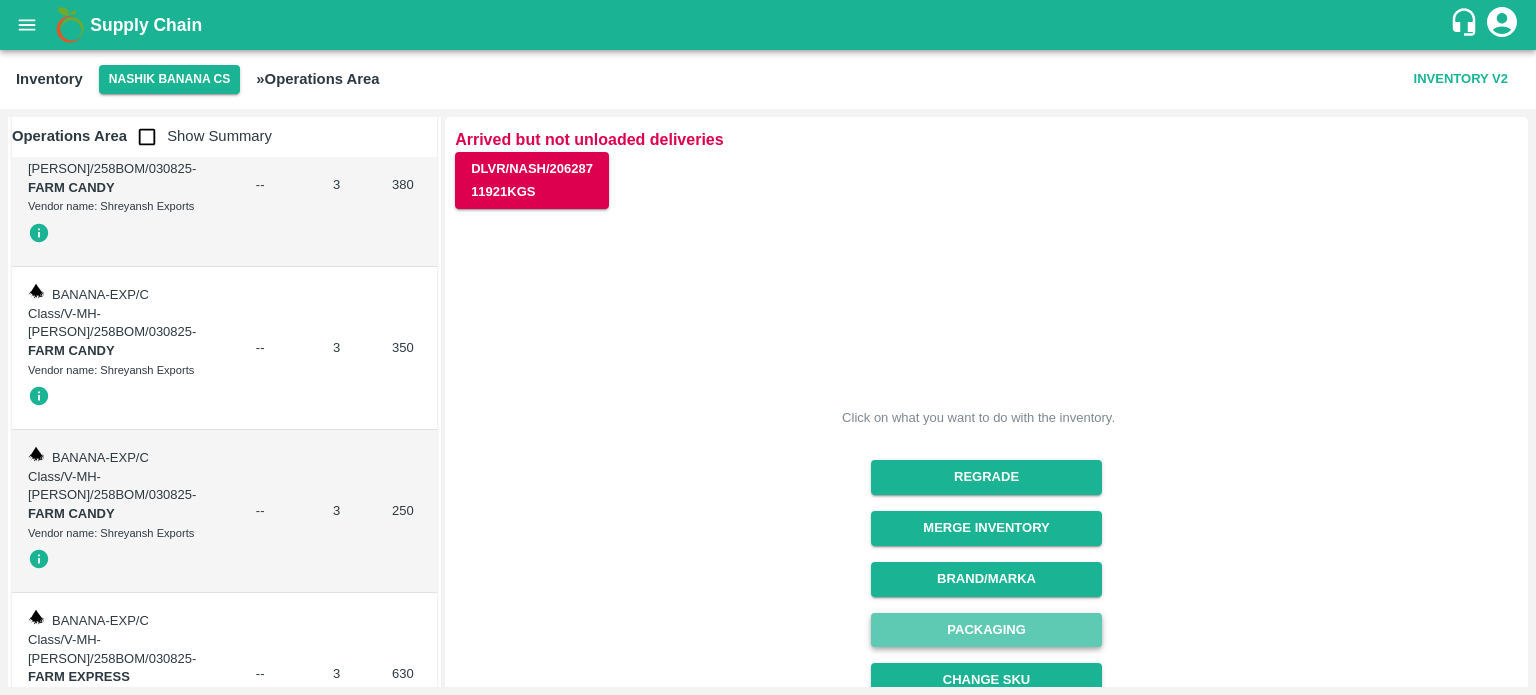 click on "Packaging" at bounding box center (986, 630) 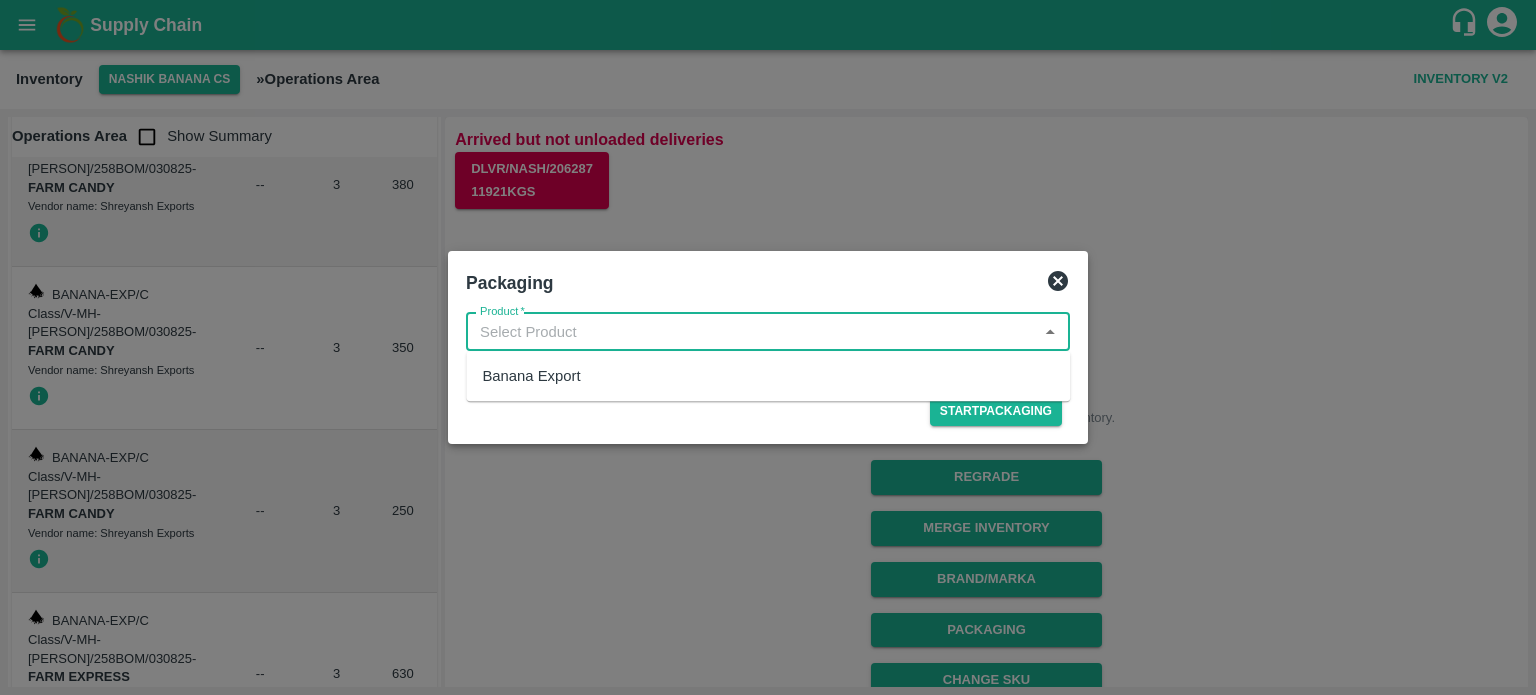 click on "Product   *" at bounding box center (751, 332) 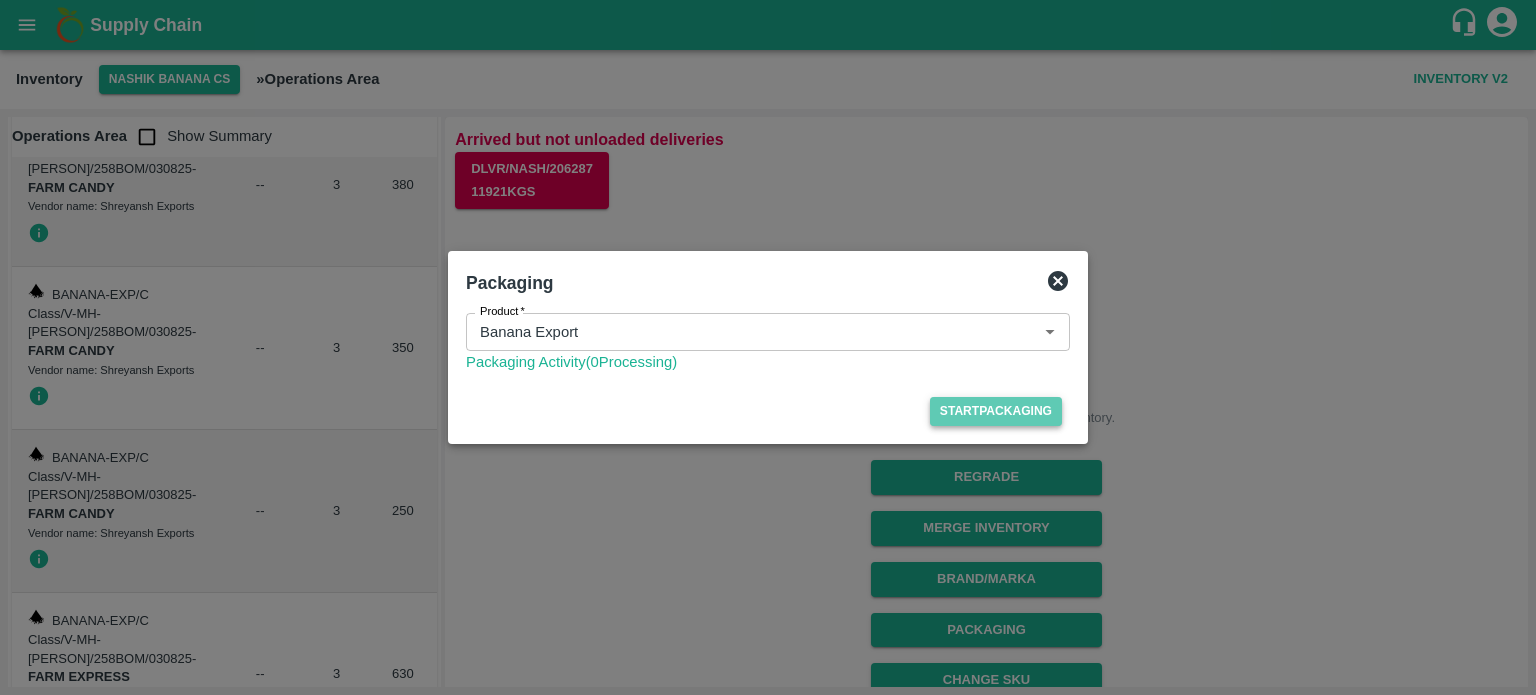 click on "Start  Packaging" at bounding box center (996, 411) 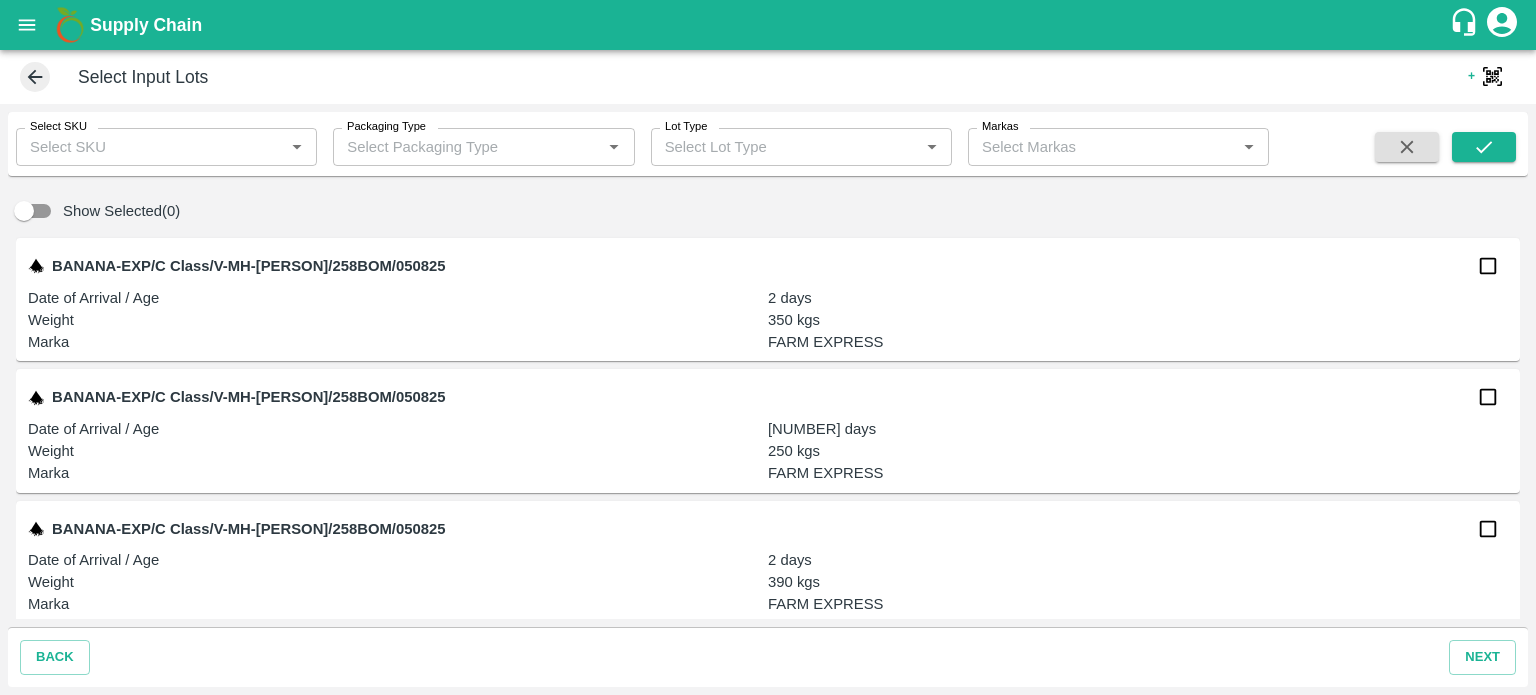 click on "Select SKU" at bounding box center [150, 147] 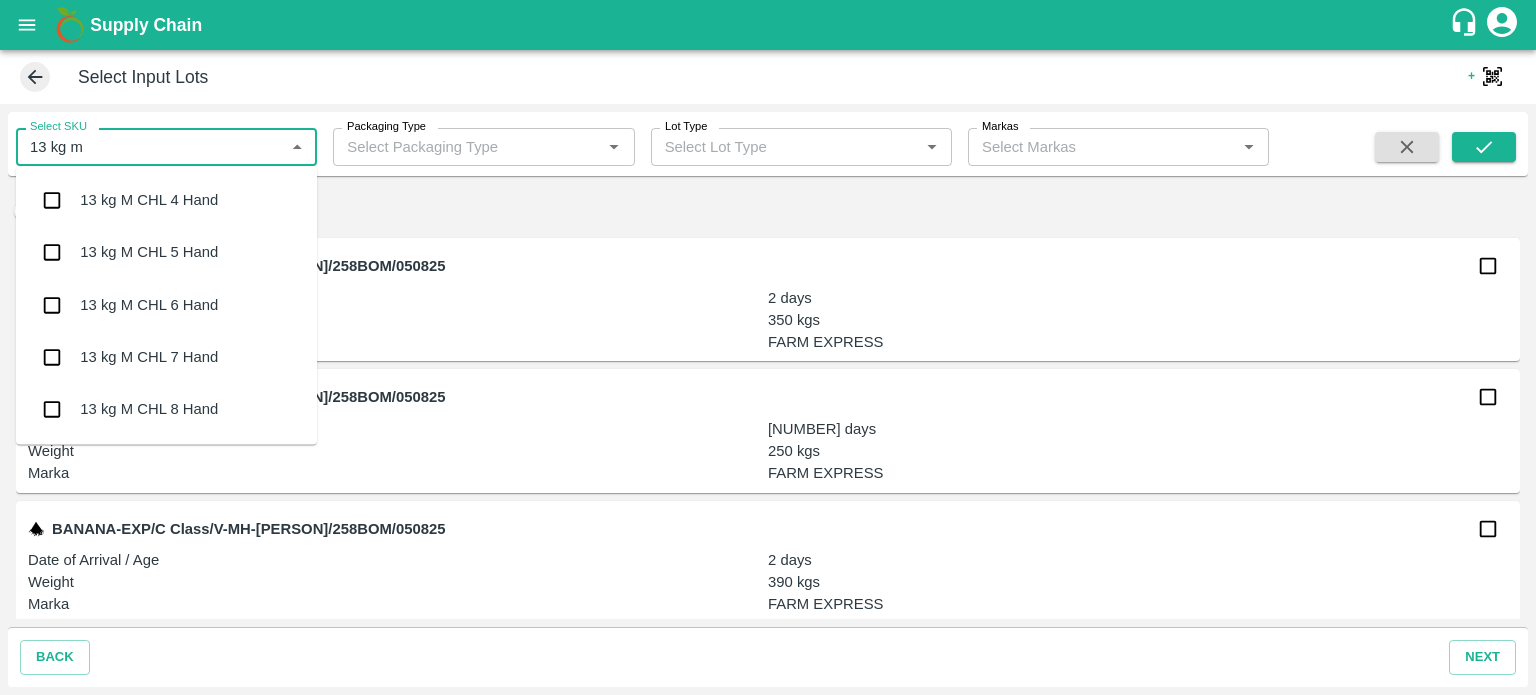 type on "13 kg m" 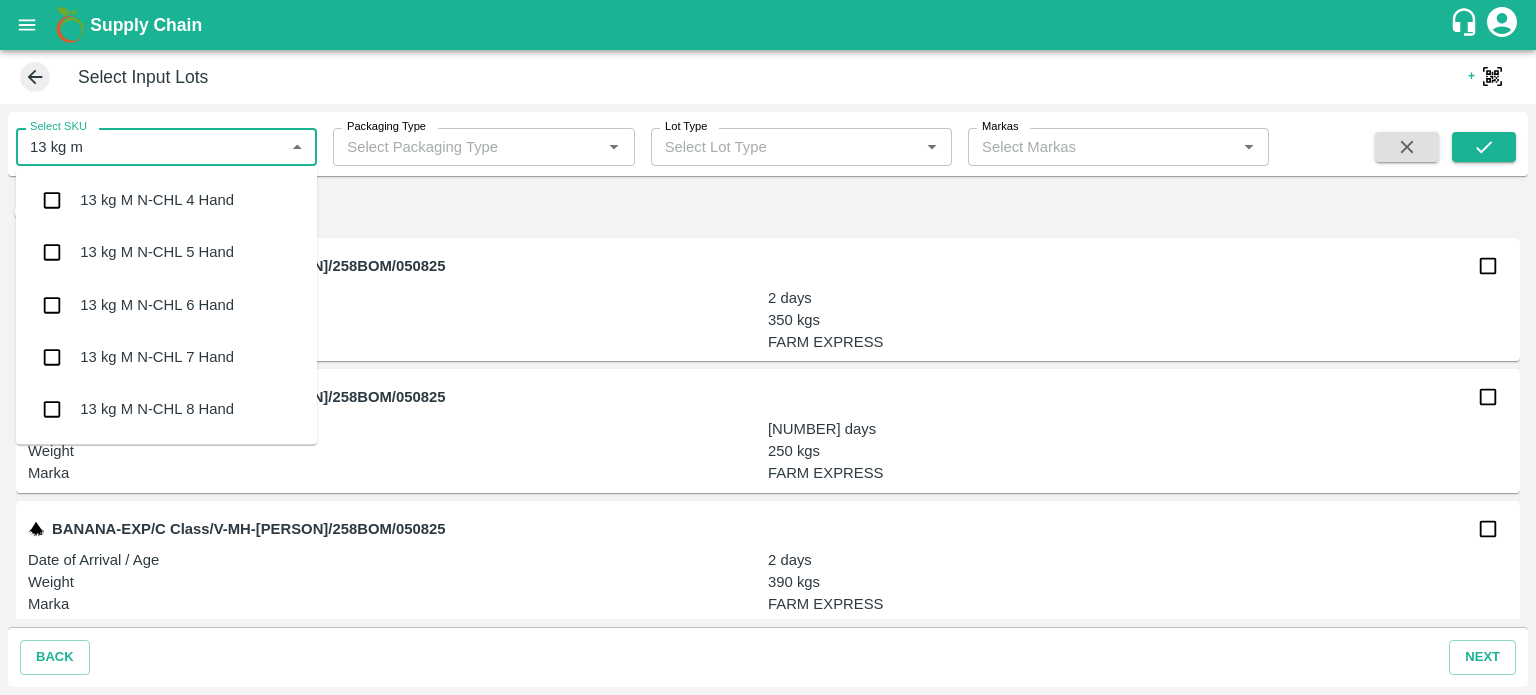 click at bounding box center (52, 200) 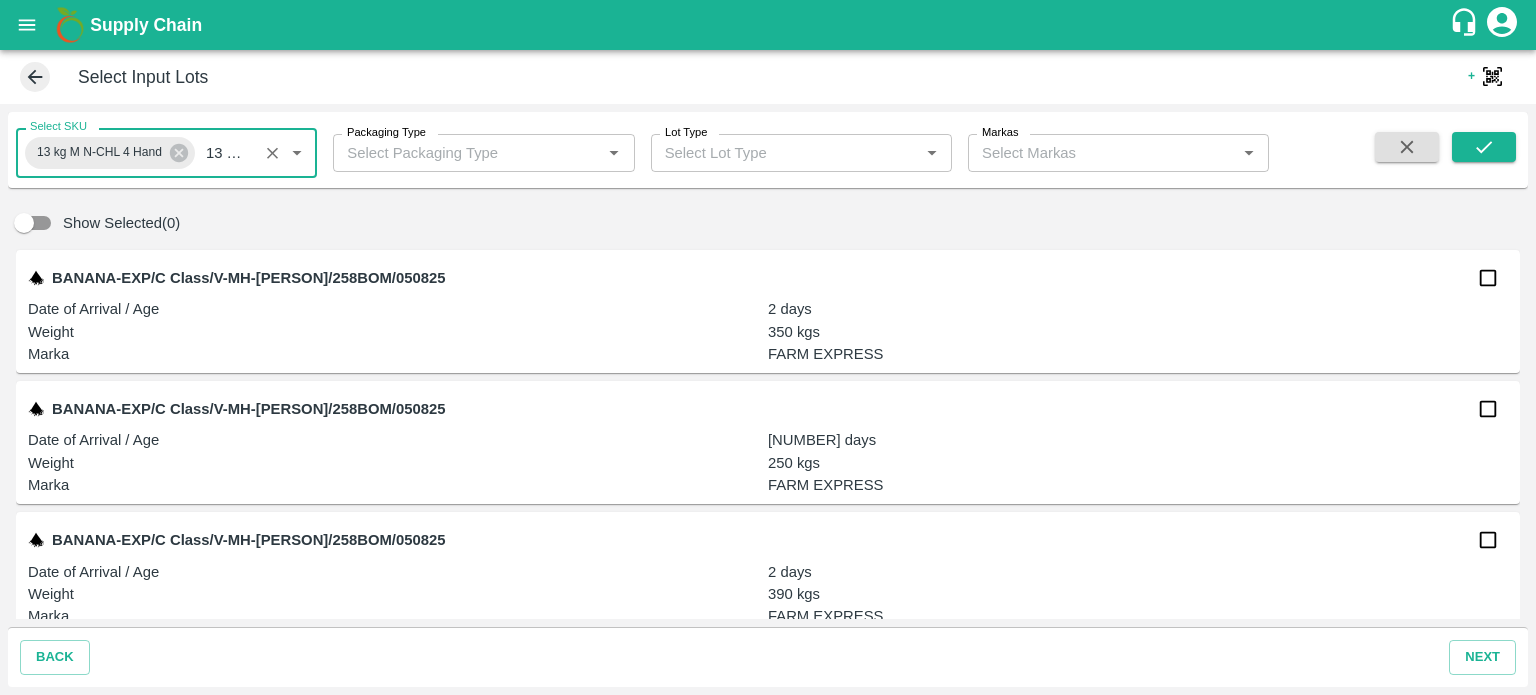 type 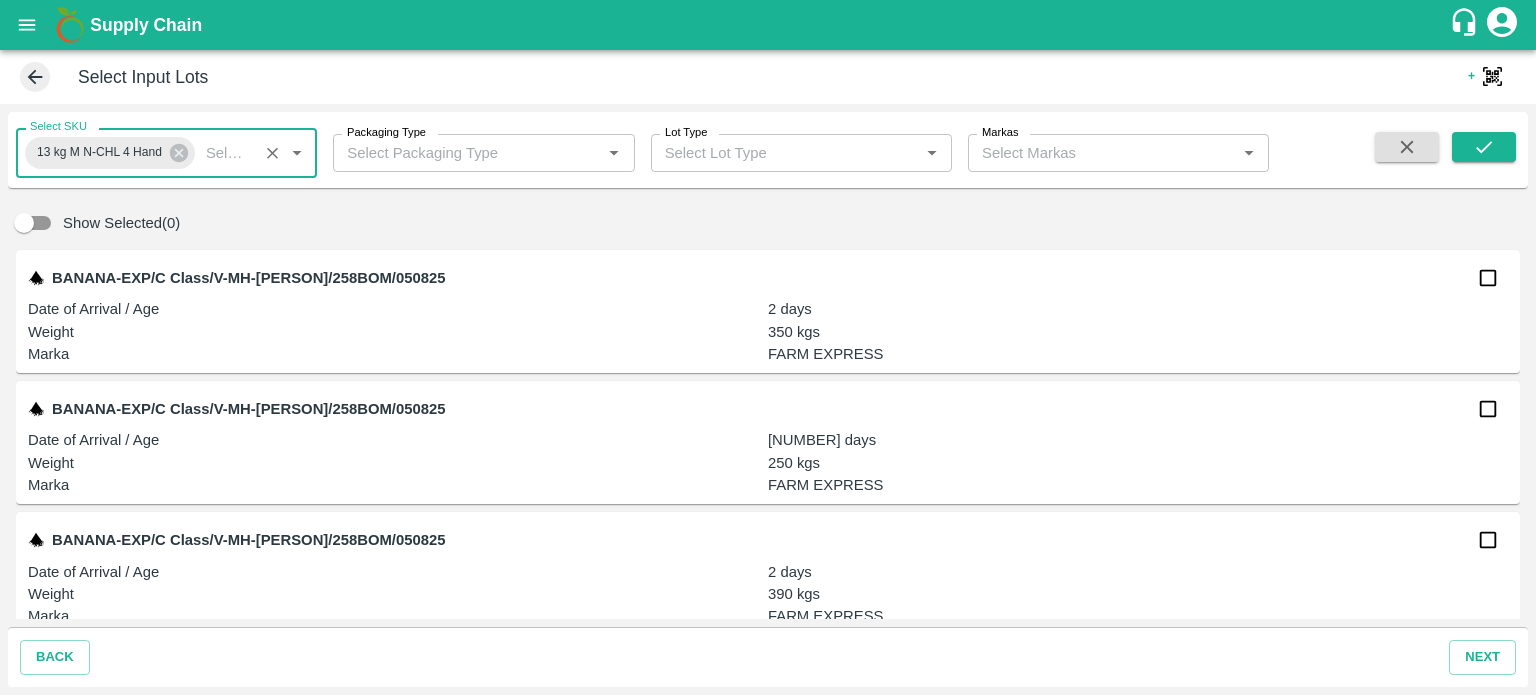 click on "Packaging Type" at bounding box center (467, 153) 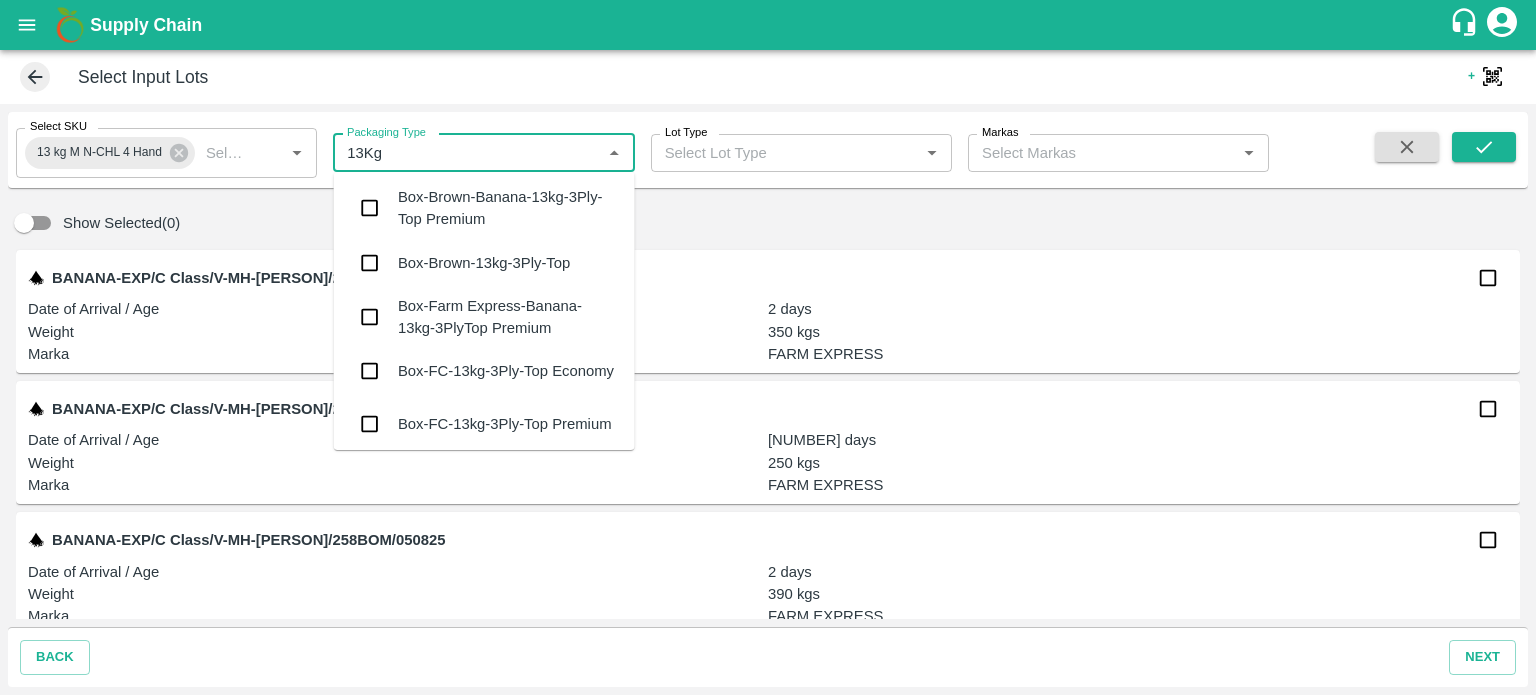 type on "13Kg" 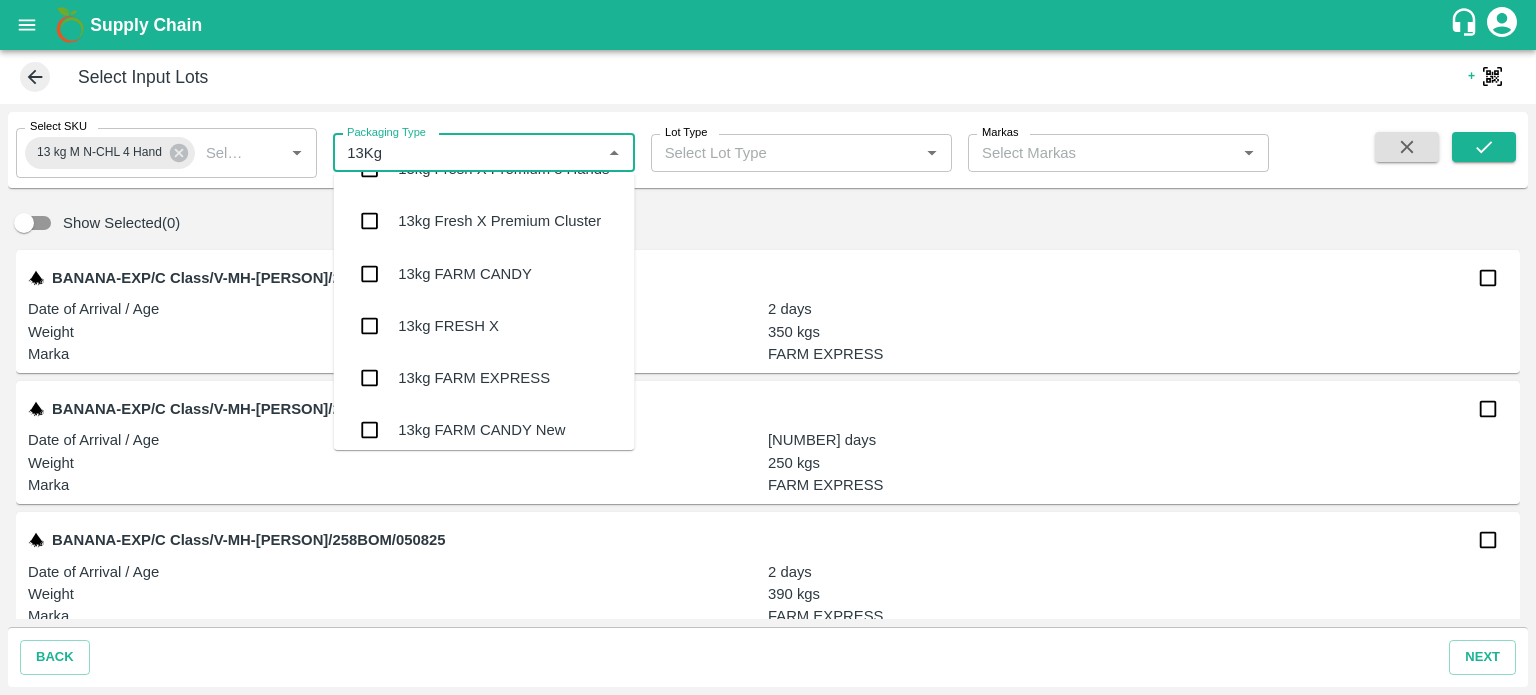scroll, scrollTop: 2533, scrollLeft: 0, axis: vertical 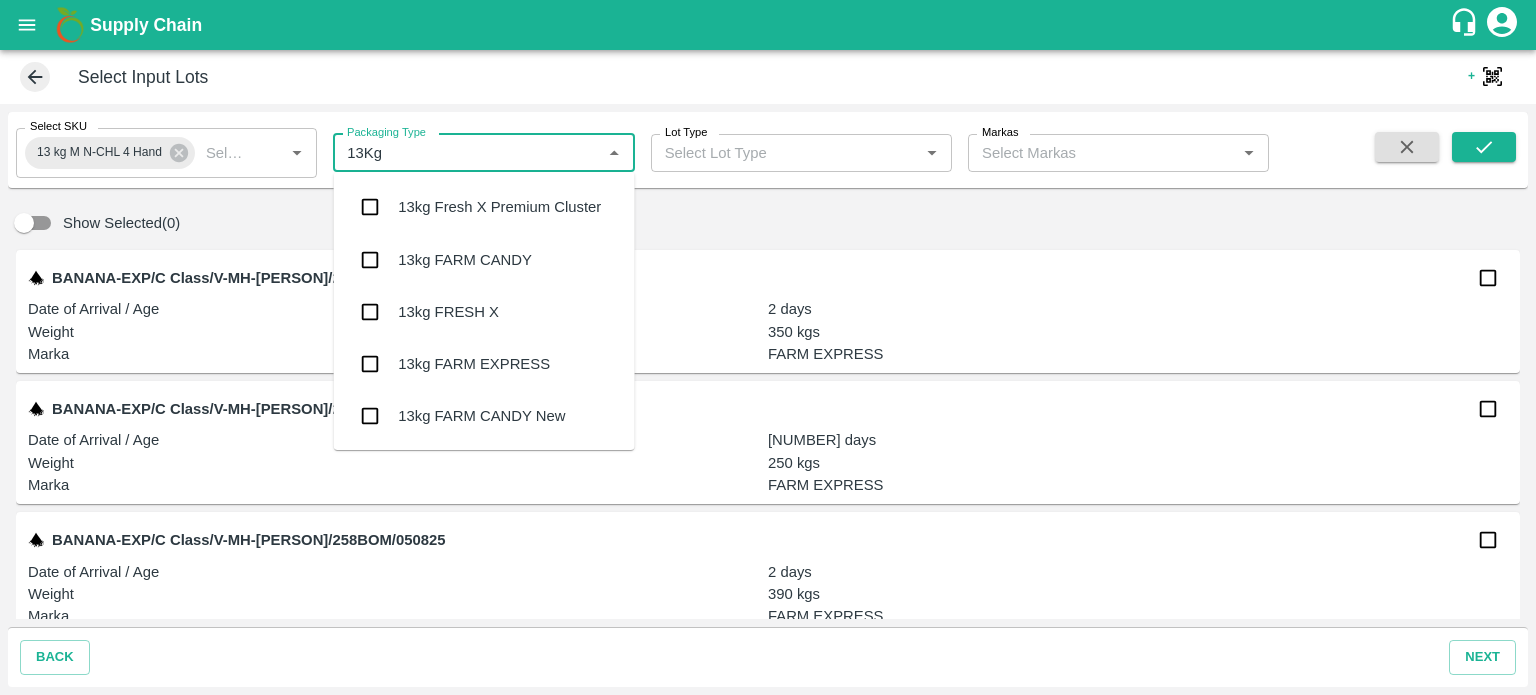 click on "13kg FARM CANDY" at bounding box center (465, 260) 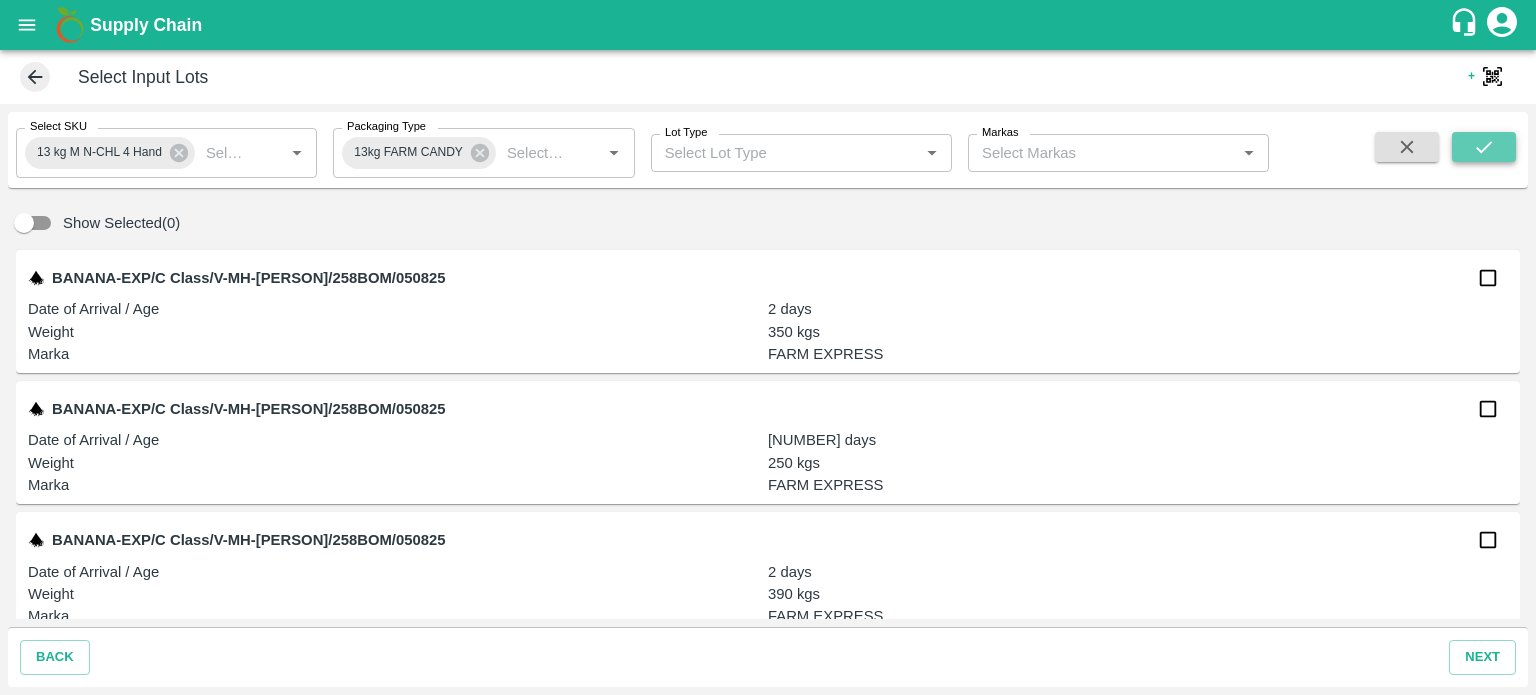 click 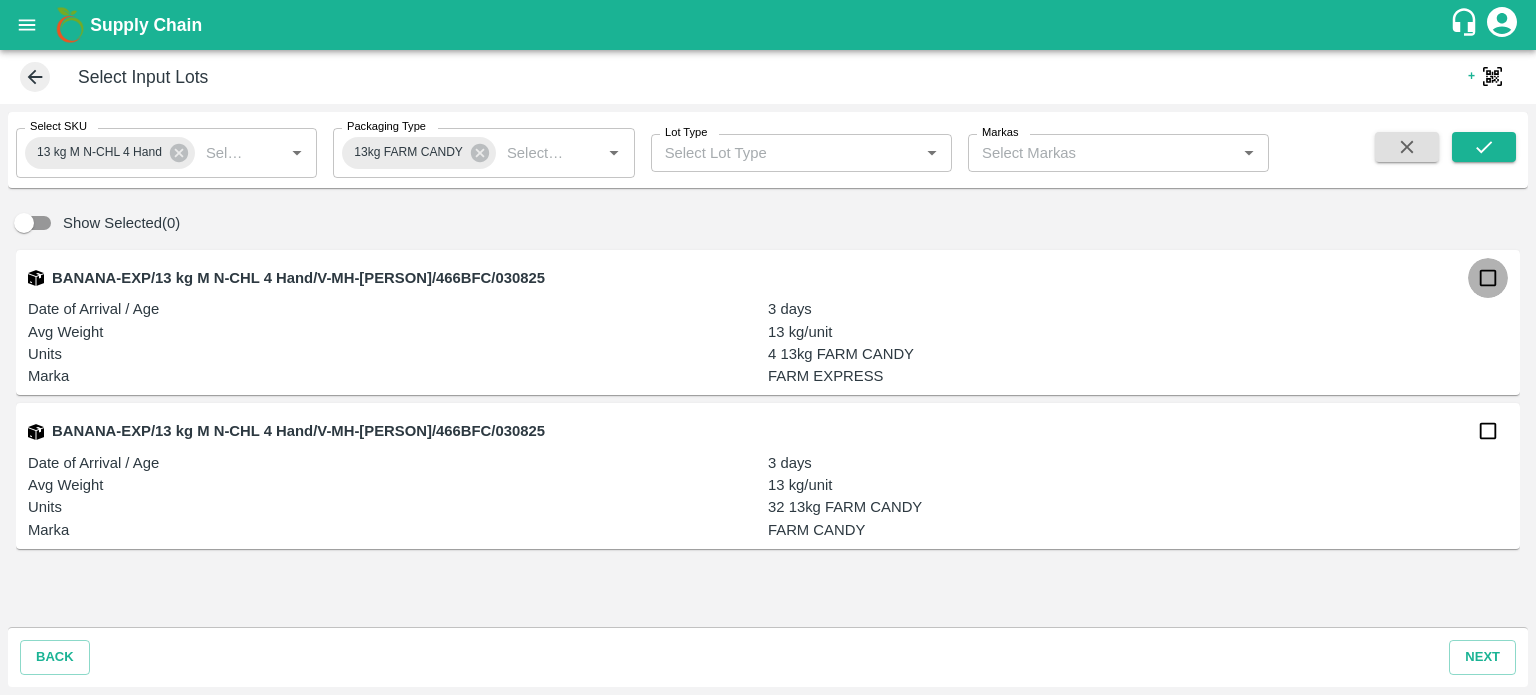 click at bounding box center [1488, 278] 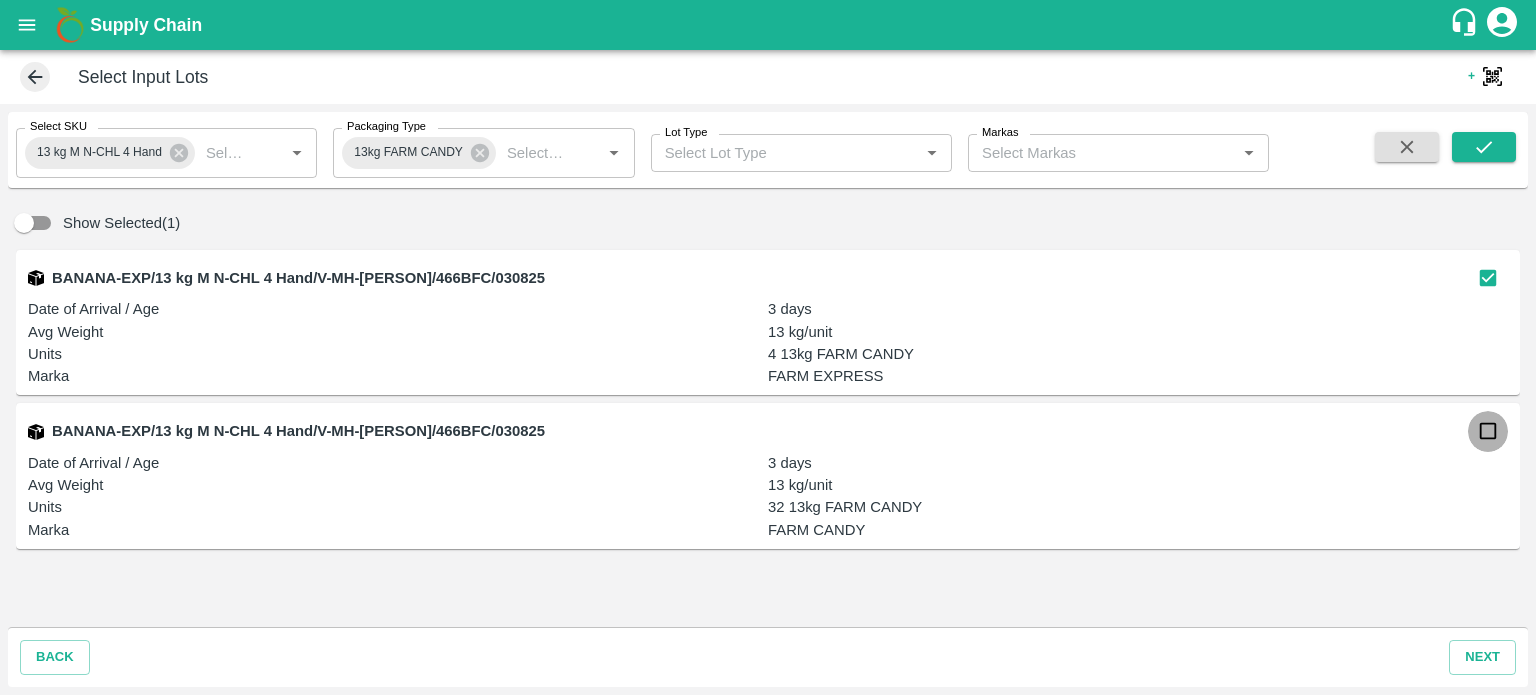 click at bounding box center (1488, 431) 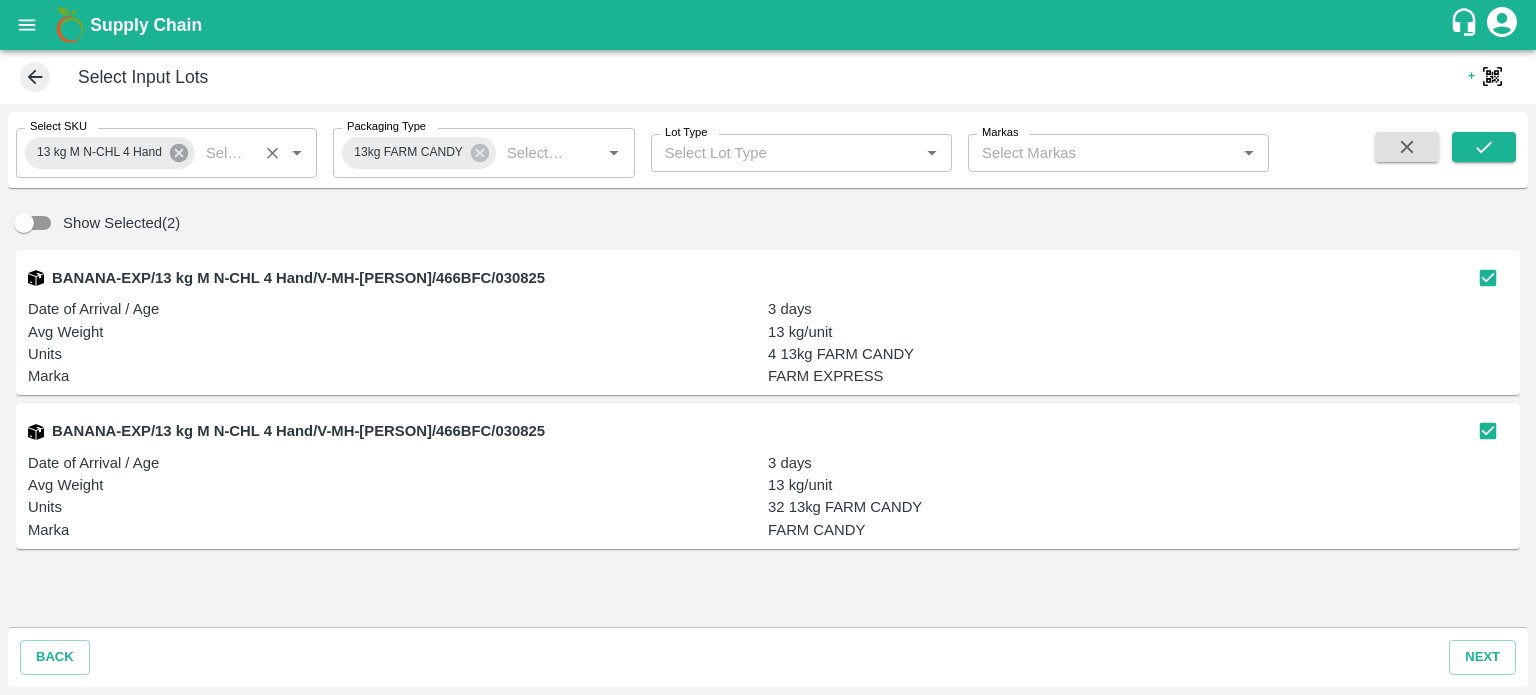 click 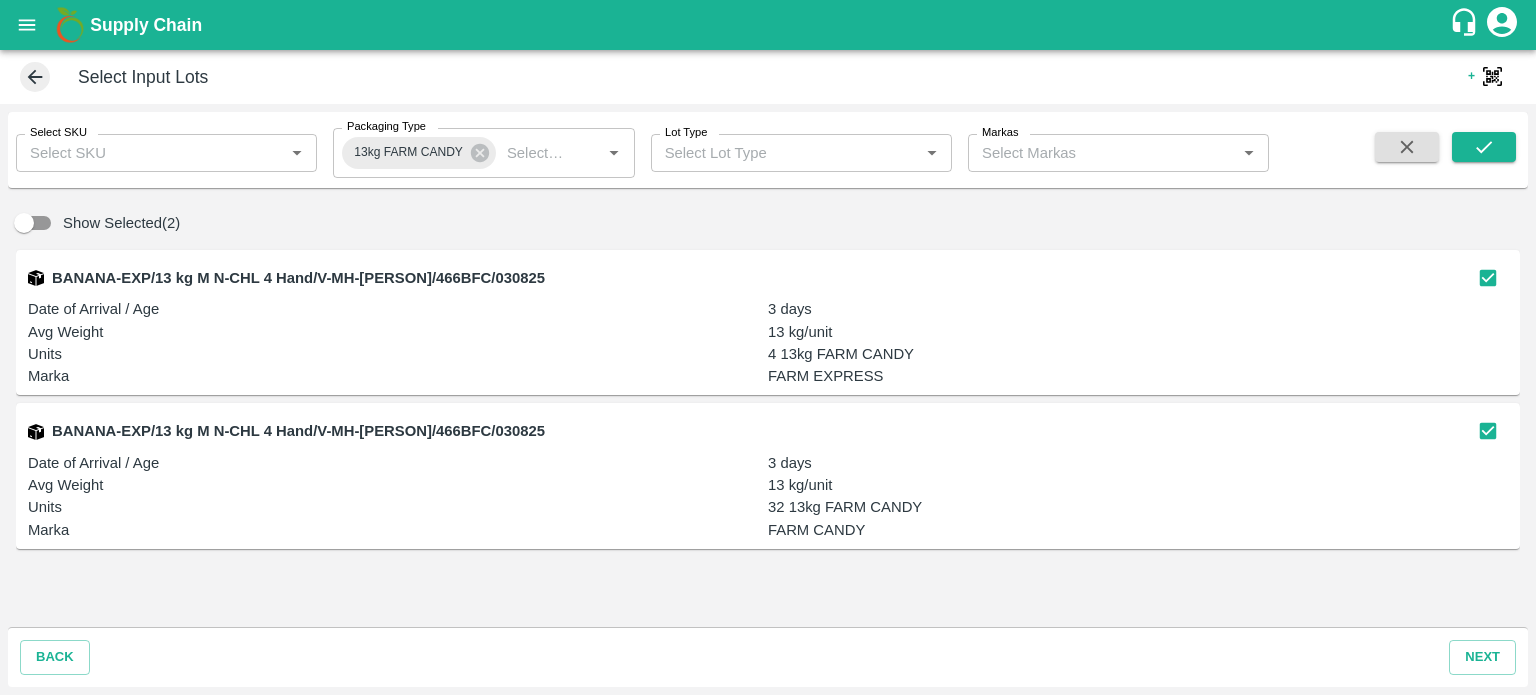 click on "Select SKU" at bounding box center (150, 153) 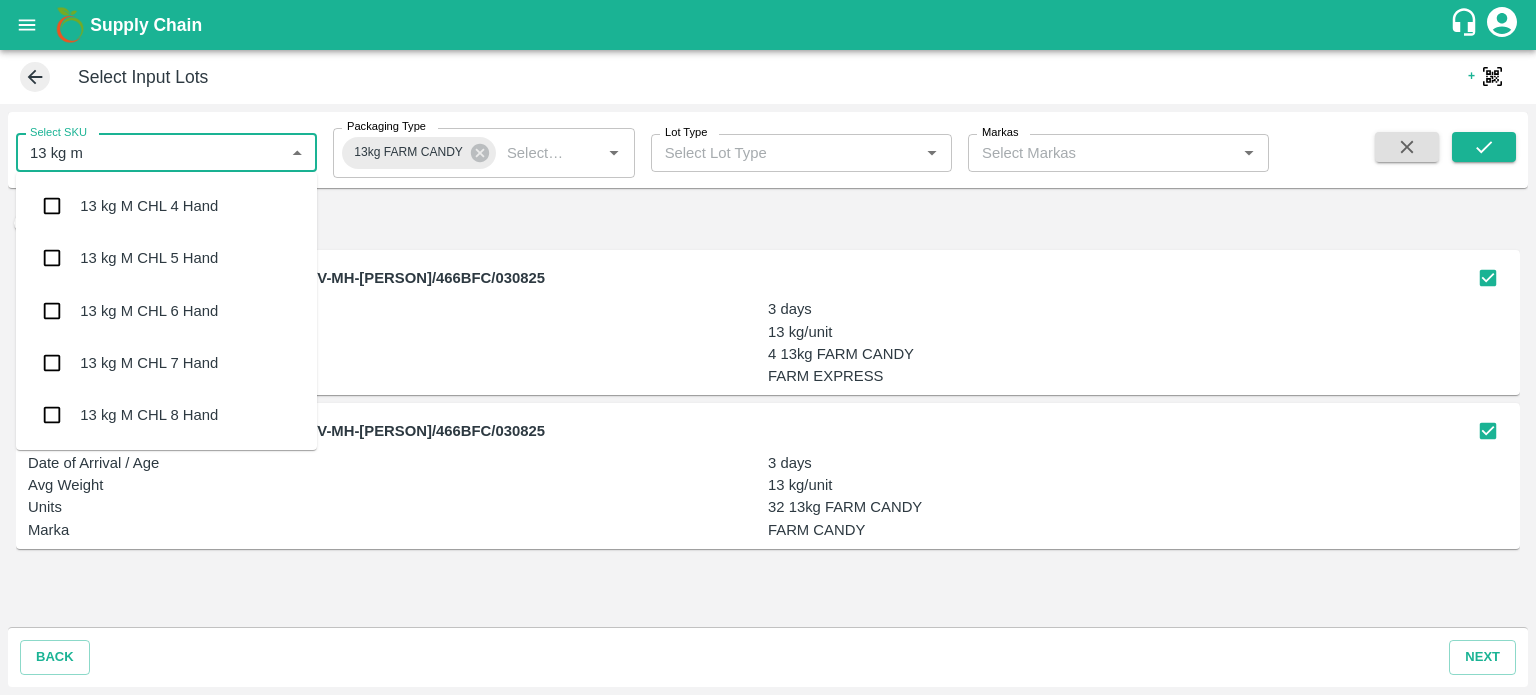 type on "13 kg m" 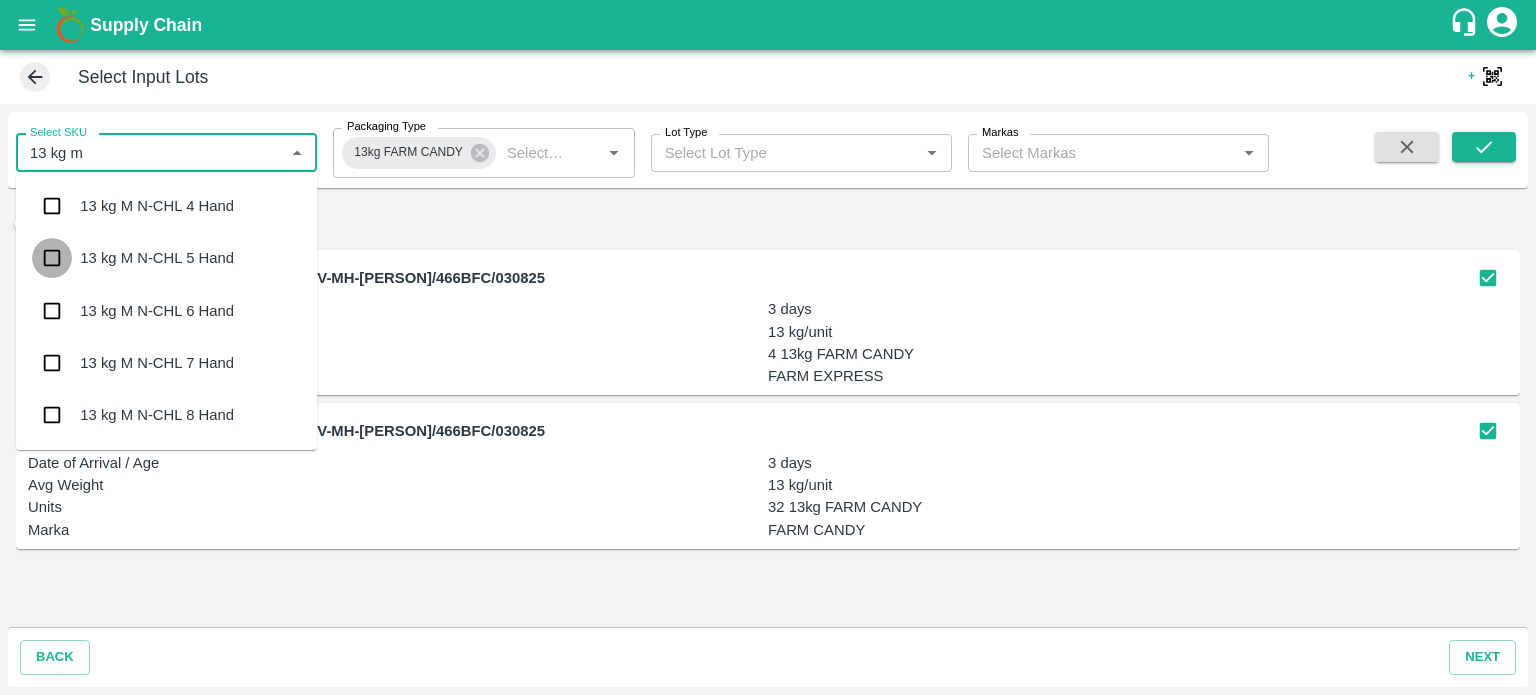 click at bounding box center [52, 258] 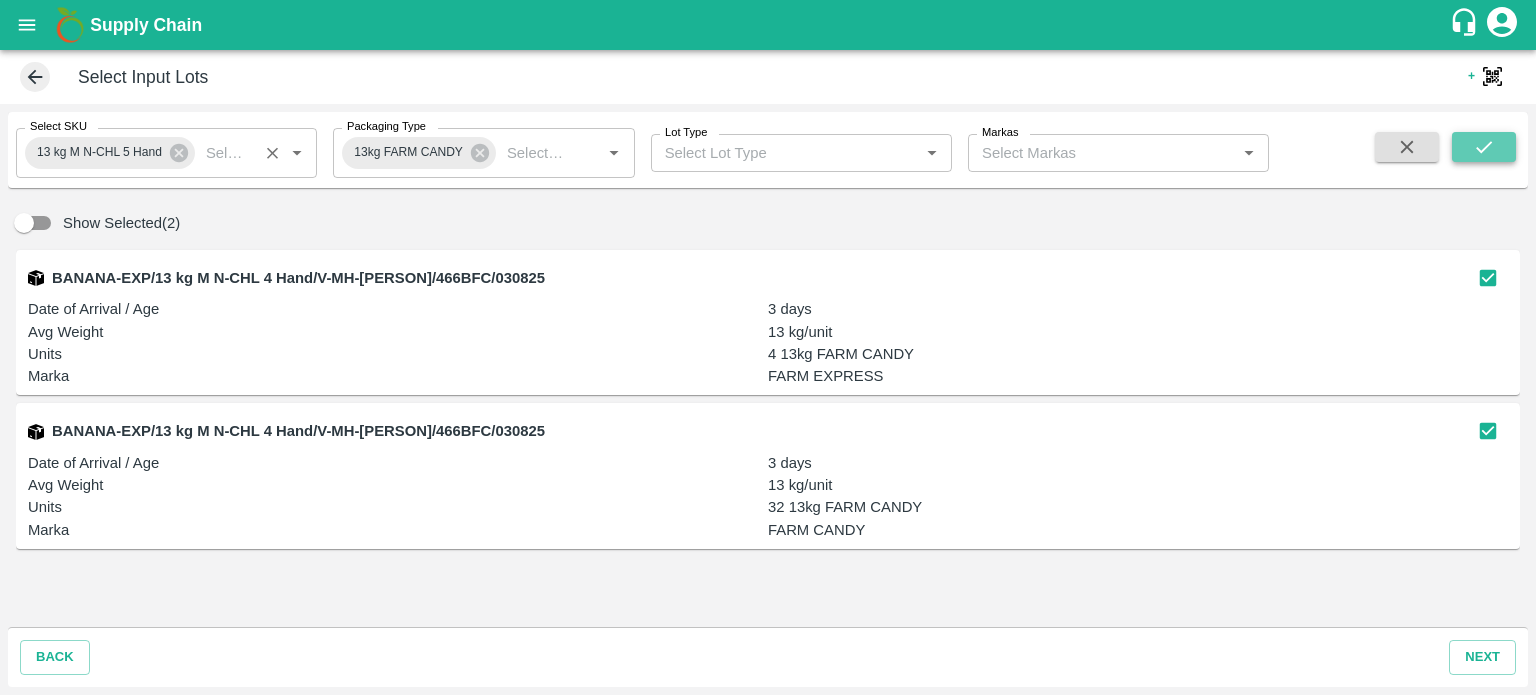 click 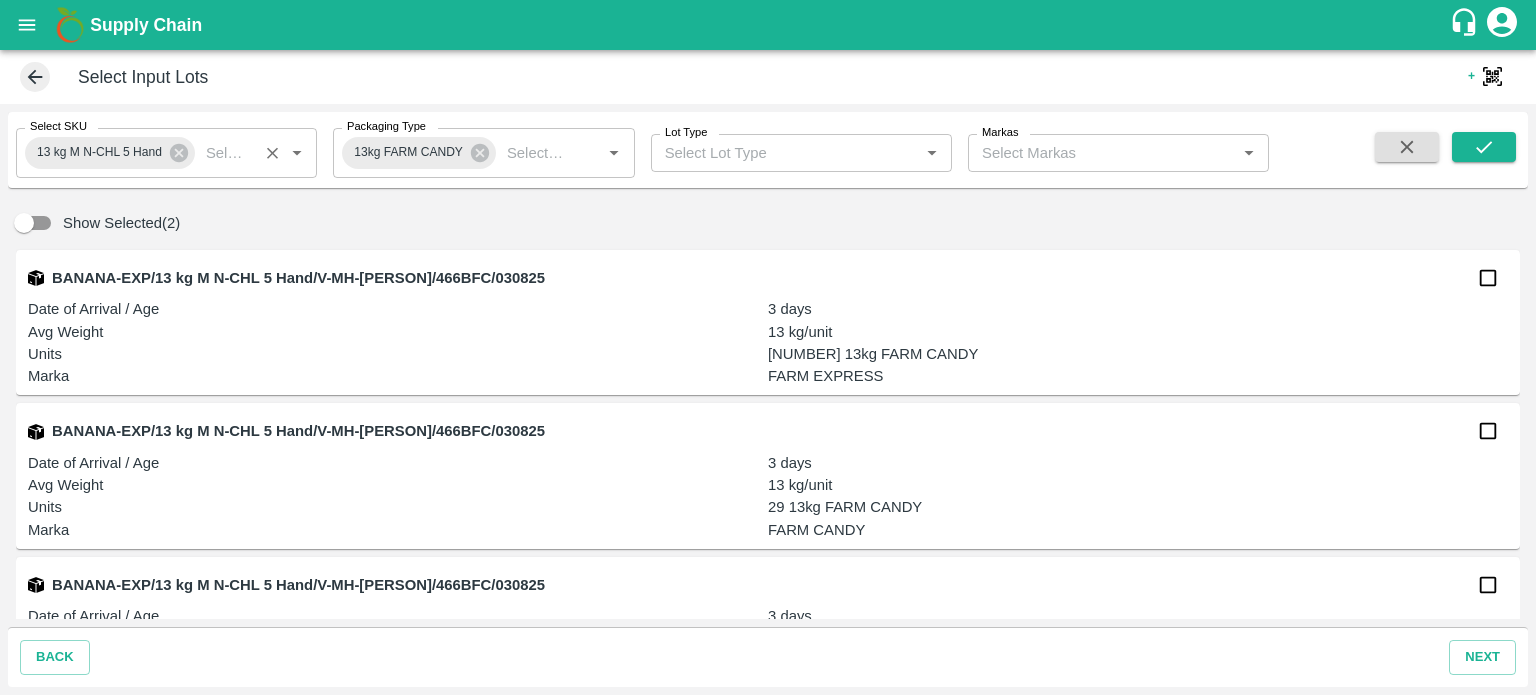 type 